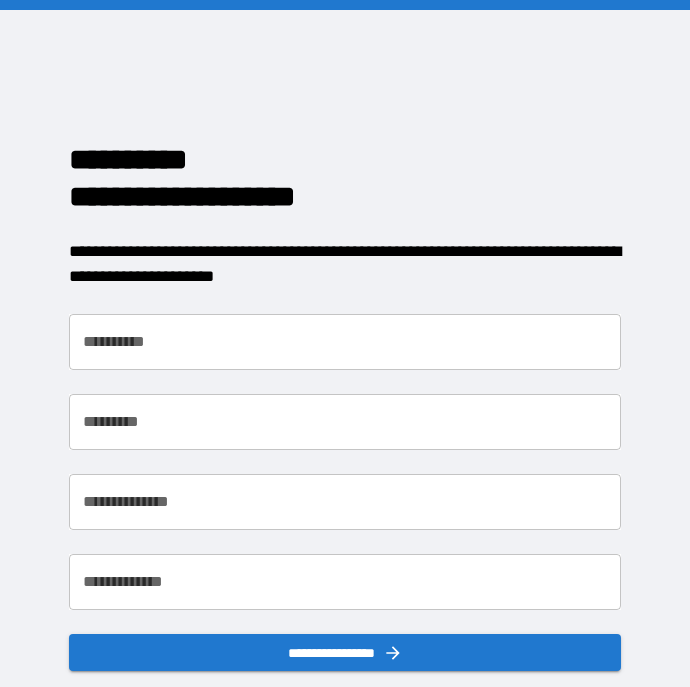 scroll, scrollTop: 0, scrollLeft: 0, axis: both 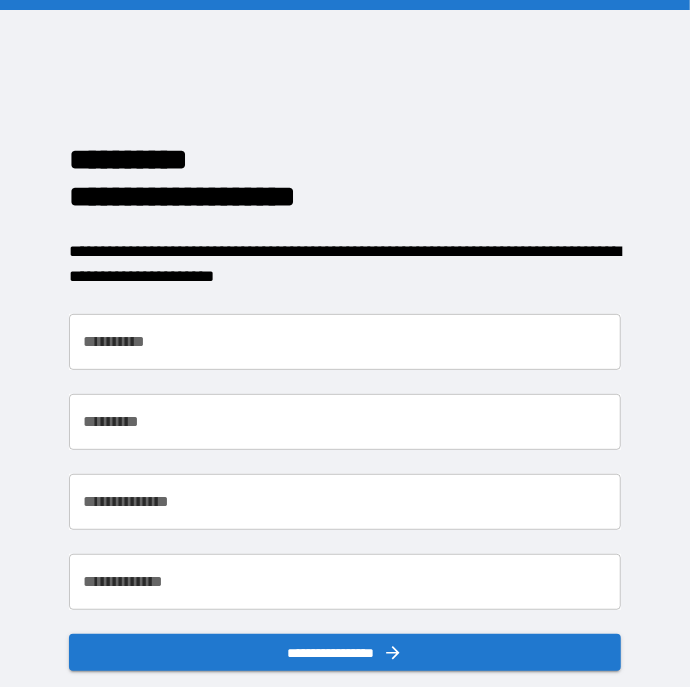 click on "**********" at bounding box center (345, 342) 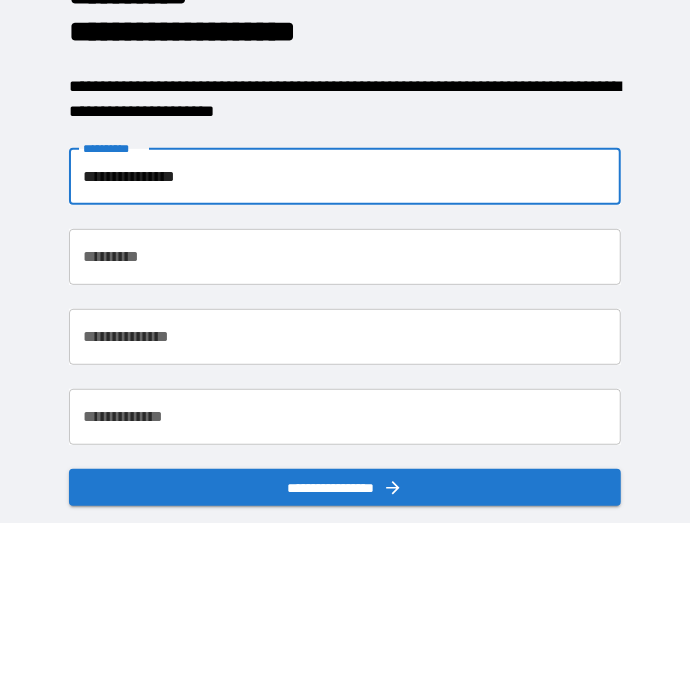 type on "**********" 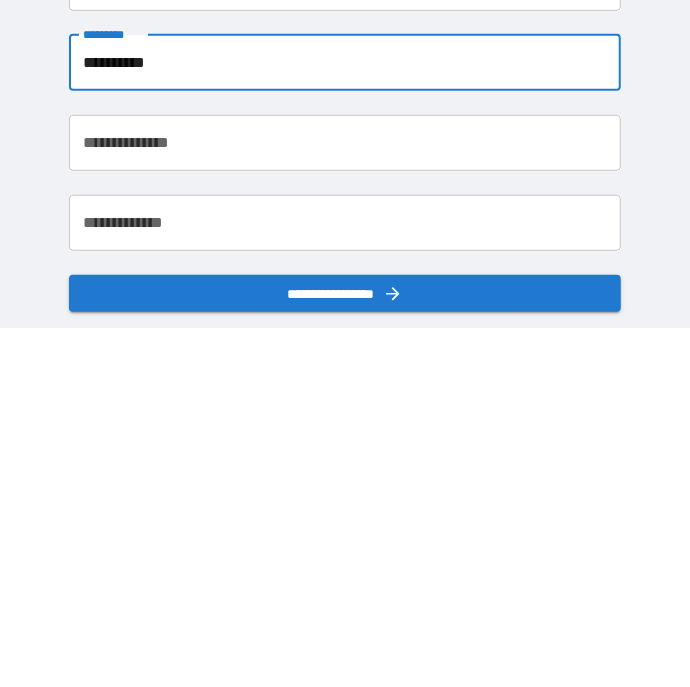 type on "*********" 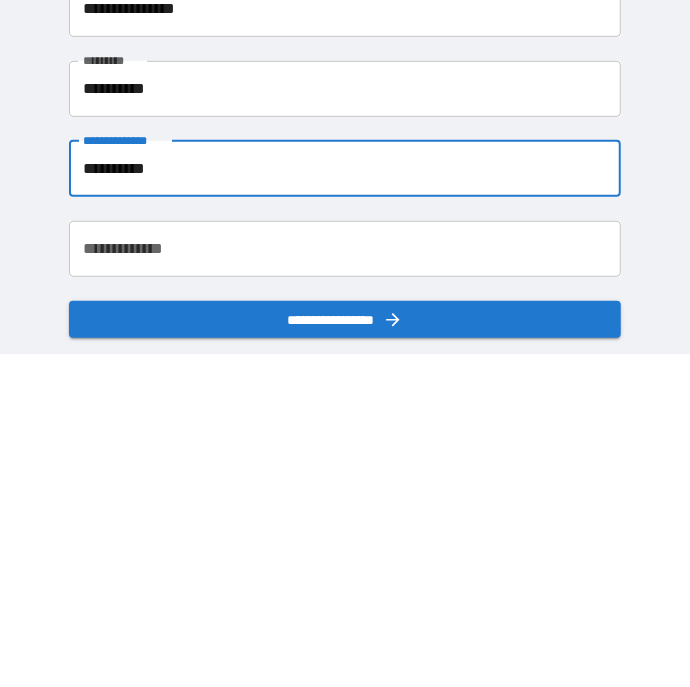 type on "**********" 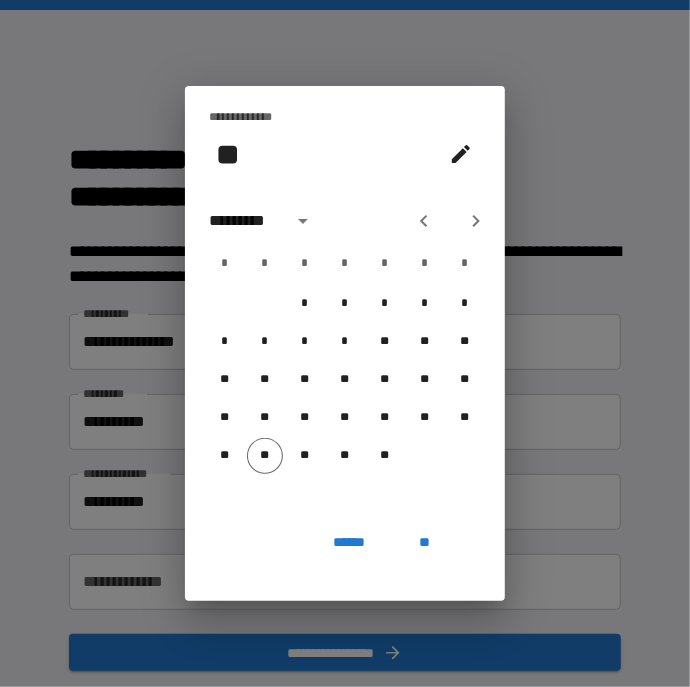 click at bounding box center [303, 221] 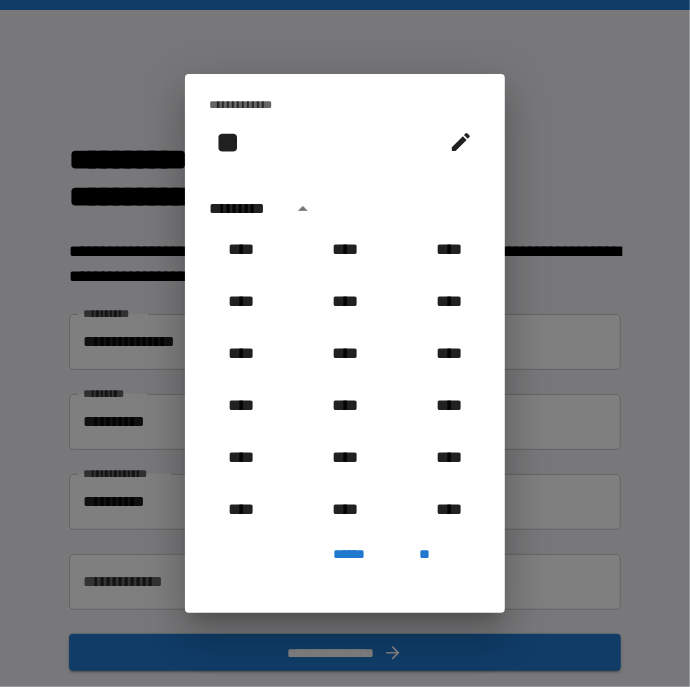 scroll, scrollTop: 1098, scrollLeft: 0, axis: vertical 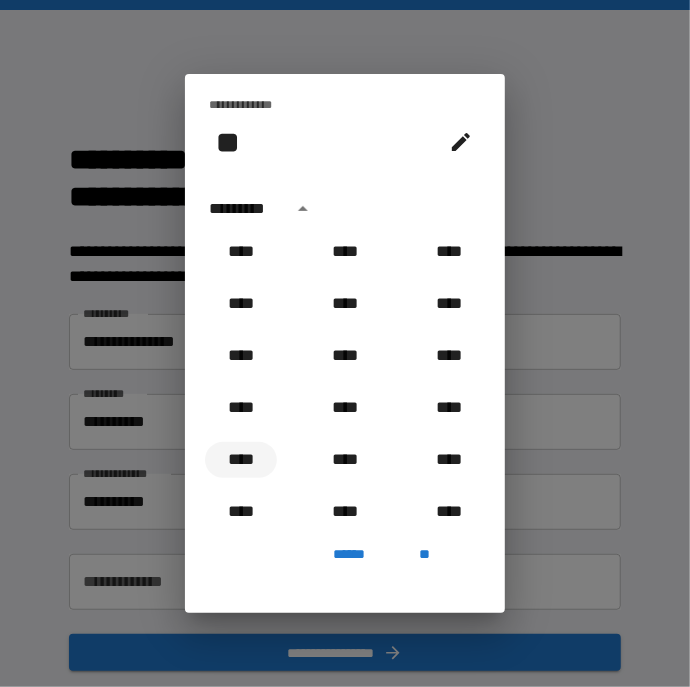 click on "****" at bounding box center (241, 460) 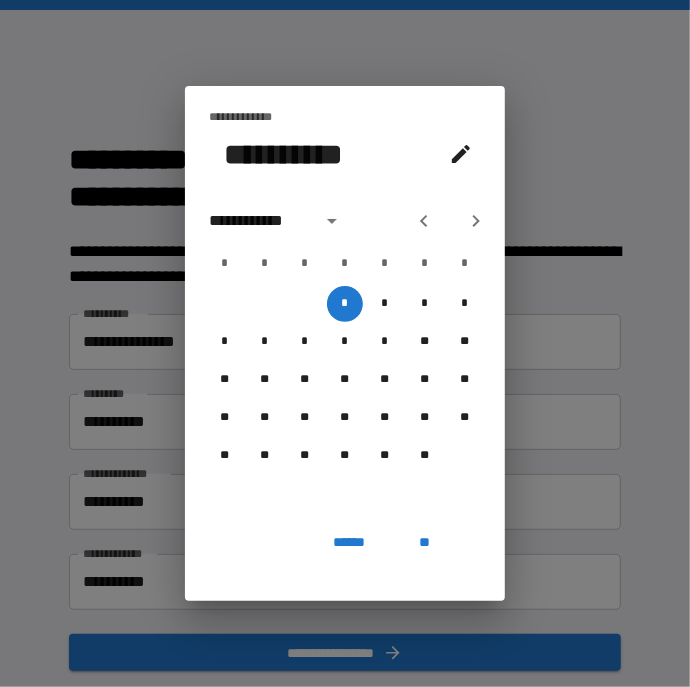 click at bounding box center (332, 221) 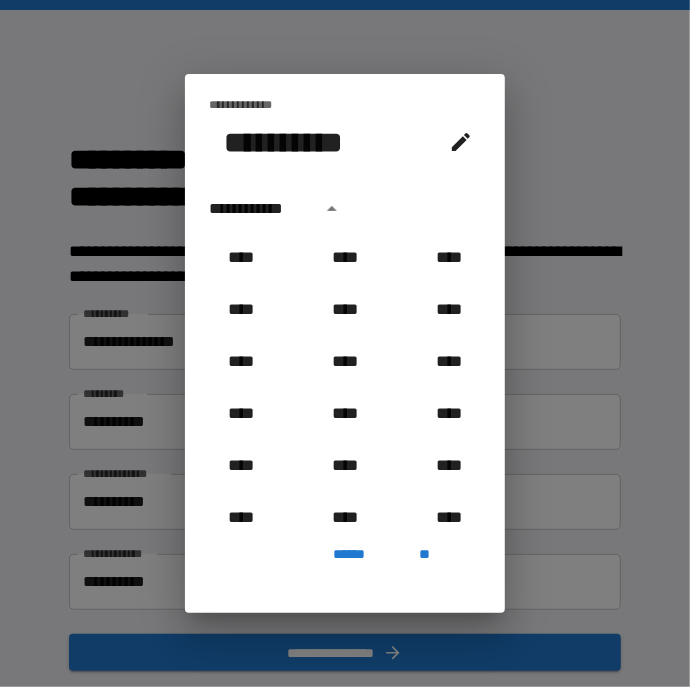 scroll, scrollTop: 1174, scrollLeft: 0, axis: vertical 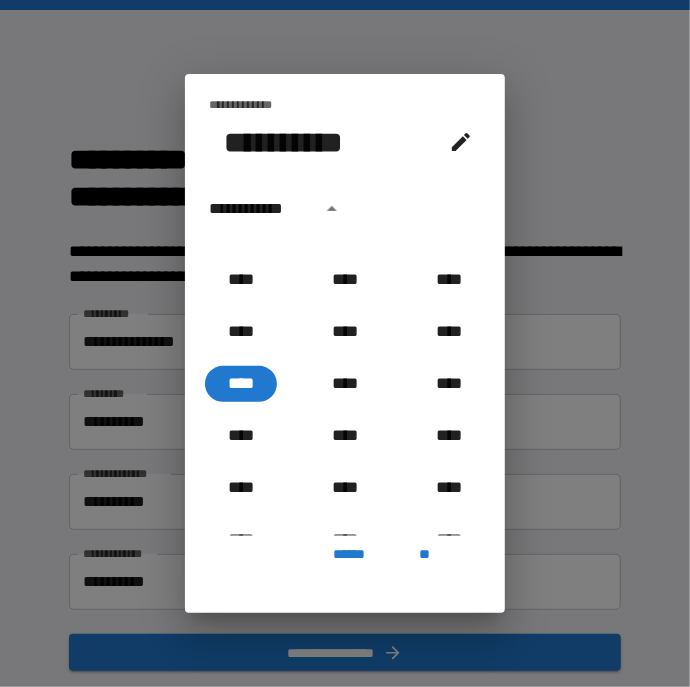click on "**********" at bounding box center [345, 142] 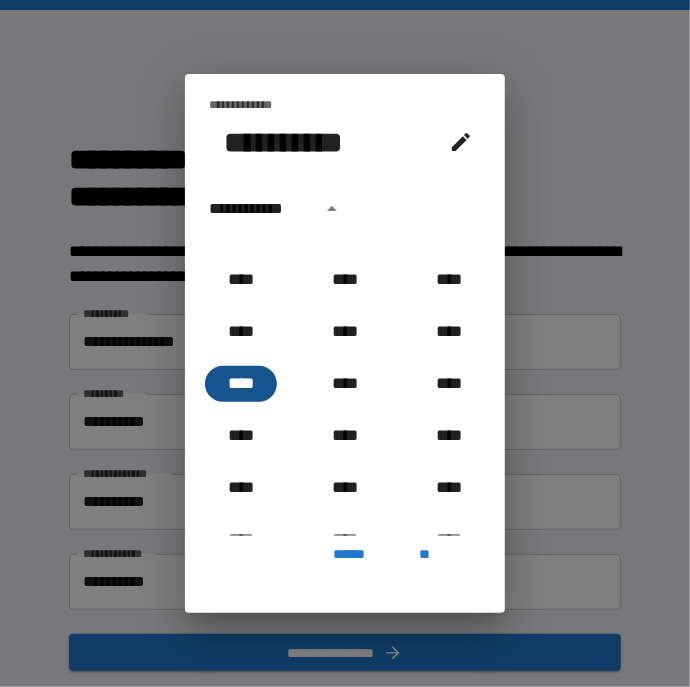 click on "****" at bounding box center [241, 384] 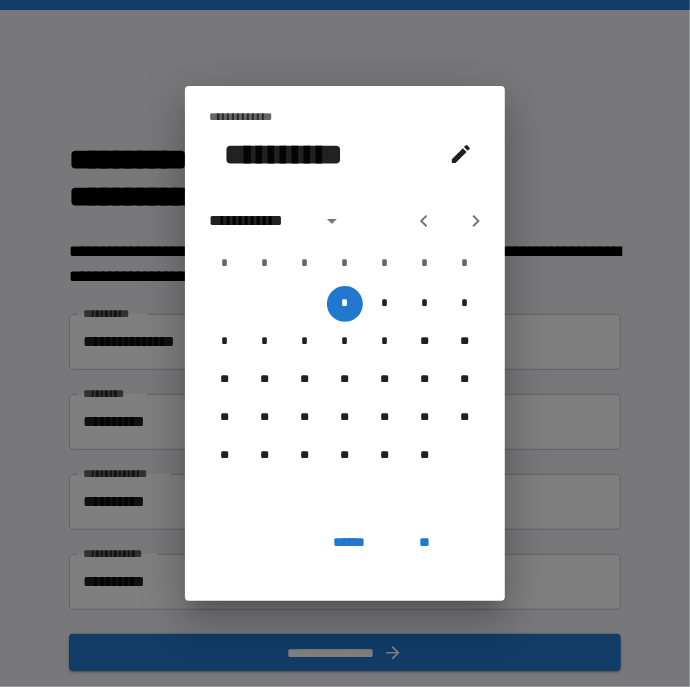 click 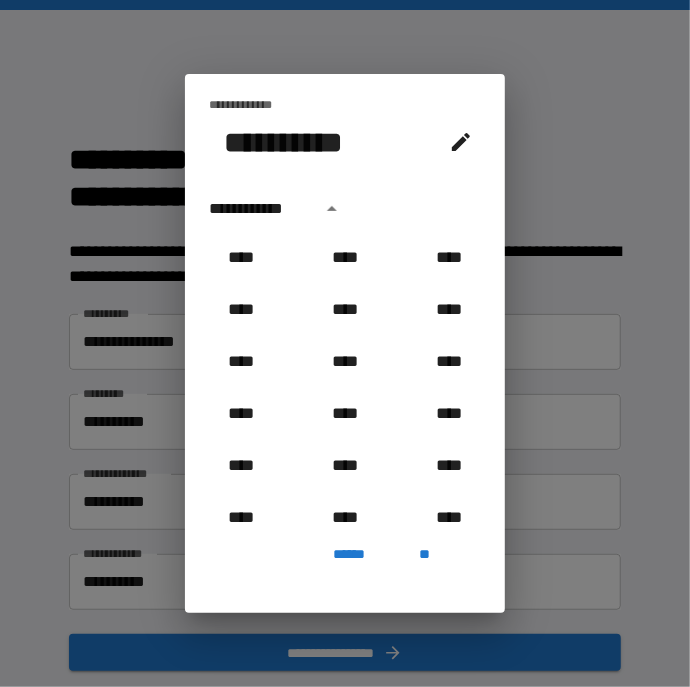 scroll, scrollTop: 1174, scrollLeft: 0, axis: vertical 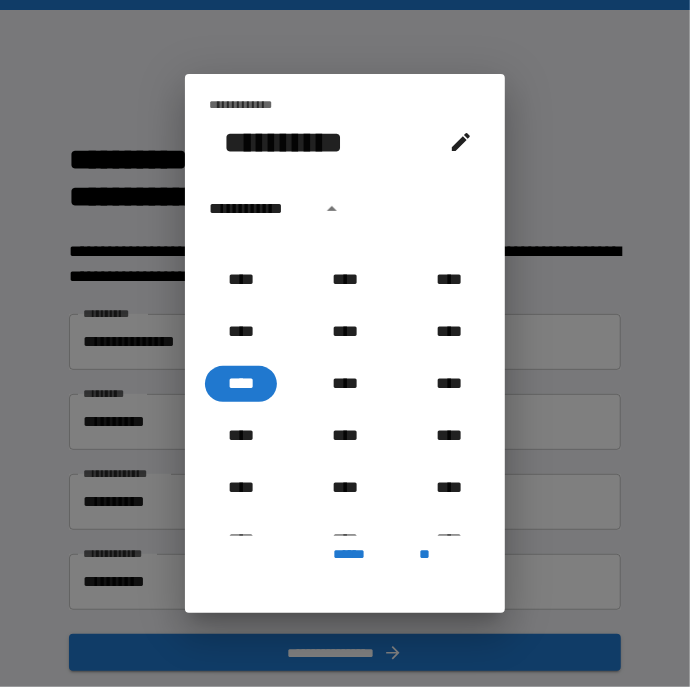 click on "**********" at bounding box center (259, 209) 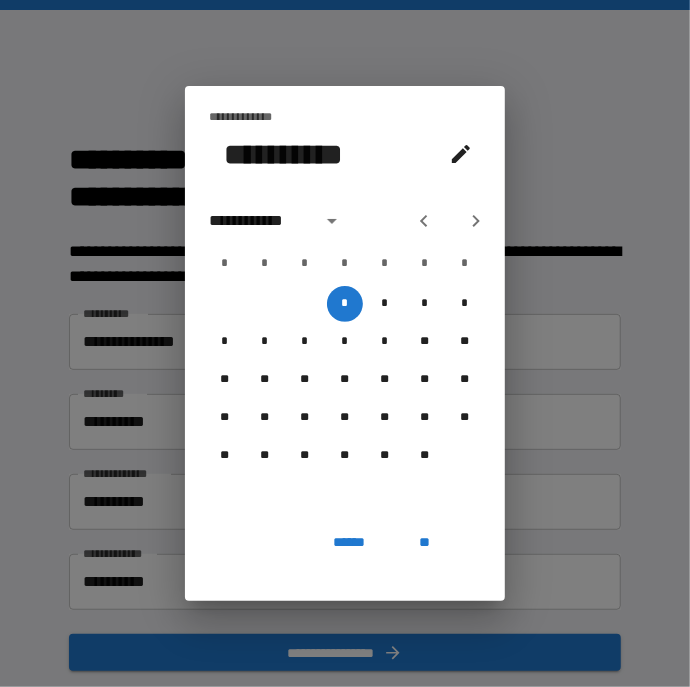 click 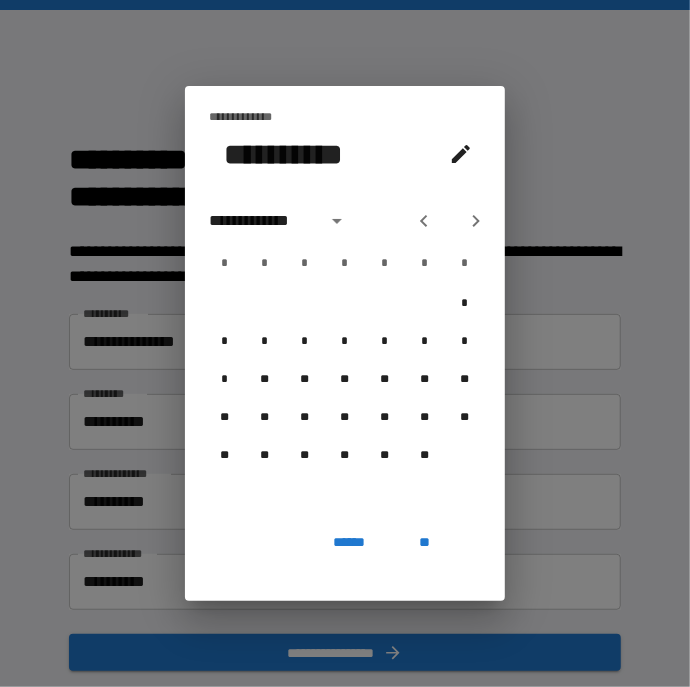 click 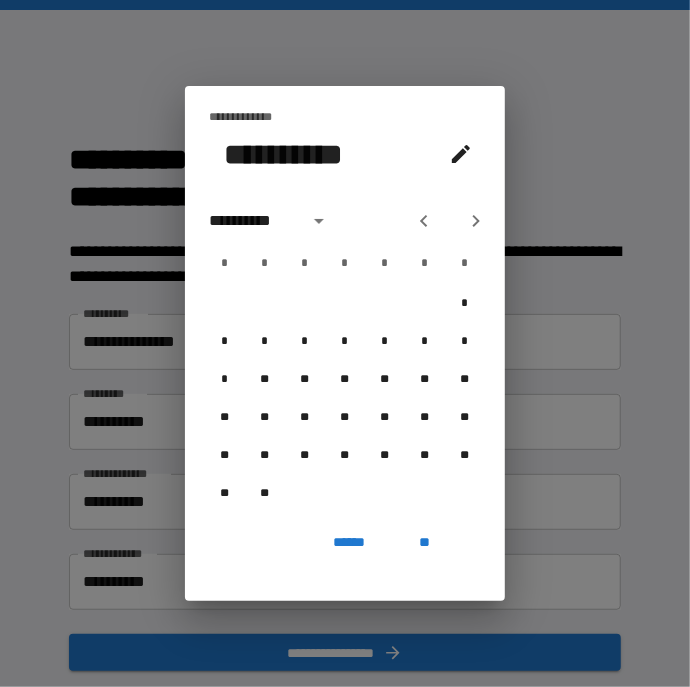 click 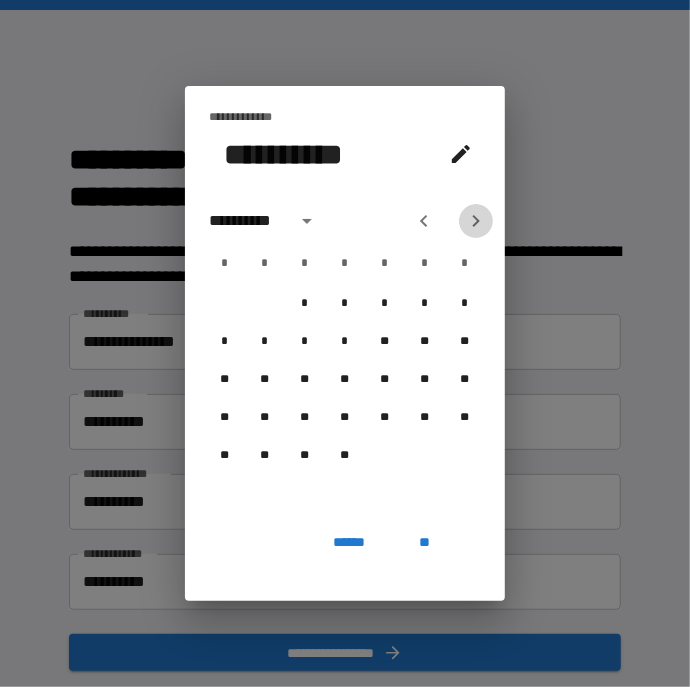 click 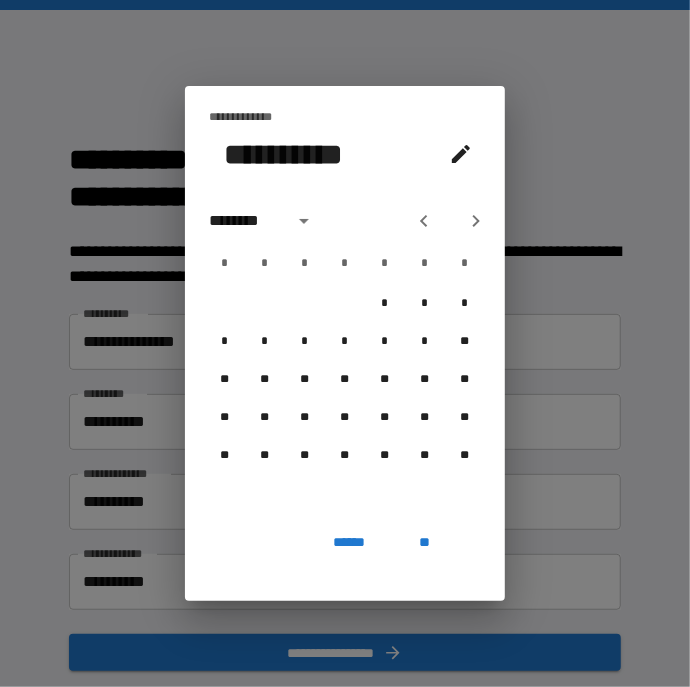 click 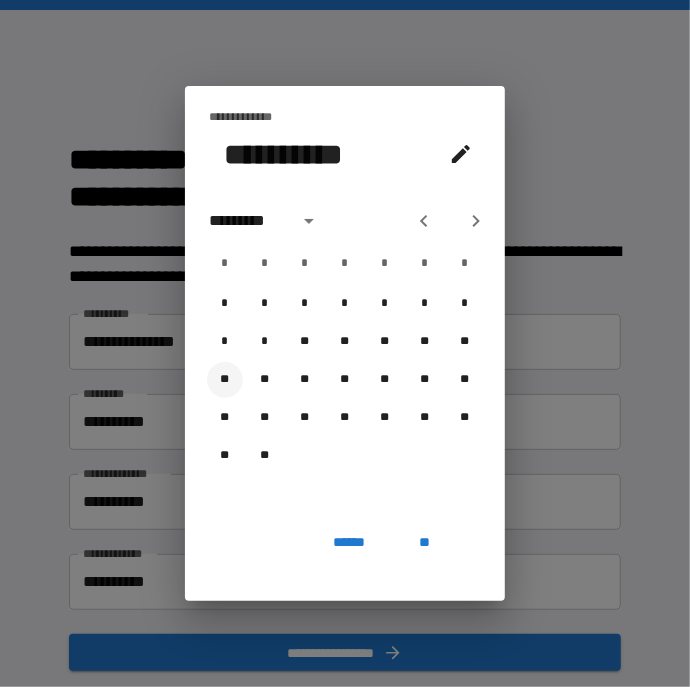 click on "**" at bounding box center [225, 380] 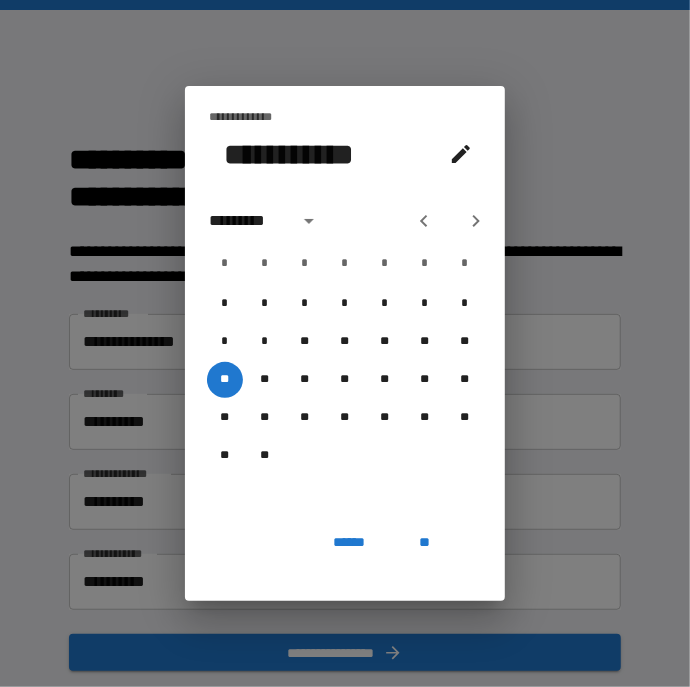 click on "**" at bounding box center [425, 542] 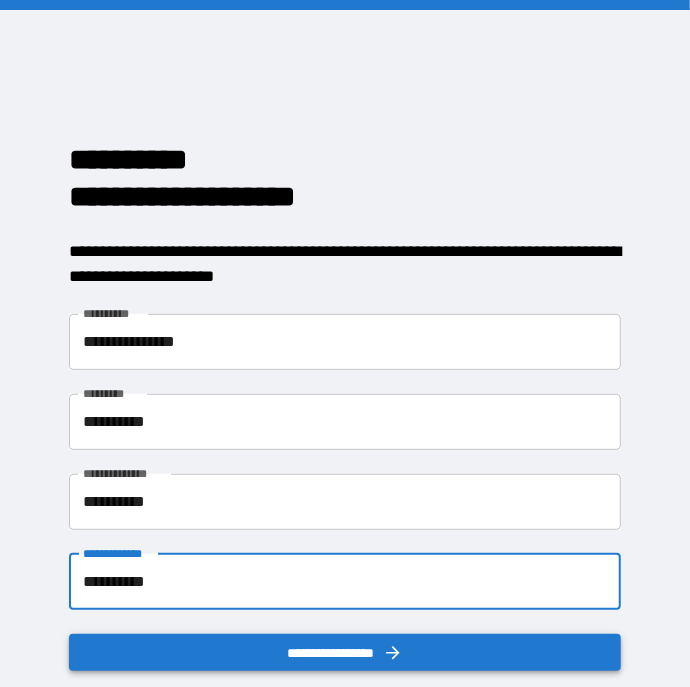 click on "**********" at bounding box center (345, 653) 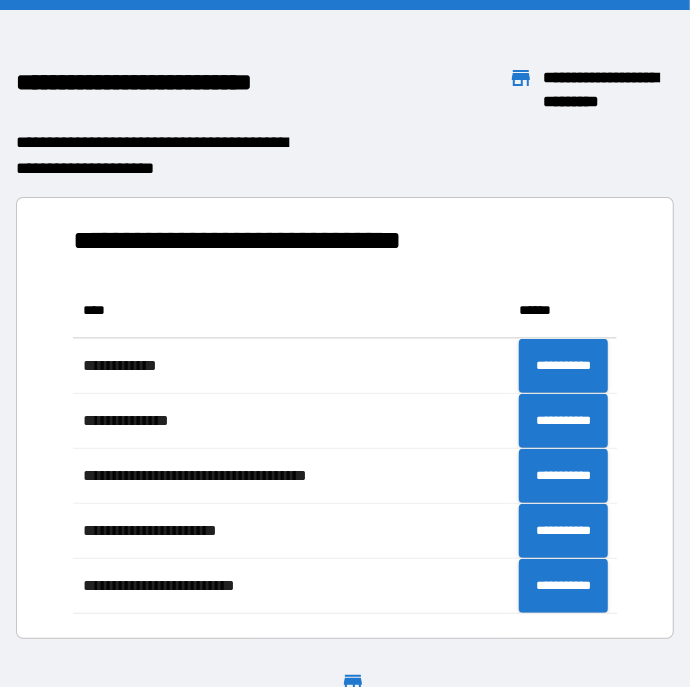 scroll, scrollTop: 1, scrollLeft: 1, axis: both 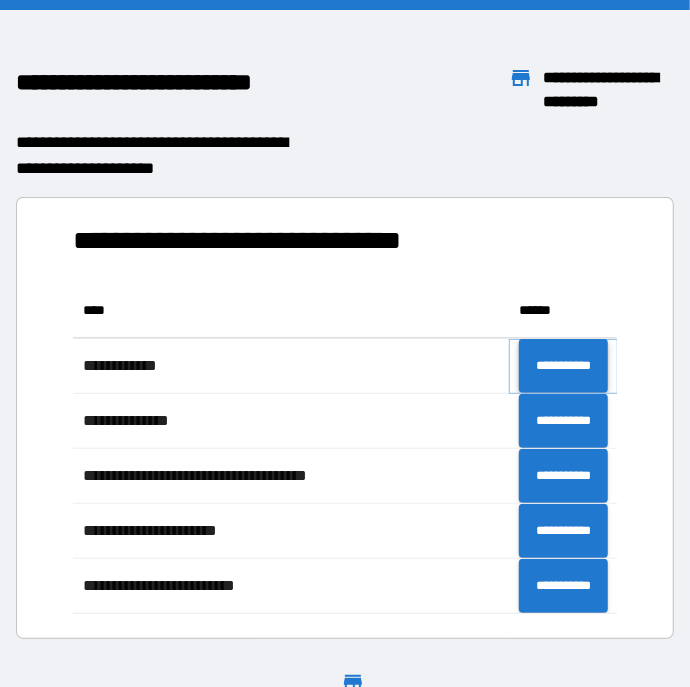 click on "**********" at bounding box center (563, 366) 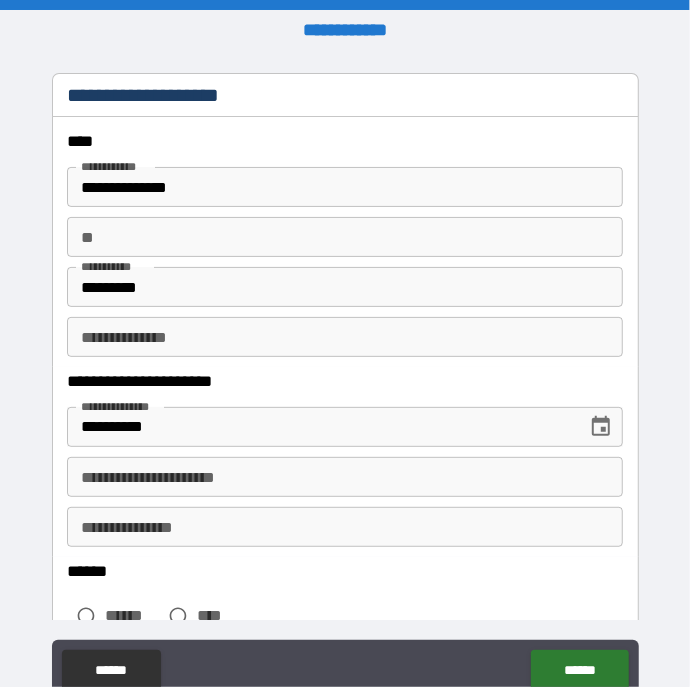 scroll, scrollTop: 34, scrollLeft: 0, axis: vertical 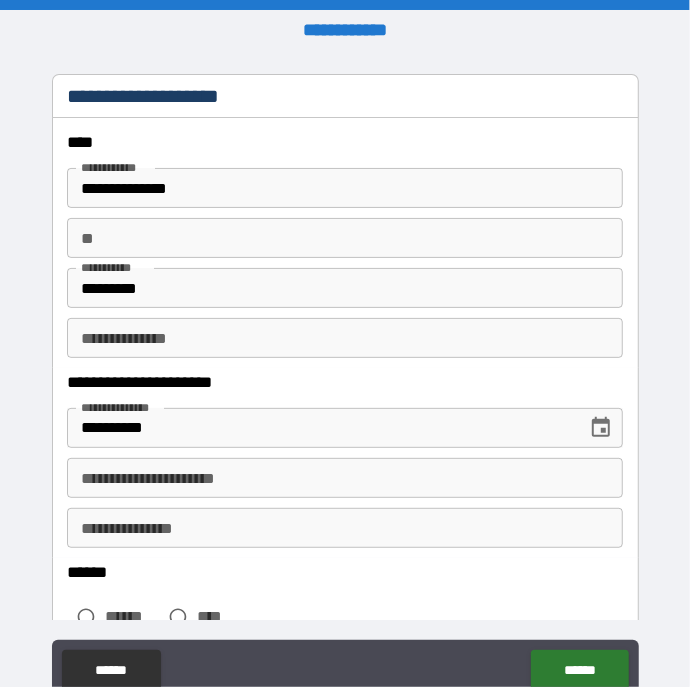 click on "**********" at bounding box center (344, 338) 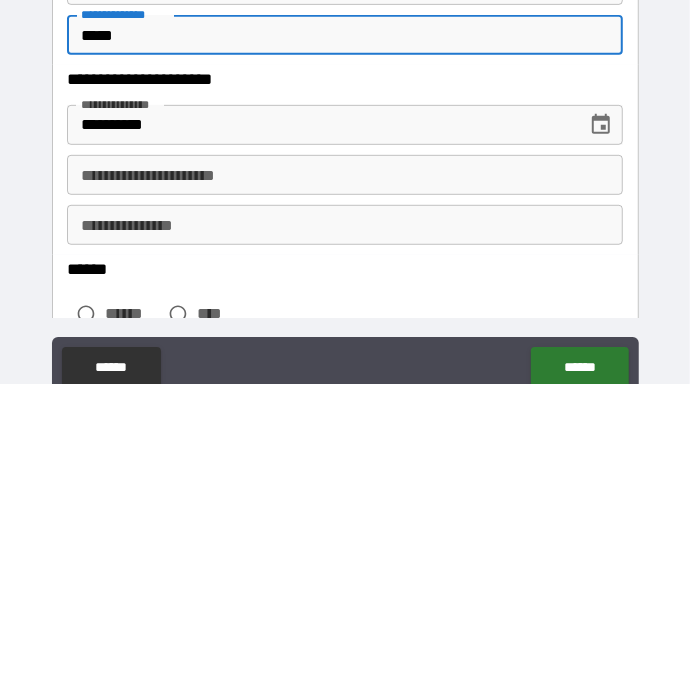 type on "*****" 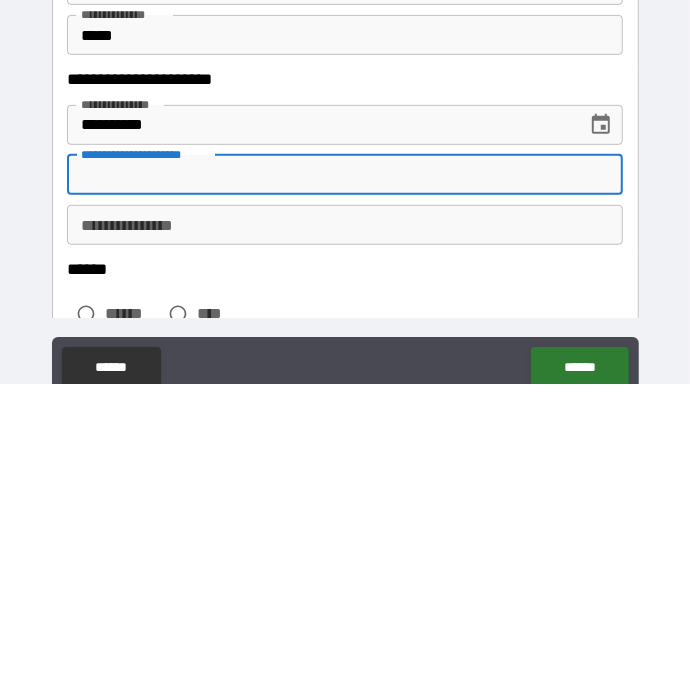 click on "**********" at bounding box center [344, 528] 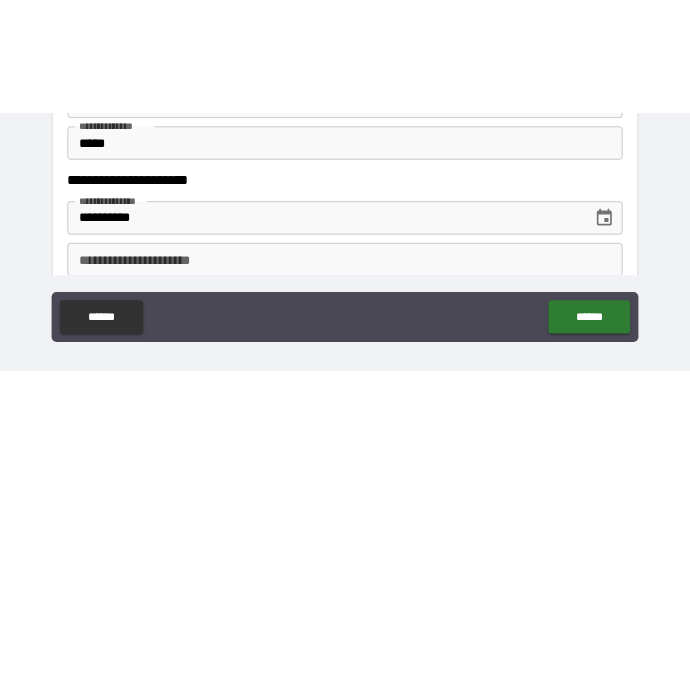 scroll, scrollTop: 57, scrollLeft: 0, axis: vertical 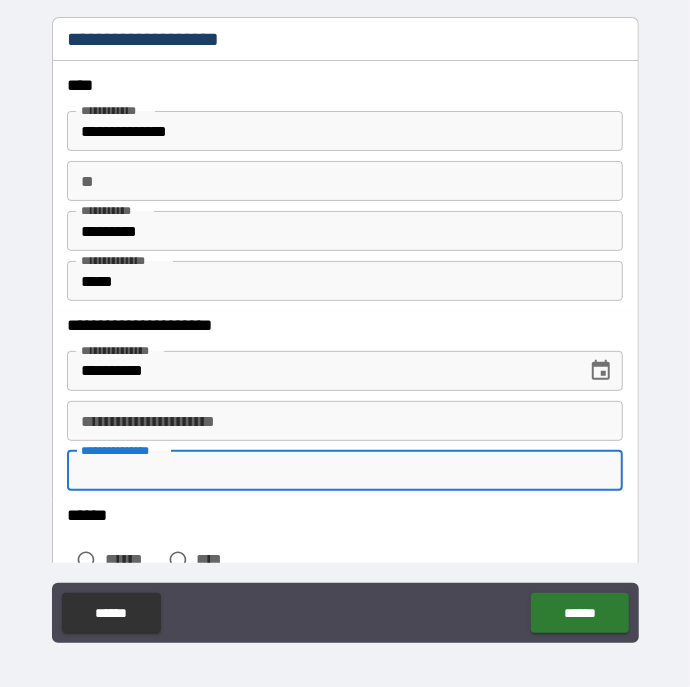 click on "**********" at bounding box center [344, 471] 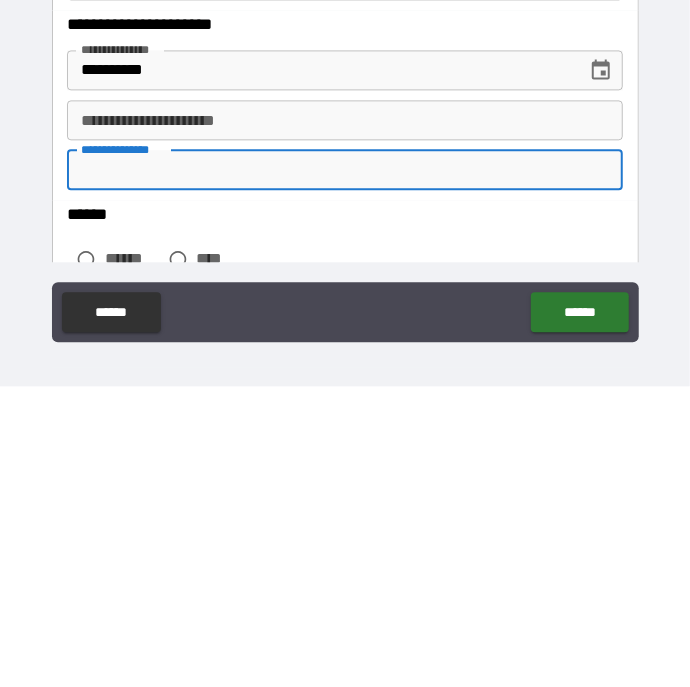 scroll, scrollTop: 57, scrollLeft: 0, axis: vertical 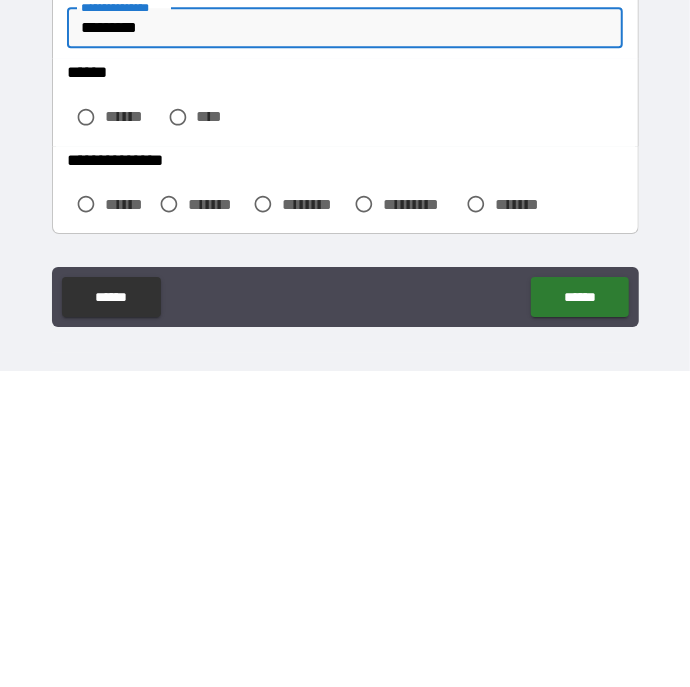 type on "*********" 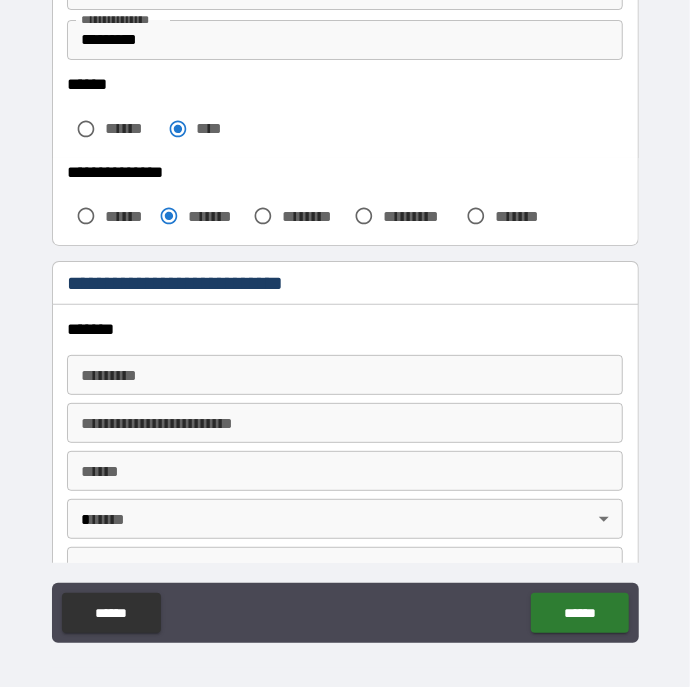 scroll, scrollTop: 476, scrollLeft: 0, axis: vertical 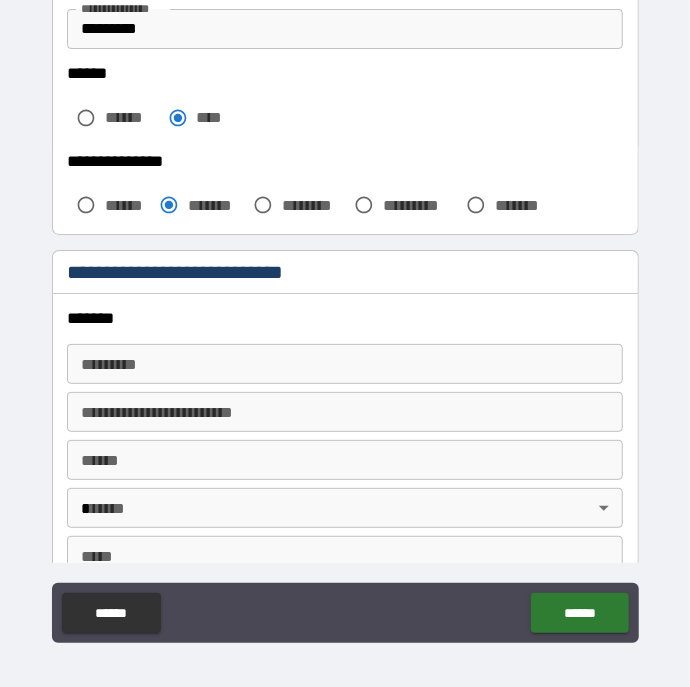 click on "*******   *" at bounding box center (344, 364) 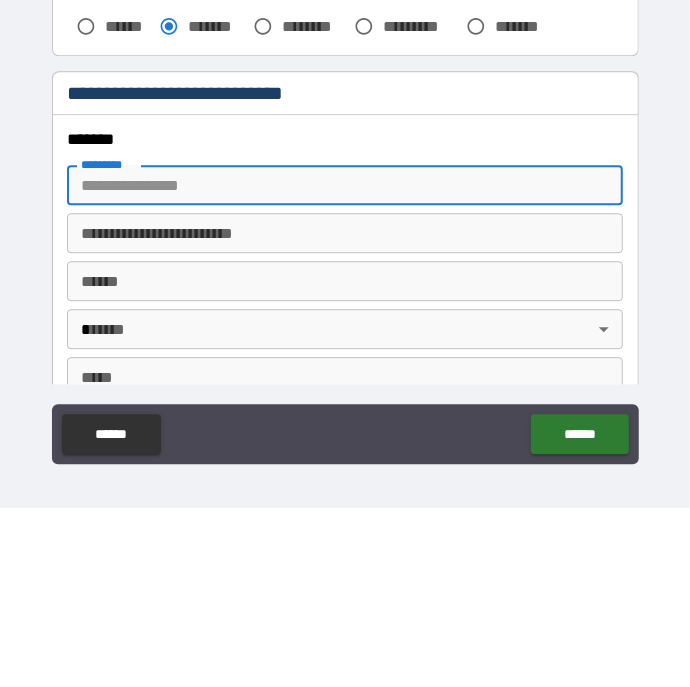scroll, scrollTop: 57, scrollLeft: 0, axis: vertical 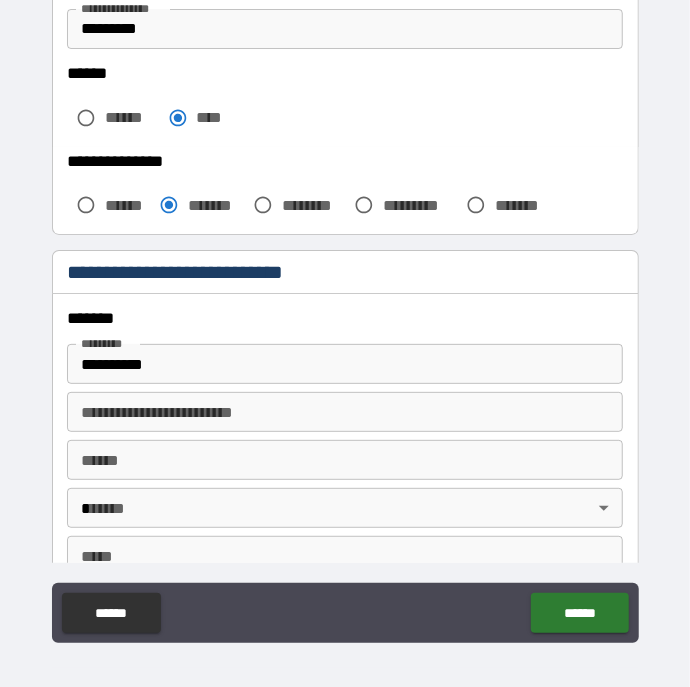 type on "**********" 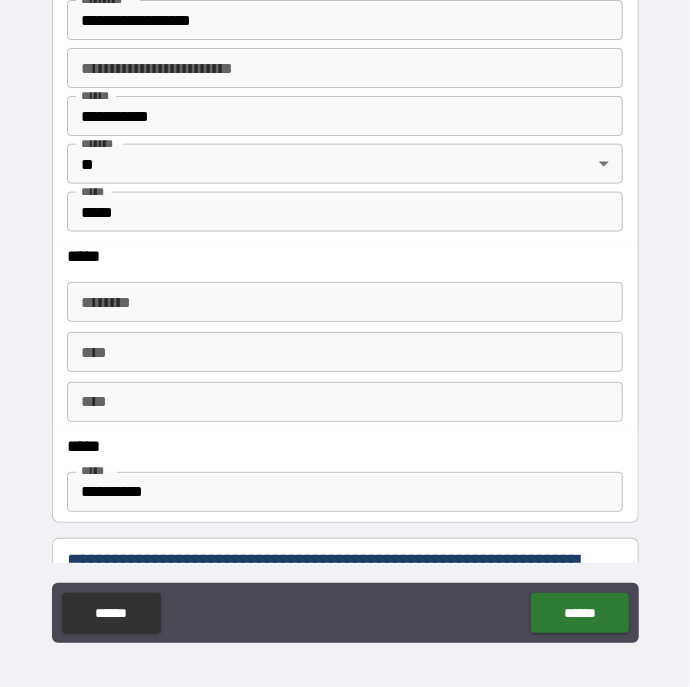 scroll, scrollTop: 821, scrollLeft: 0, axis: vertical 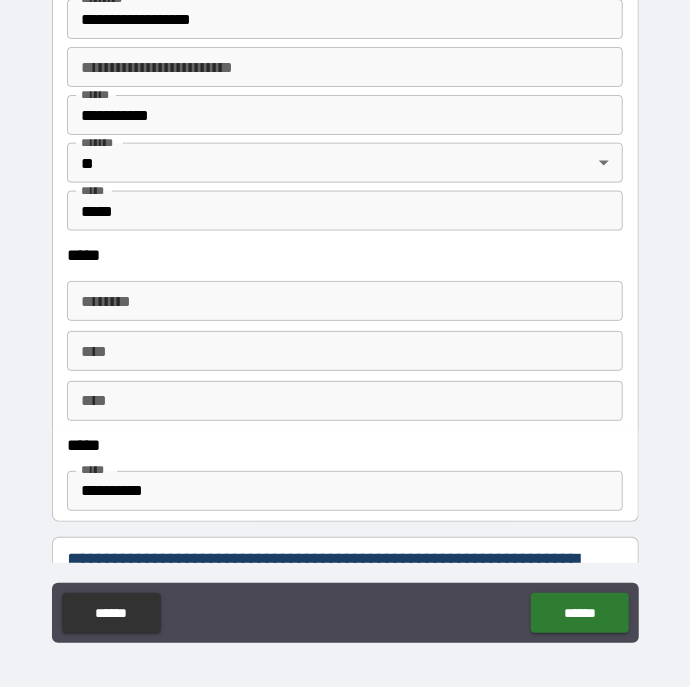 click on "******   *" at bounding box center [344, 301] 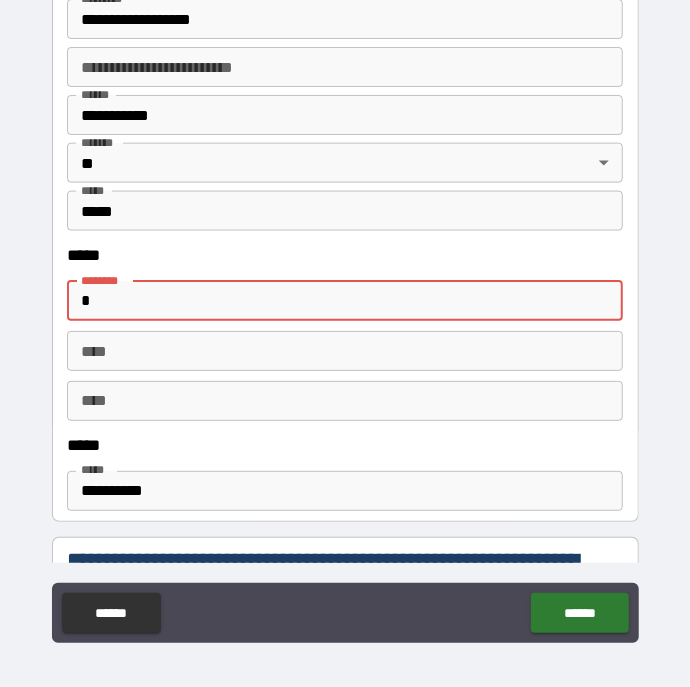 scroll, scrollTop: 57, scrollLeft: 0, axis: vertical 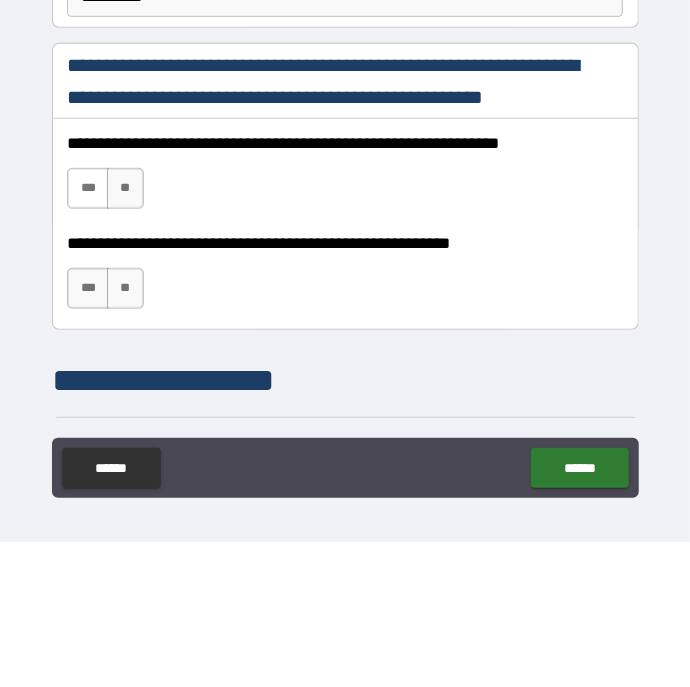 type on "**********" 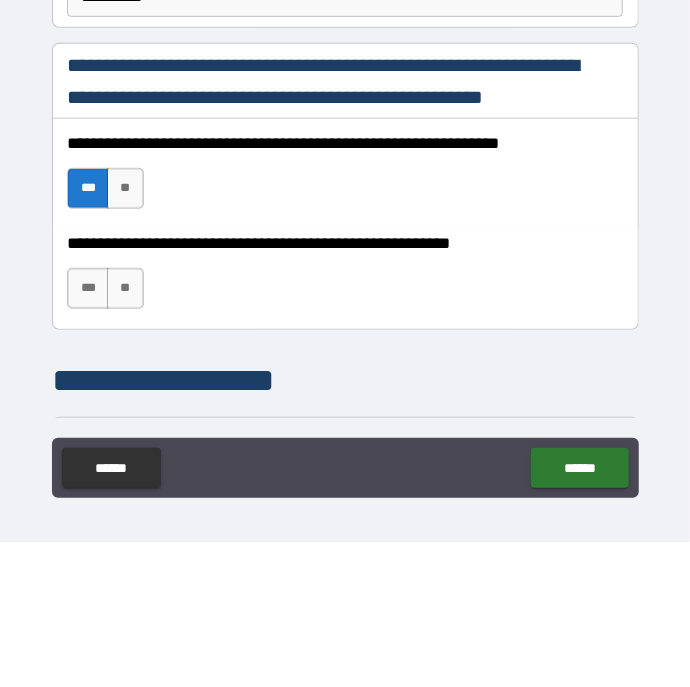 scroll, scrollTop: 57, scrollLeft: 0, axis: vertical 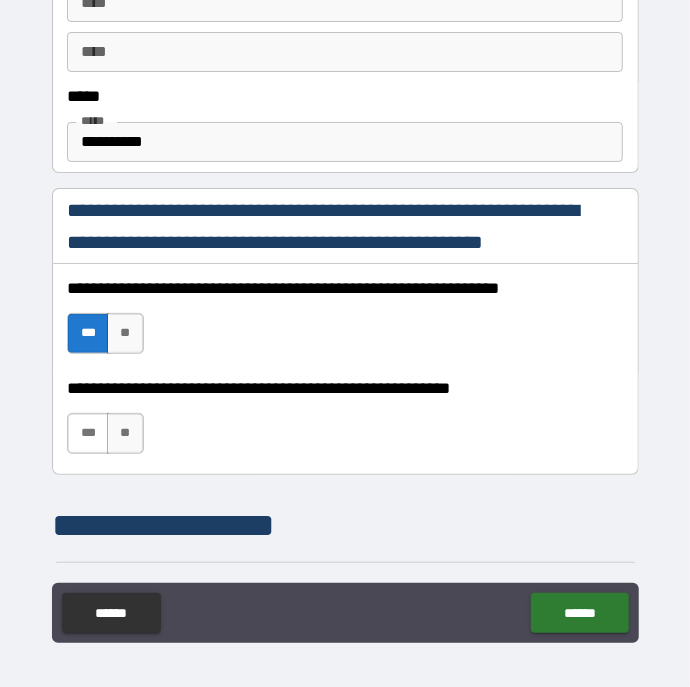 click on "***" at bounding box center [88, 433] 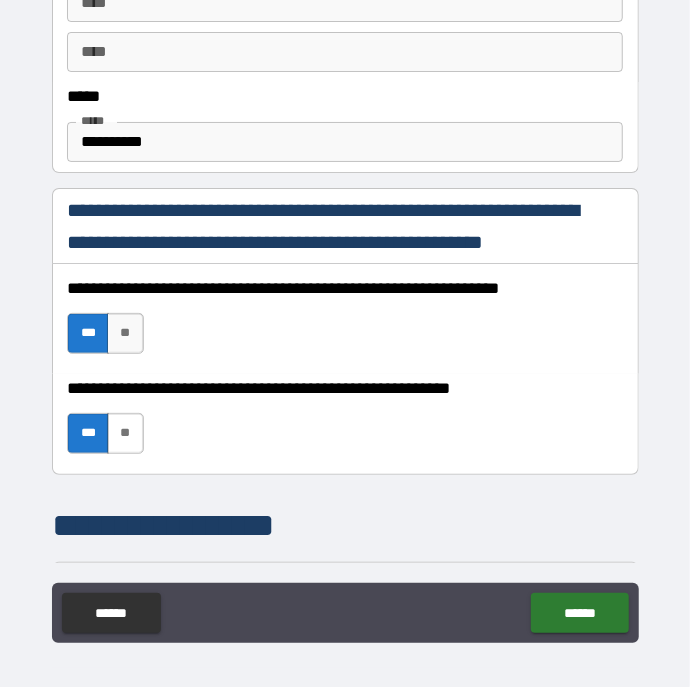 click on "**" at bounding box center [125, 433] 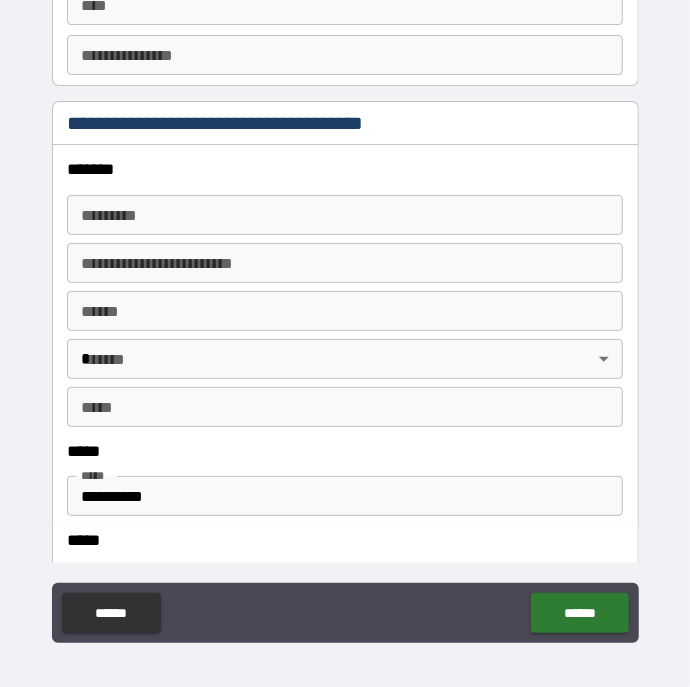 scroll, scrollTop: 2270, scrollLeft: 0, axis: vertical 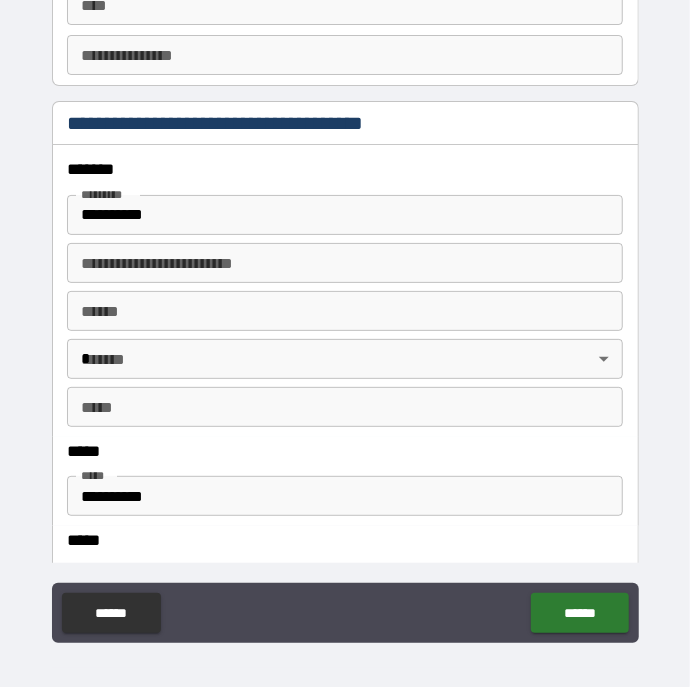 type on "**********" 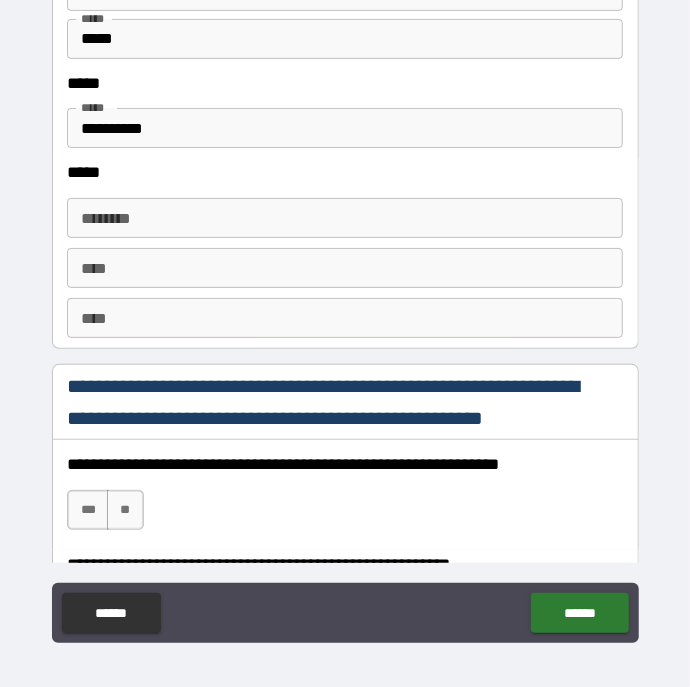 scroll, scrollTop: 2639, scrollLeft: 0, axis: vertical 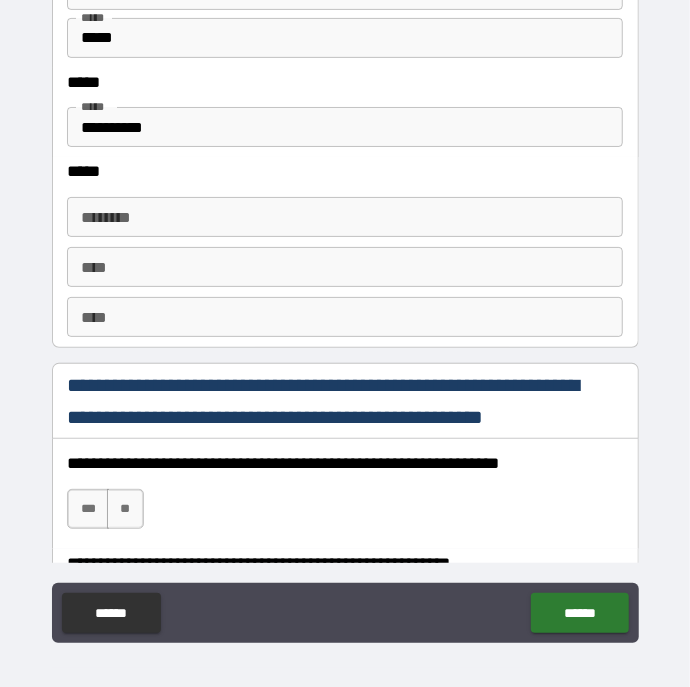 click on "******   *" at bounding box center (344, 217) 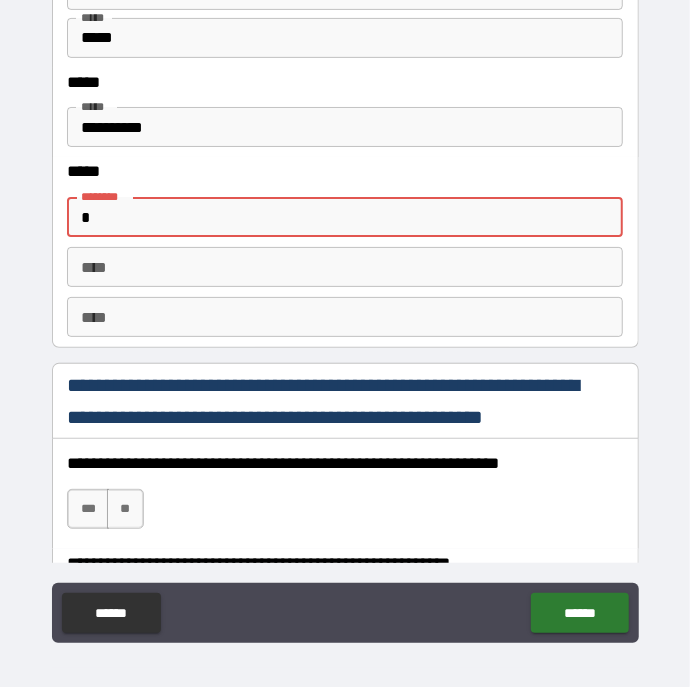 click on "**********" at bounding box center [344, 127] 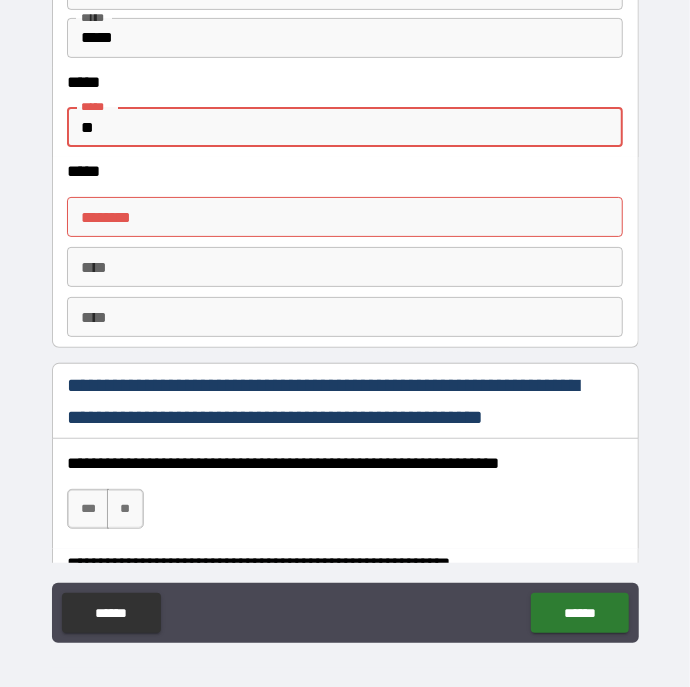 type on "*" 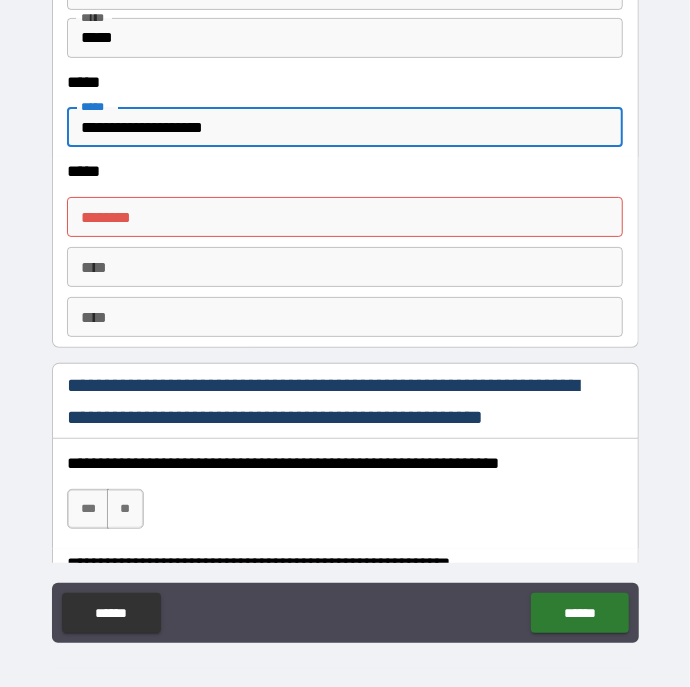 type on "**********" 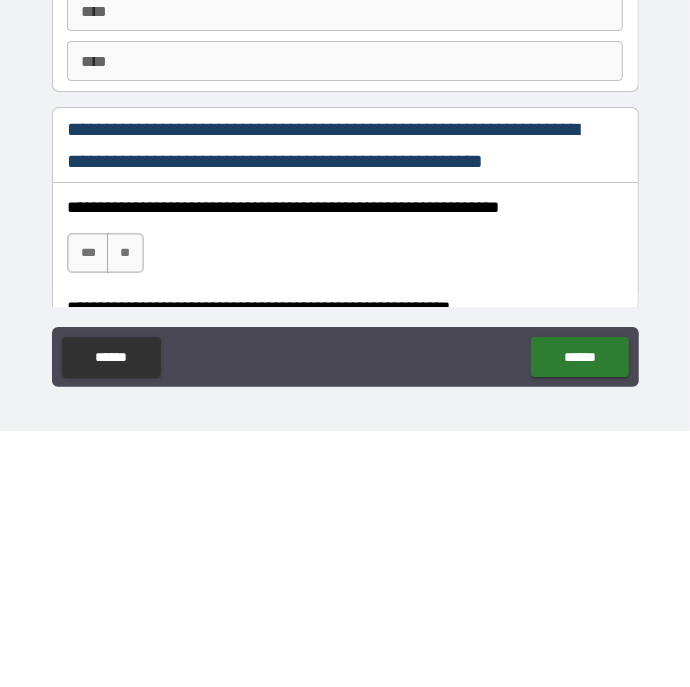 scroll, scrollTop: 57, scrollLeft: 0, axis: vertical 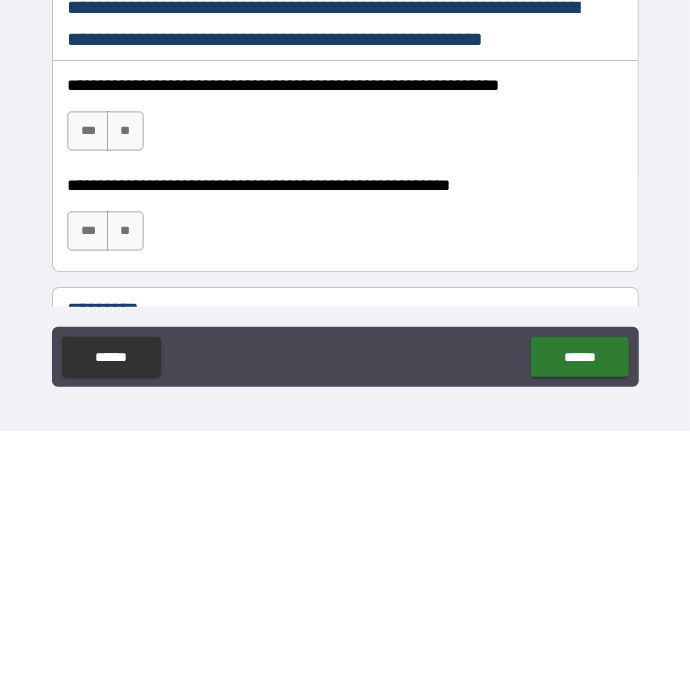 type on "**********" 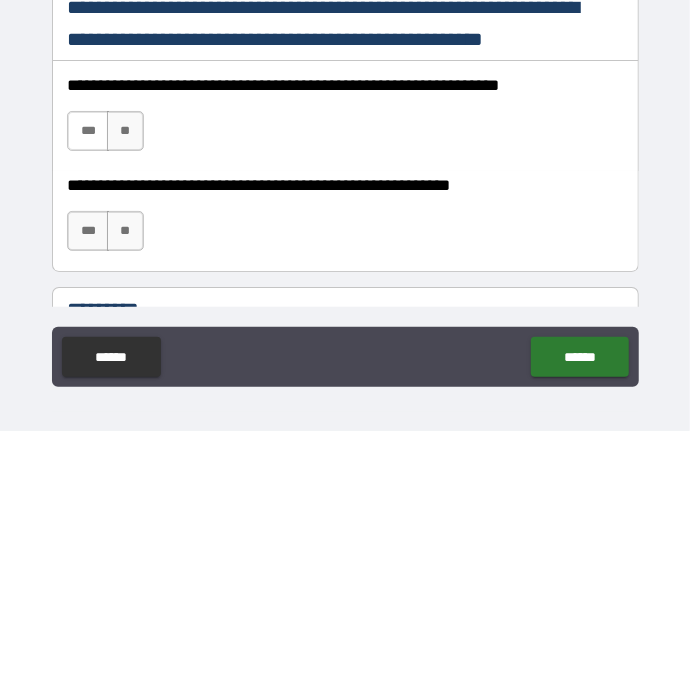 click on "***" at bounding box center (88, 387) 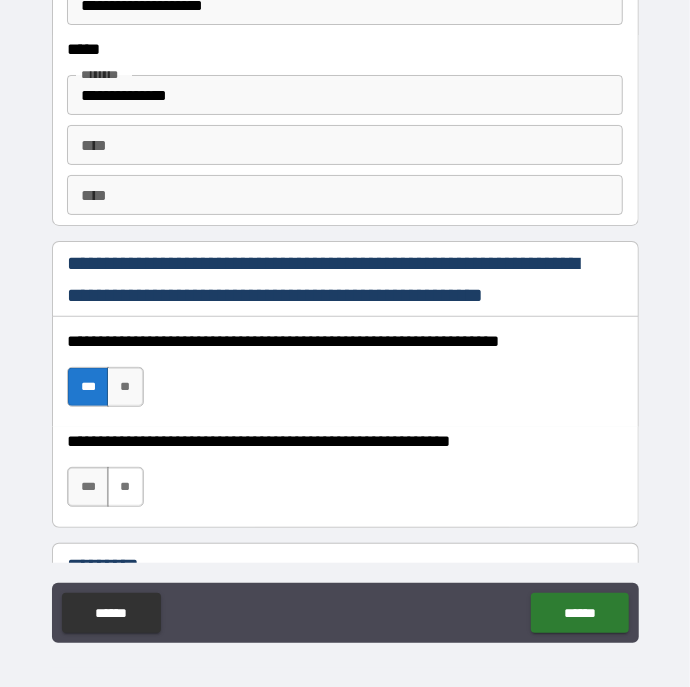 click on "**" at bounding box center (125, 487) 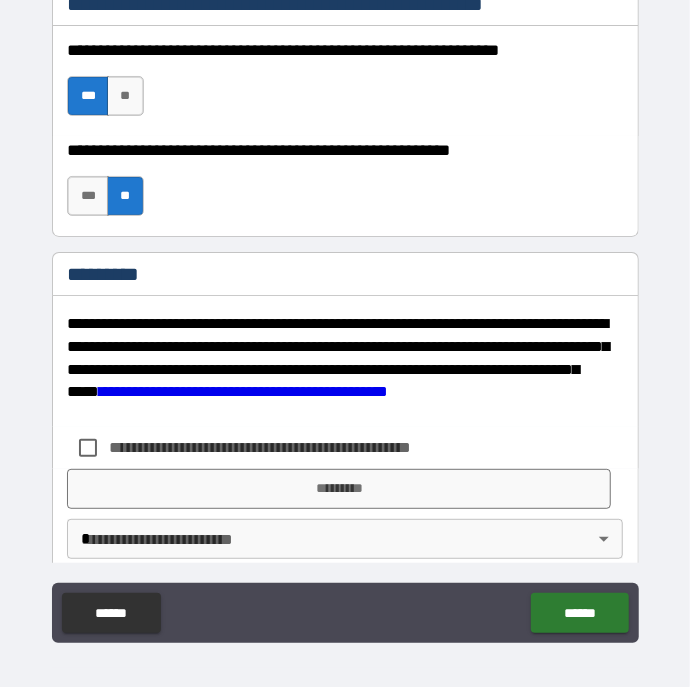 scroll, scrollTop: 3073, scrollLeft: 0, axis: vertical 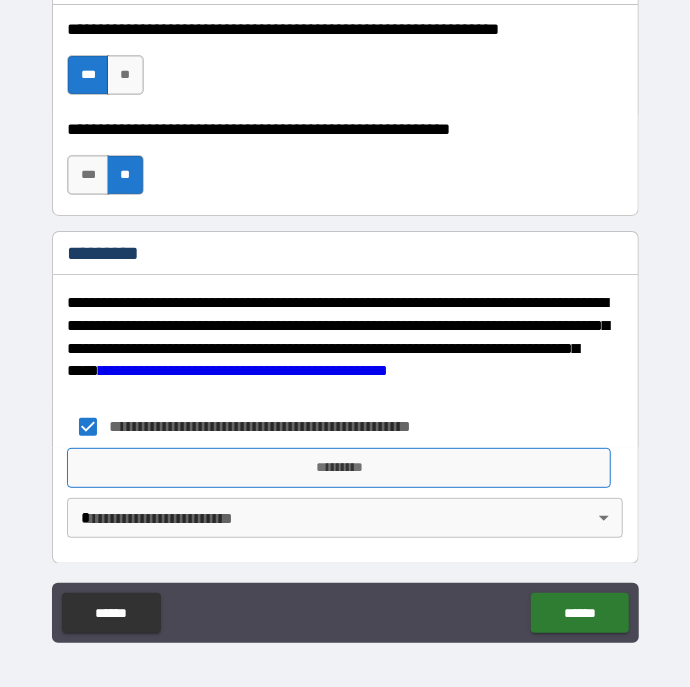 click on "*********" at bounding box center [339, 468] 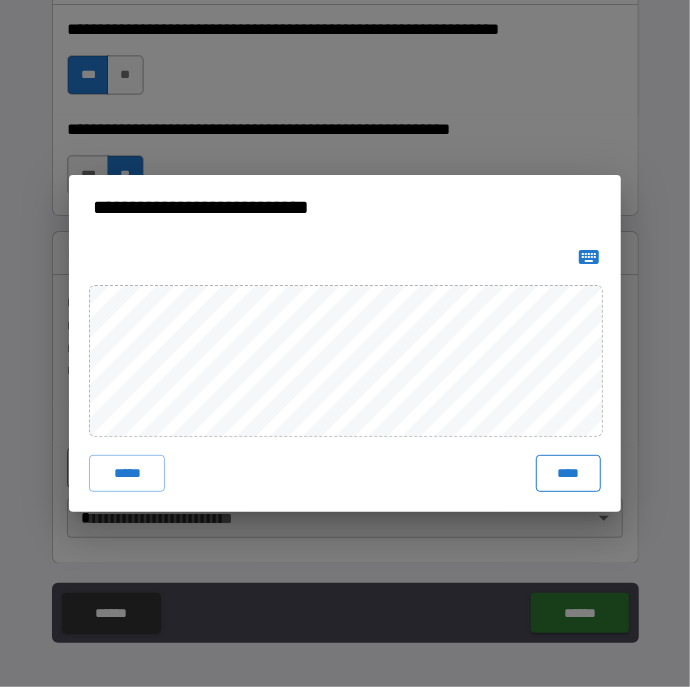 click on "****" at bounding box center (568, 473) 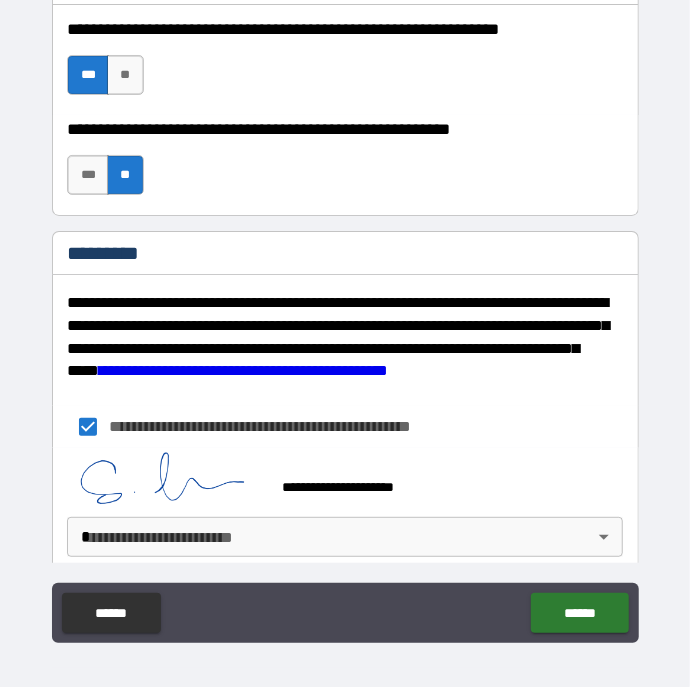 click on "**********" at bounding box center (345, 335) 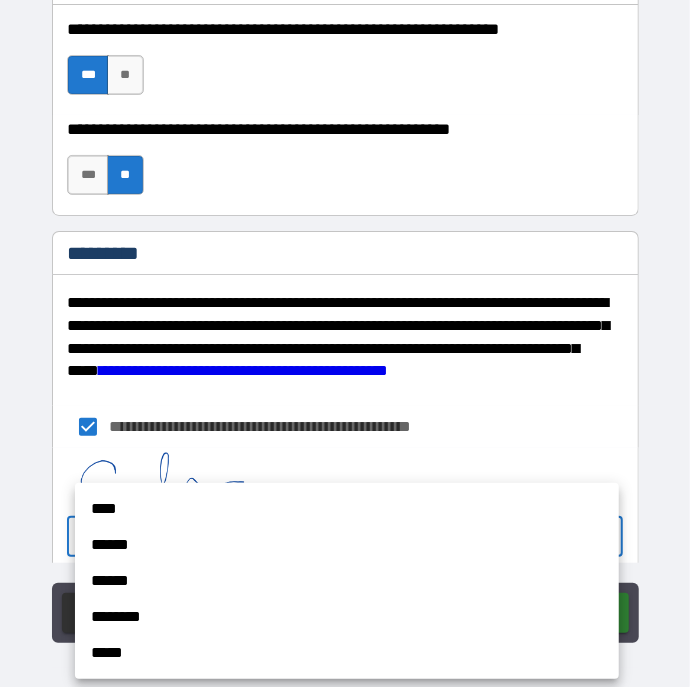 click on "****" at bounding box center (347, 509) 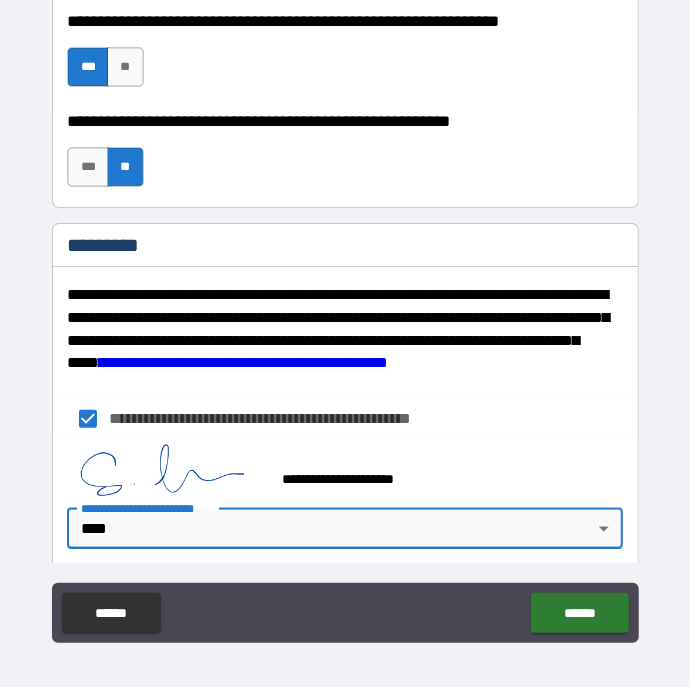 scroll, scrollTop: 3077, scrollLeft: 0, axis: vertical 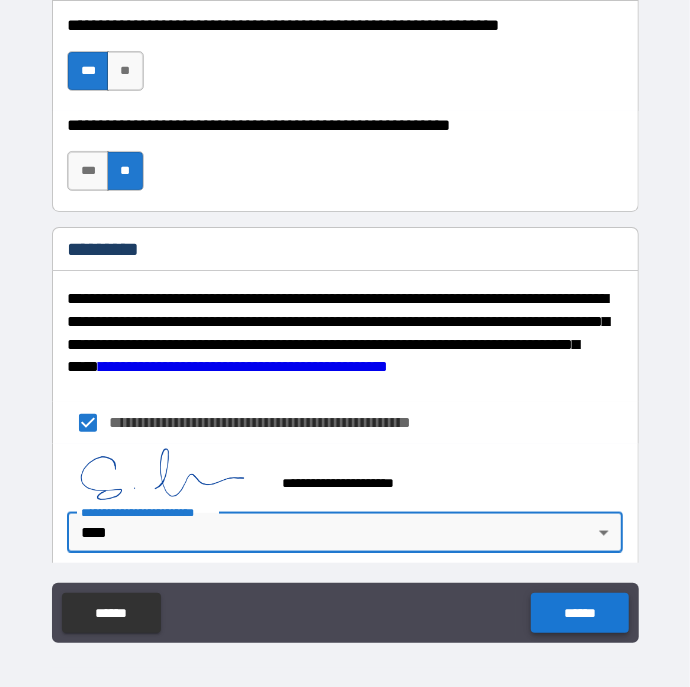 click on "******" at bounding box center [579, 613] 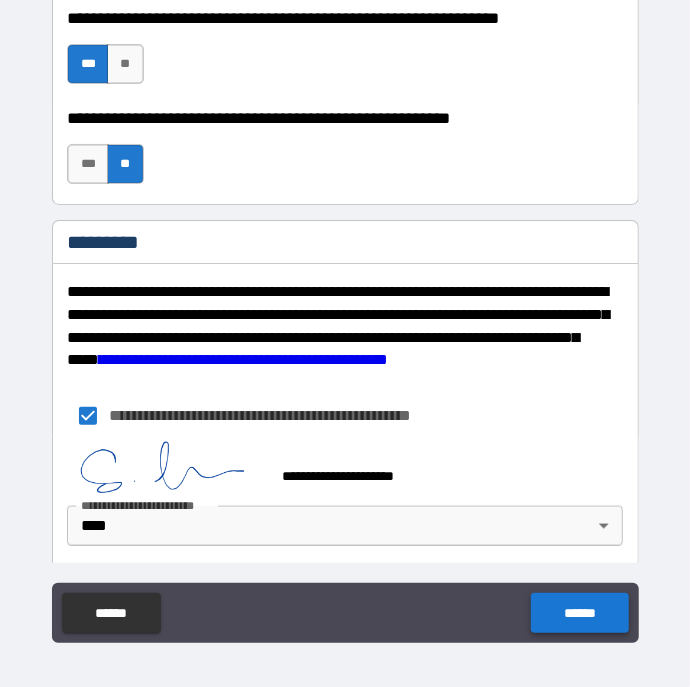 scroll, scrollTop: 3092, scrollLeft: 0, axis: vertical 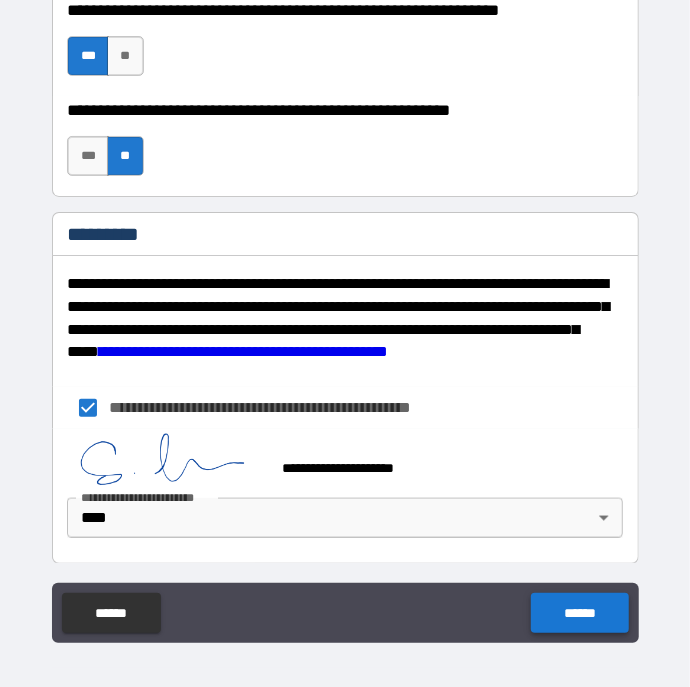 click on "******" at bounding box center [579, 613] 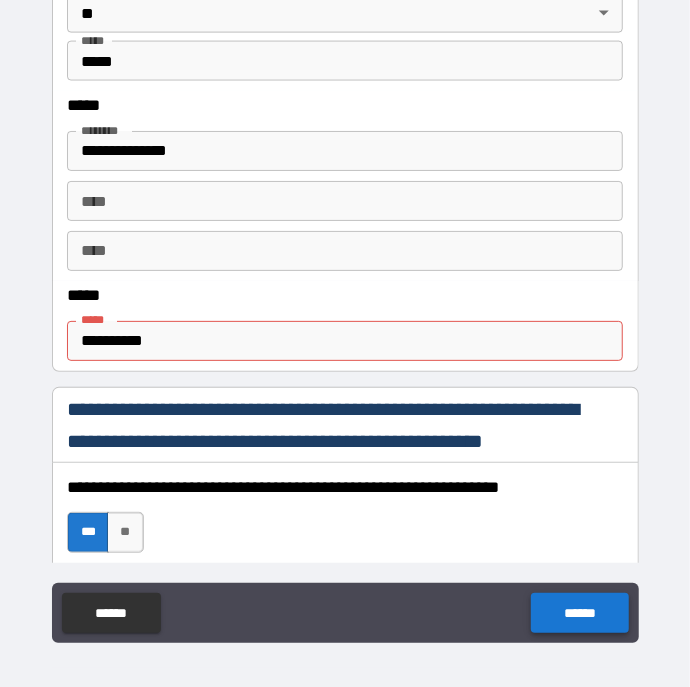 scroll, scrollTop: 972, scrollLeft: 0, axis: vertical 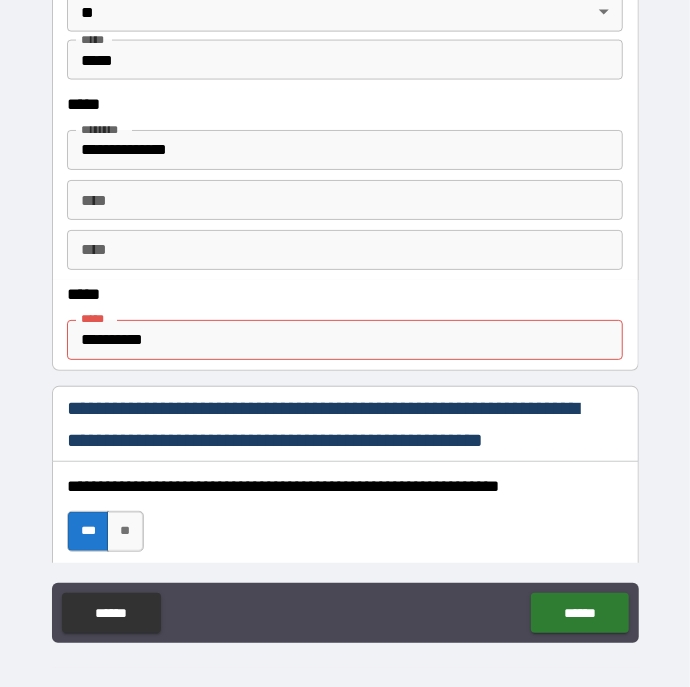 click on "**********" at bounding box center (344, 340) 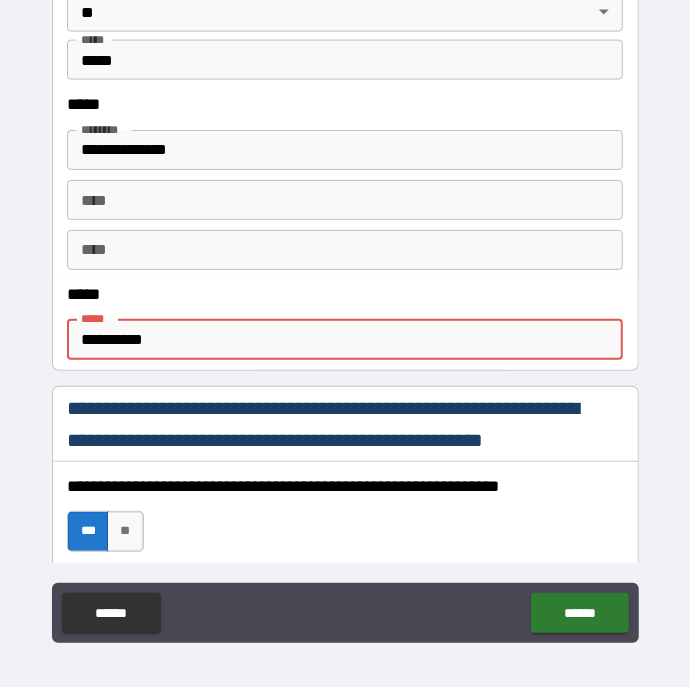 scroll, scrollTop: 57, scrollLeft: 0, axis: vertical 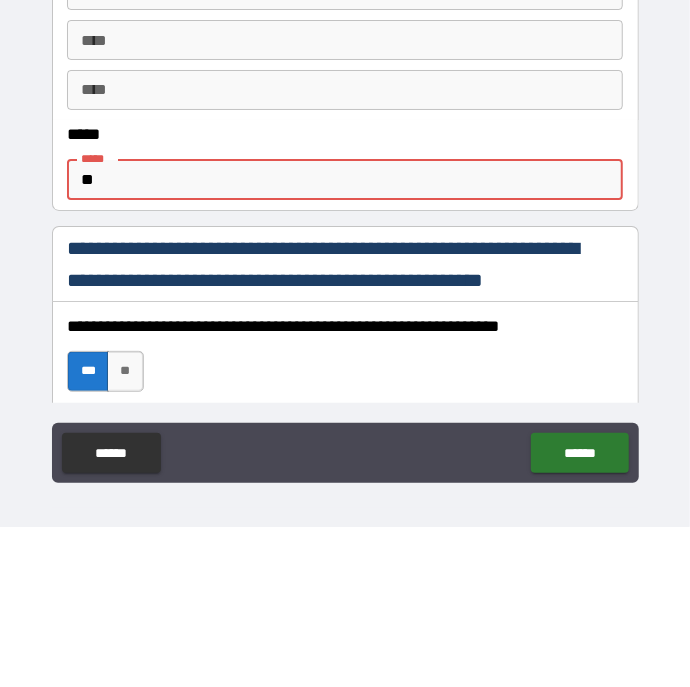 type on "*" 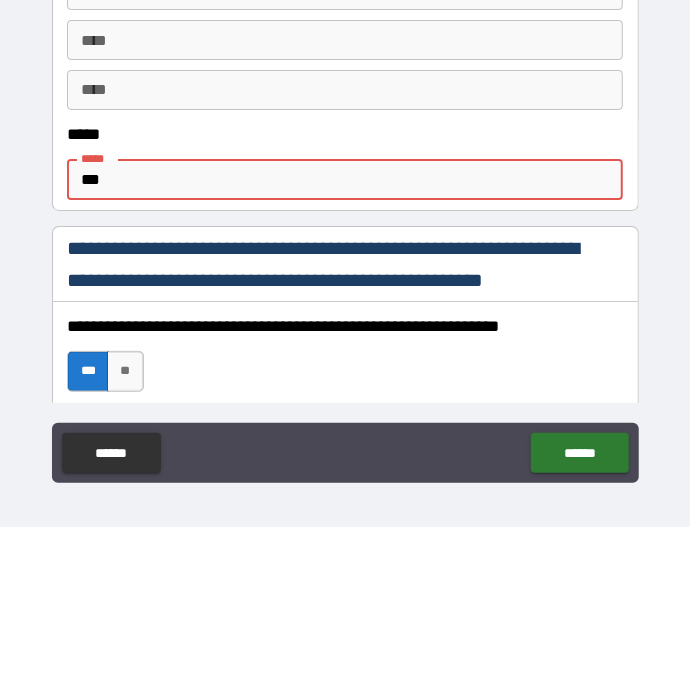 type on "**********" 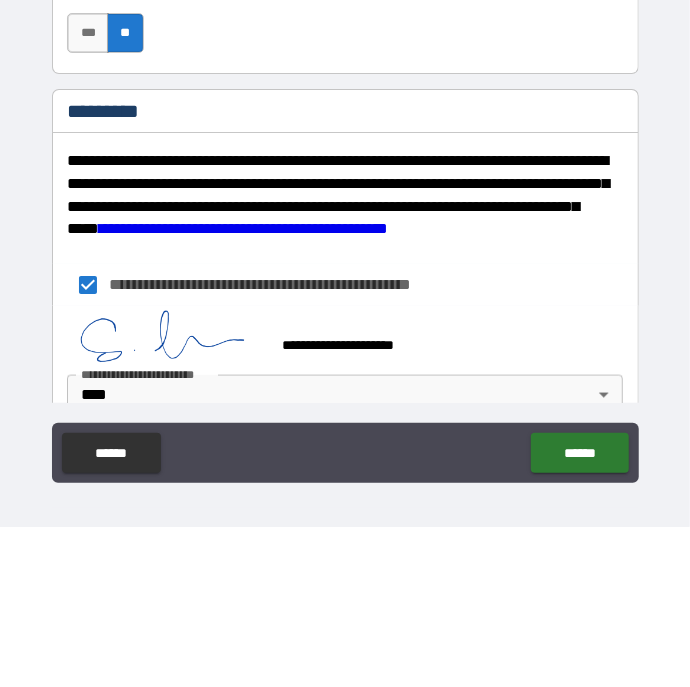 scroll, scrollTop: 3092, scrollLeft: 0, axis: vertical 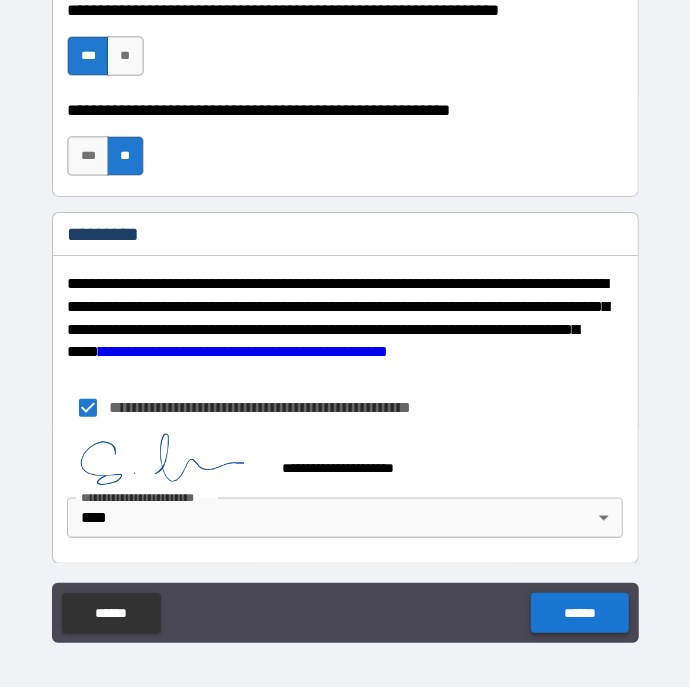 click on "******" at bounding box center [579, 613] 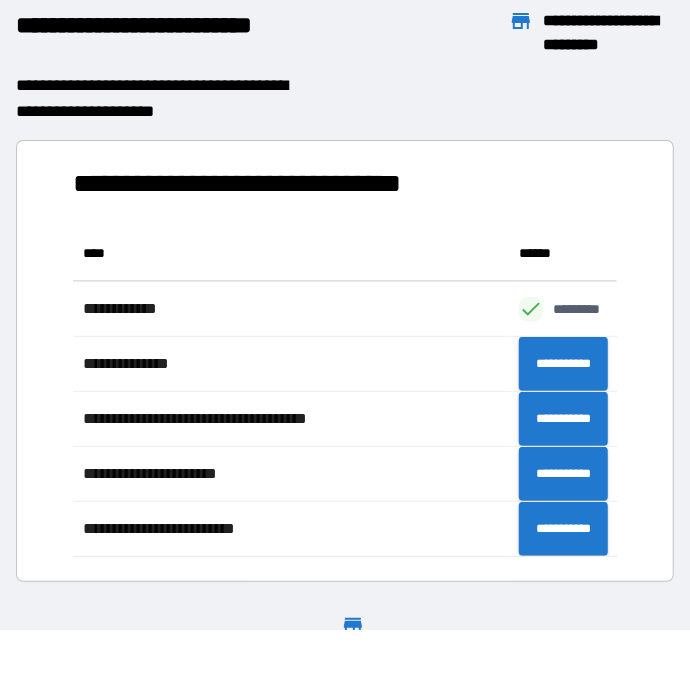 scroll, scrollTop: 1, scrollLeft: 1, axis: both 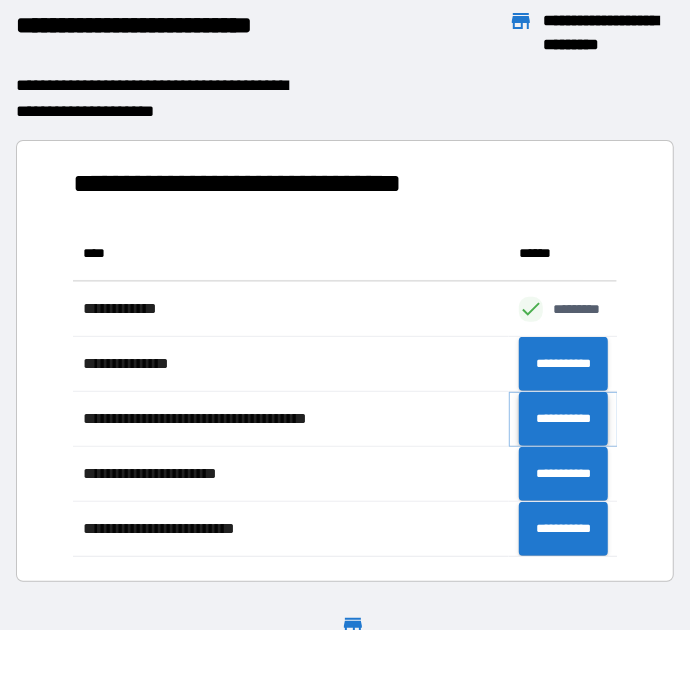 click on "**********" at bounding box center [563, 419] 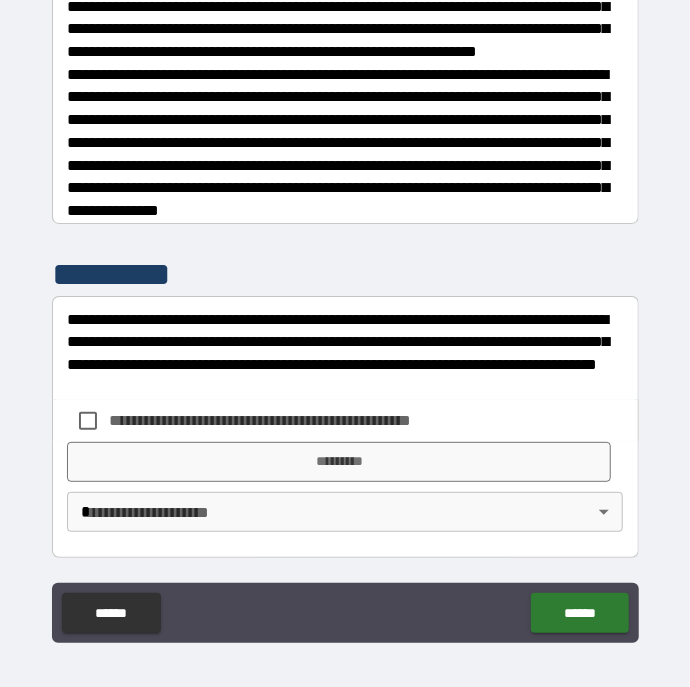 scroll, scrollTop: 1702, scrollLeft: 0, axis: vertical 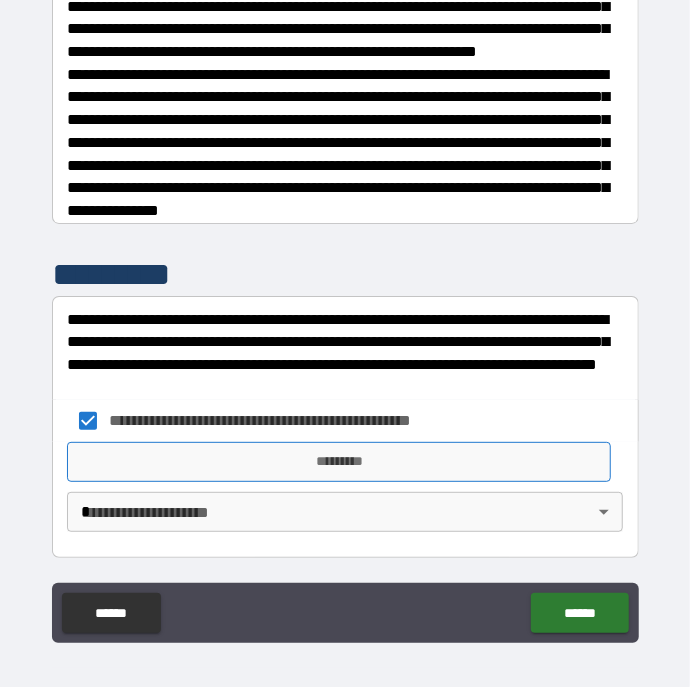 click on "*********" at bounding box center (339, 462) 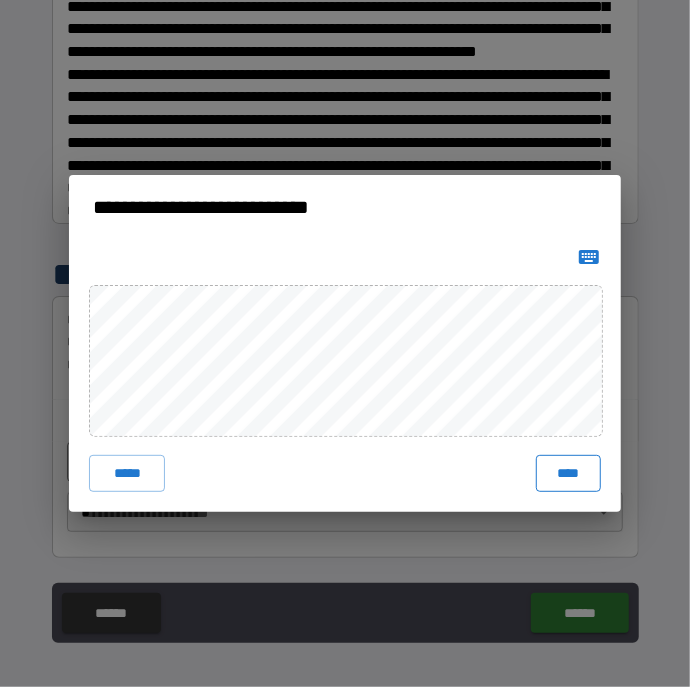 click on "****" at bounding box center (568, 473) 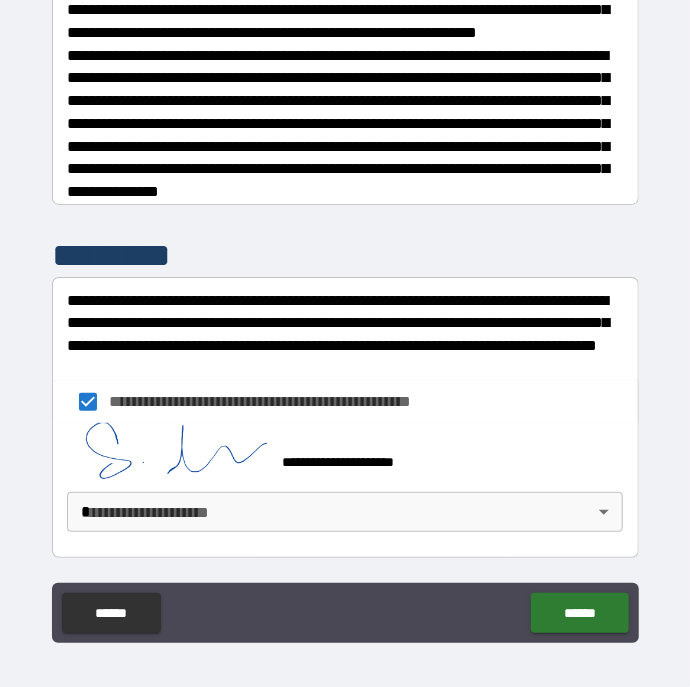 click on "**********" at bounding box center (345, 335) 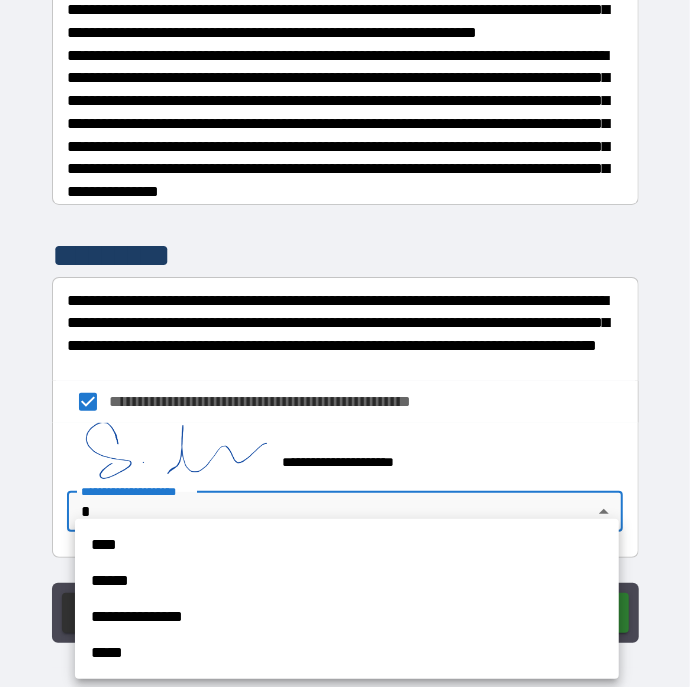 click on "****" at bounding box center (347, 545) 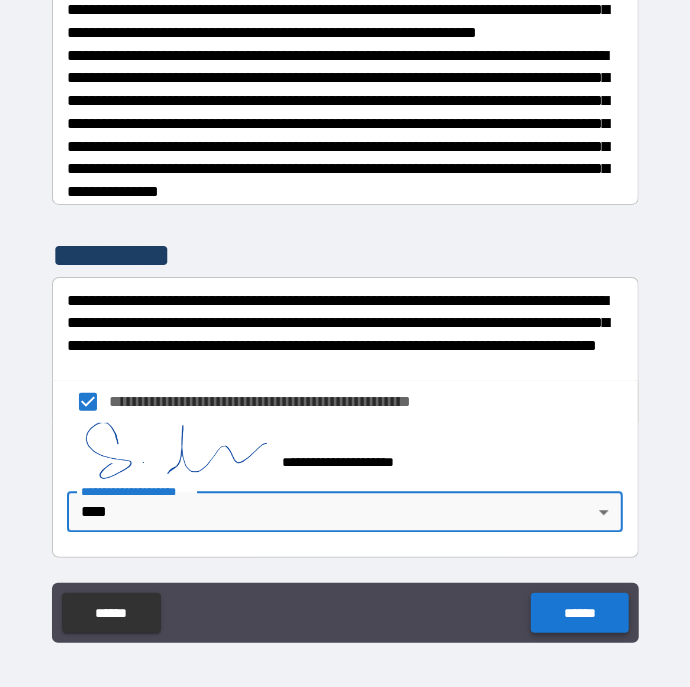 click on "******" at bounding box center [579, 613] 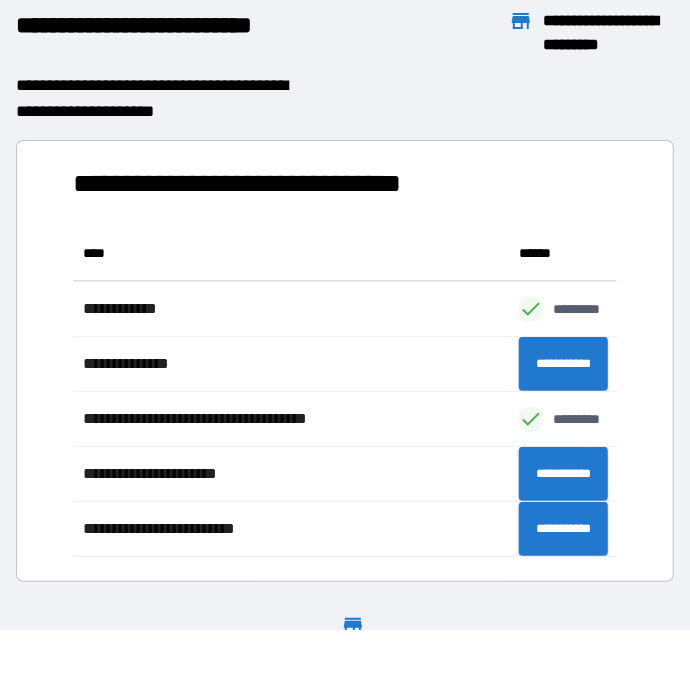 scroll, scrollTop: 1, scrollLeft: 1, axis: both 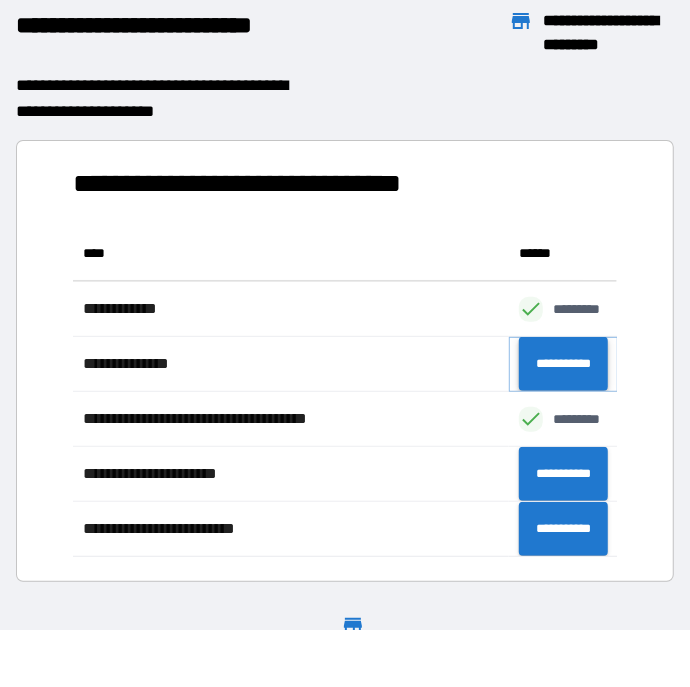 click on "**********" at bounding box center [563, 364] 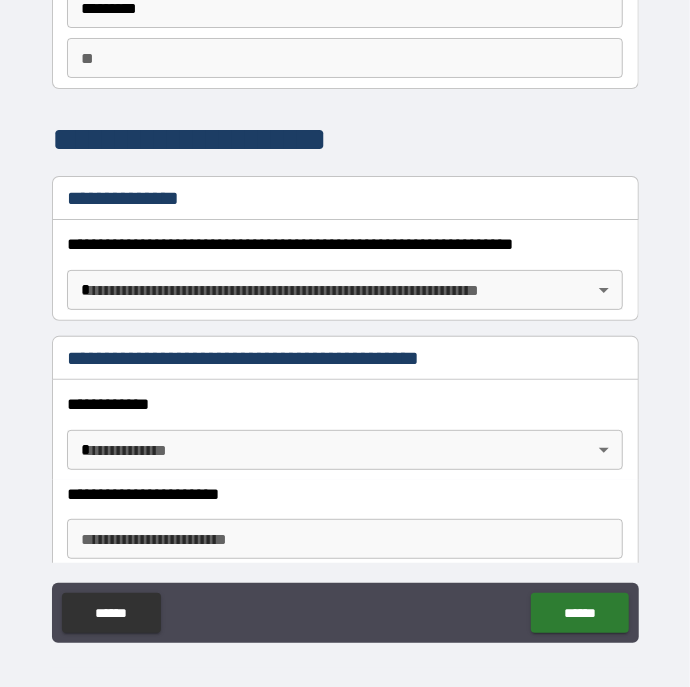 scroll, scrollTop: 156, scrollLeft: 0, axis: vertical 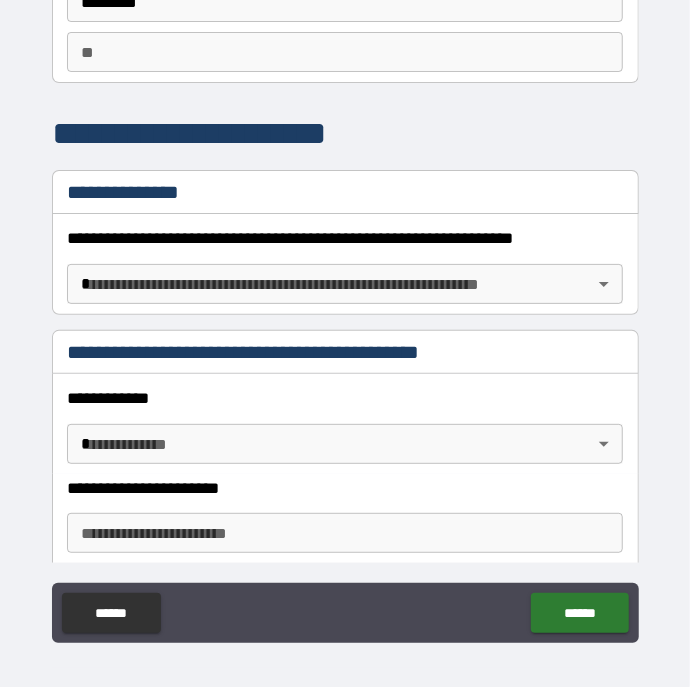 click on "**********" at bounding box center [345, 335] 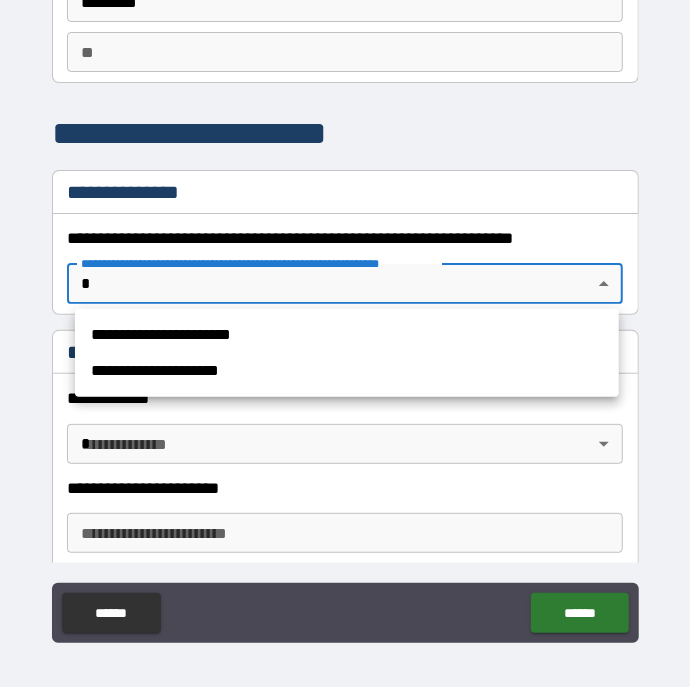 click on "**********" at bounding box center (347, 371) 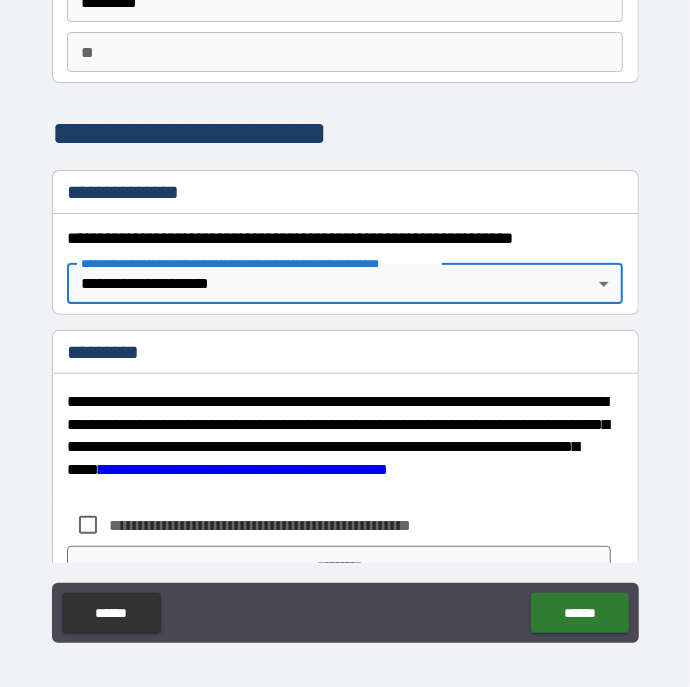 scroll, scrollTop: 258, scrollLeft: 0, axis: vertical 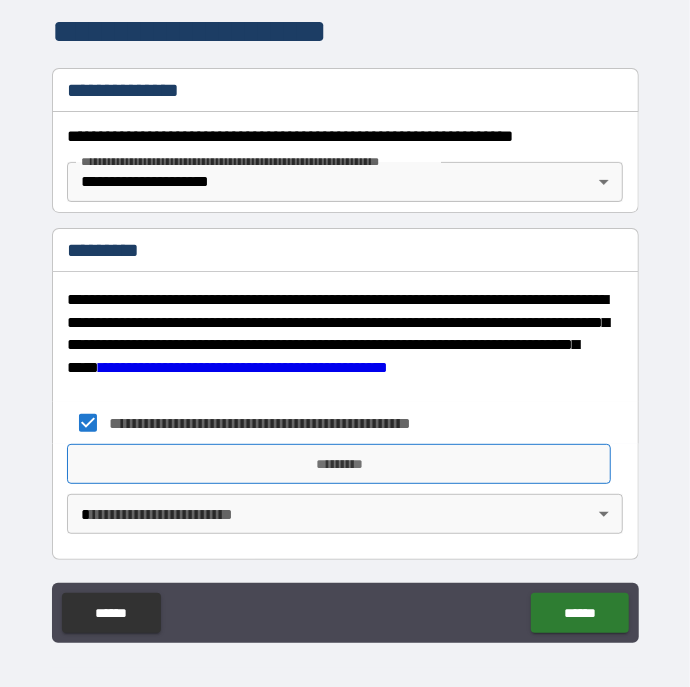 click on "*********" at bounding box center (339, 464) 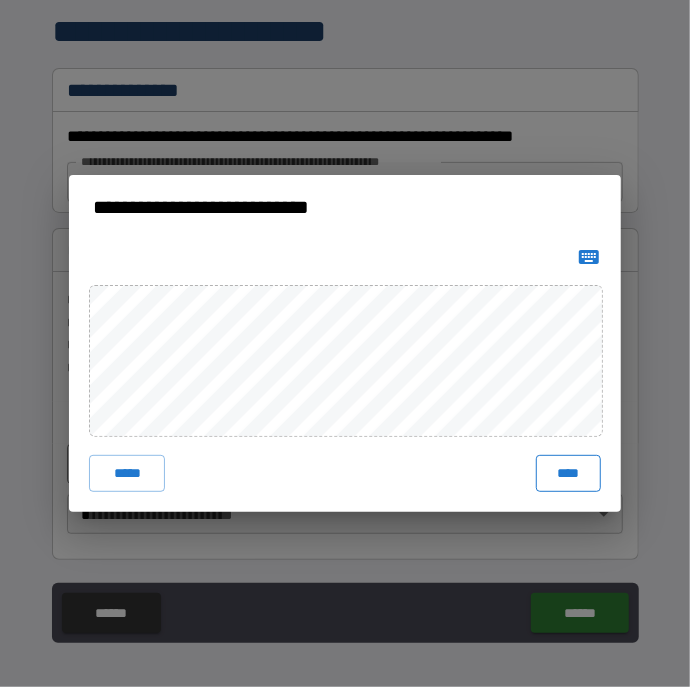 click on "****" at bounding box center (568, 473) 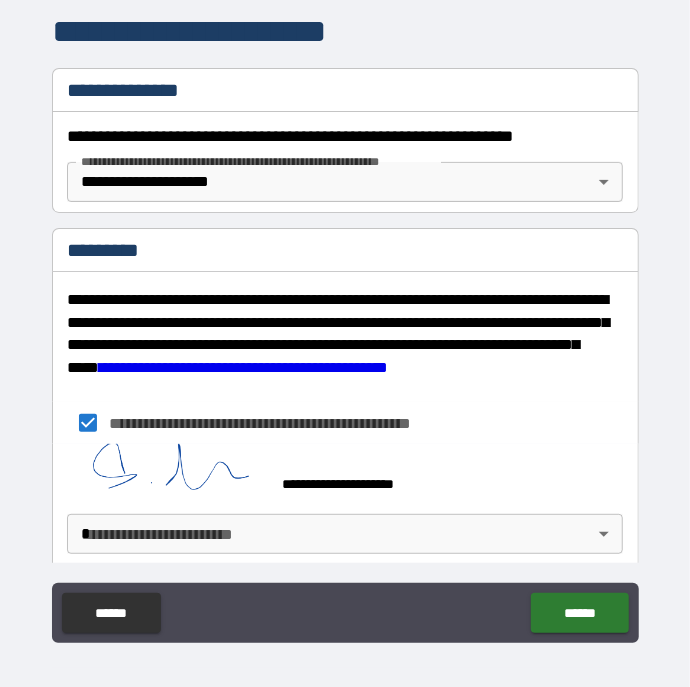 scroll, scrollTop: 277, scrollLeft: 0, axis: vertical 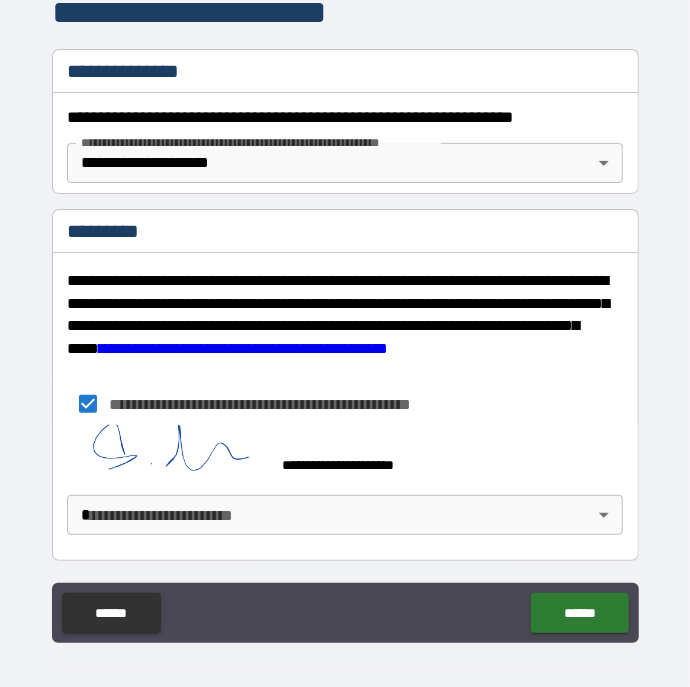 click on "**********" at bounding box center (345, 335) 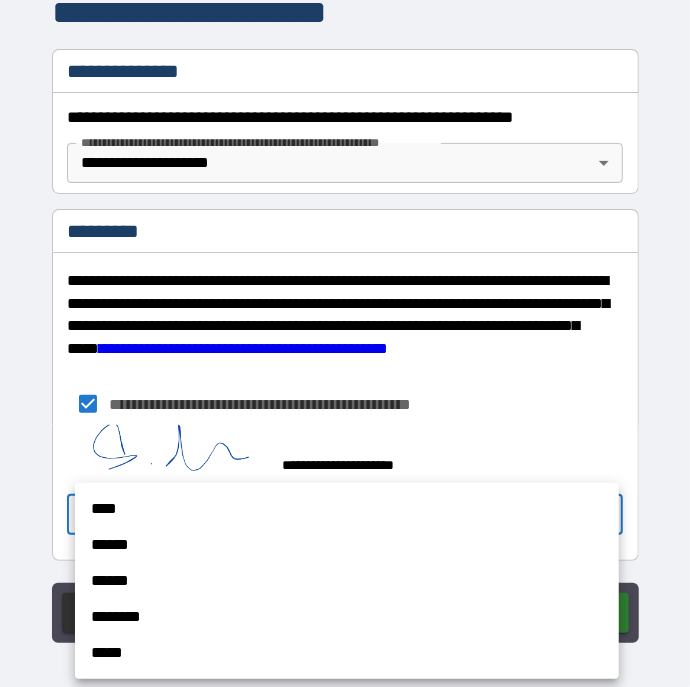 click on "****" at bounding box center (347, 509) 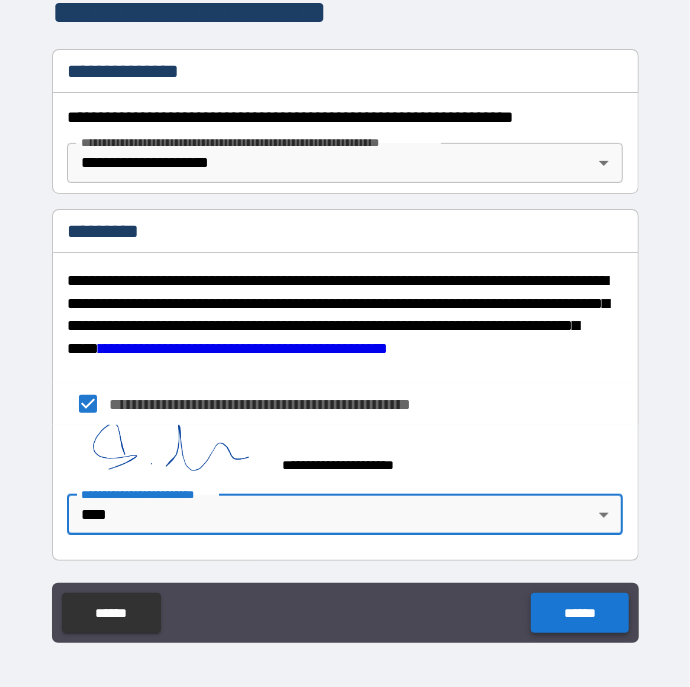 click on "******" at bounding box center (579, 613) 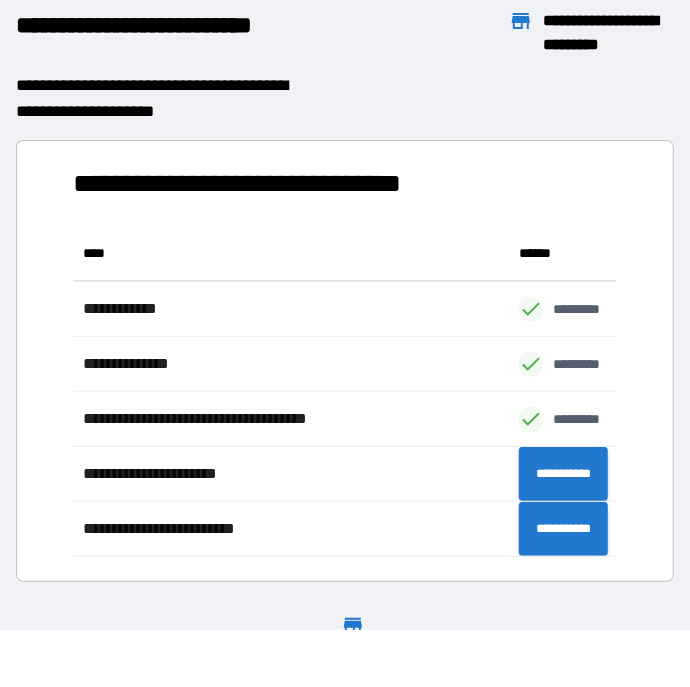 scroll, scrollTop: 1, scrollLeft: 1, axis: both 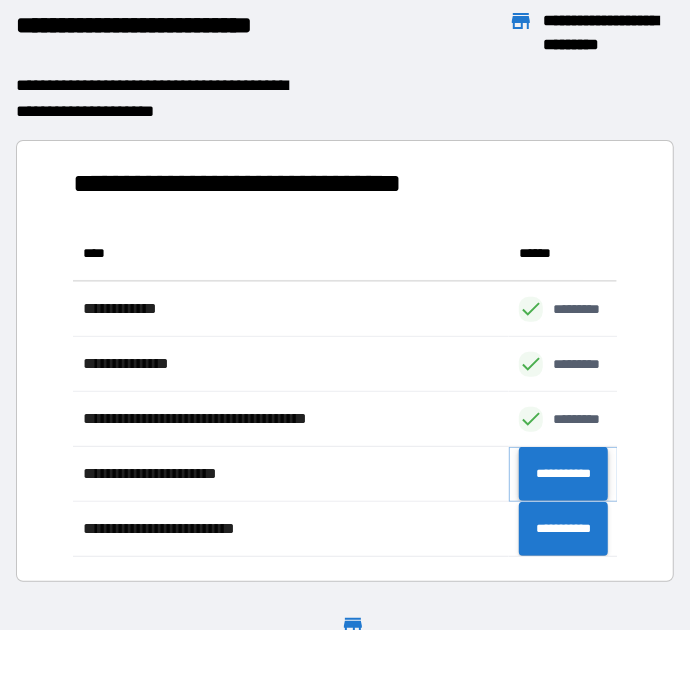 click on "**********" at bounding box center (563, 474) 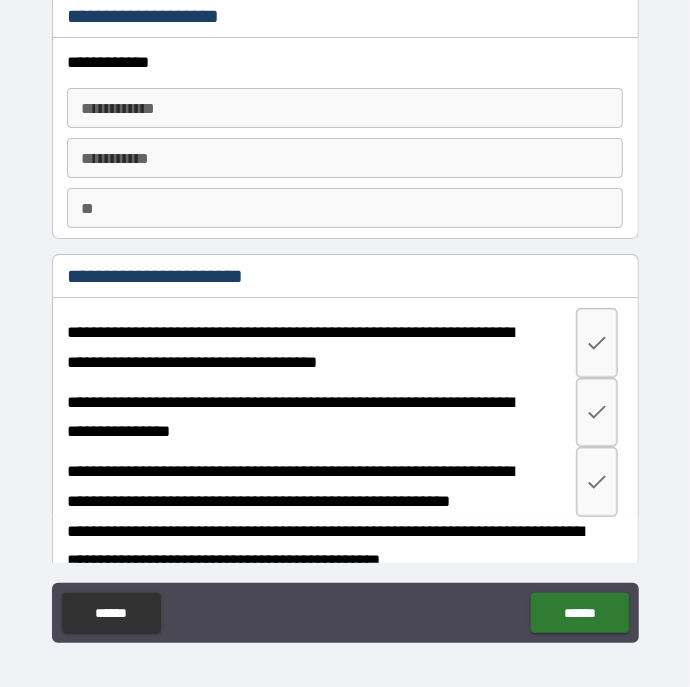 click on "**********" at bounding box center [344, 108] 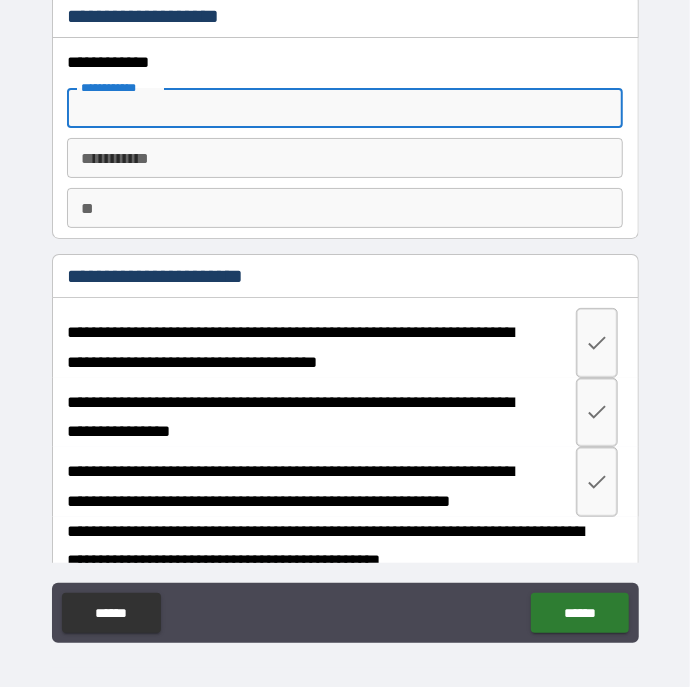 type on "*" 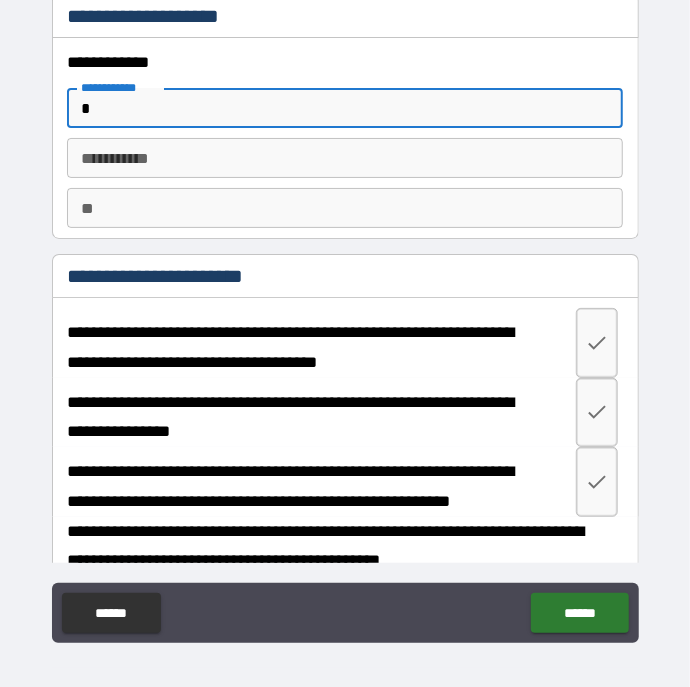 type on "*" 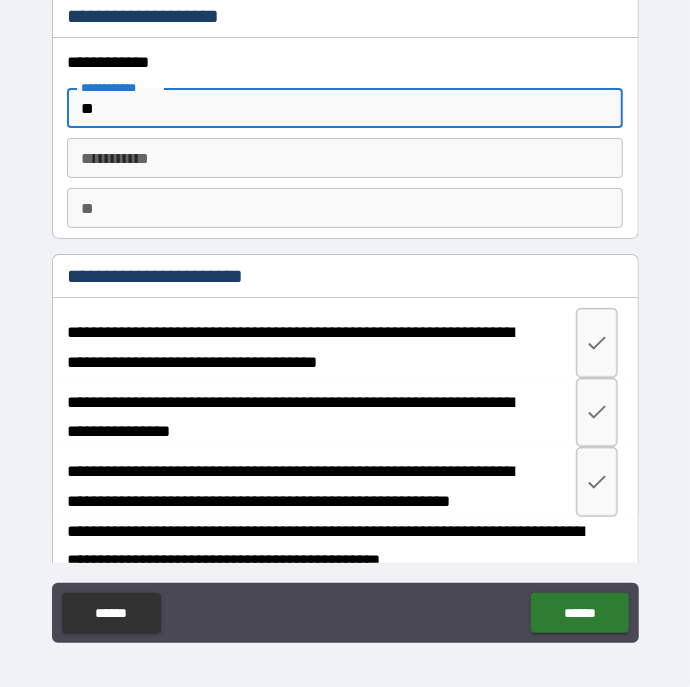 type on "*" 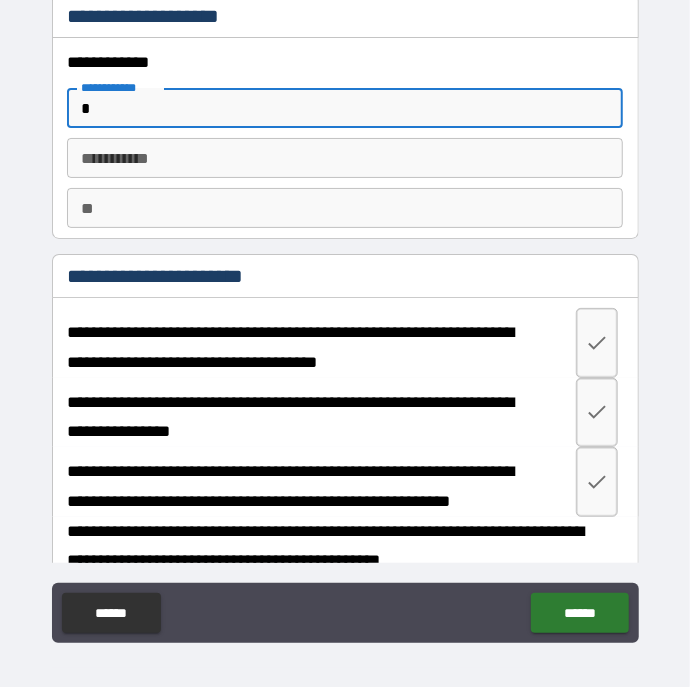 type on "*" 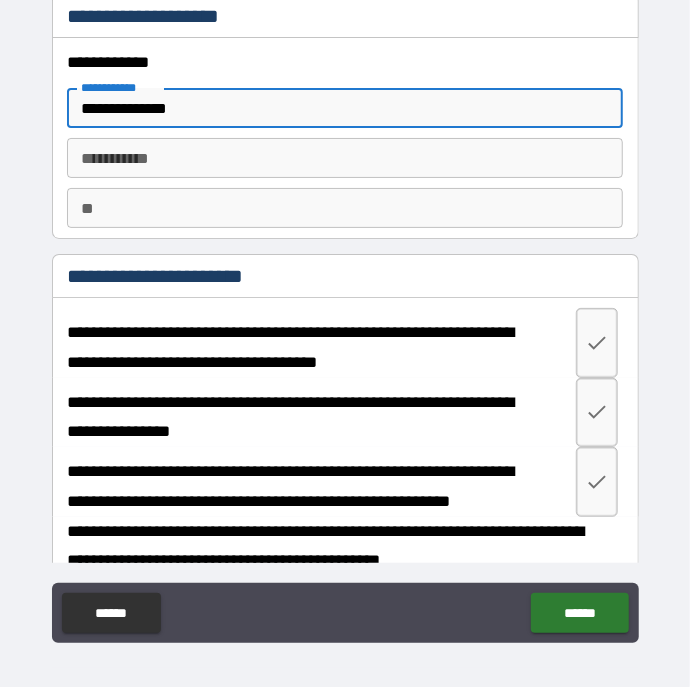 type on "**********" 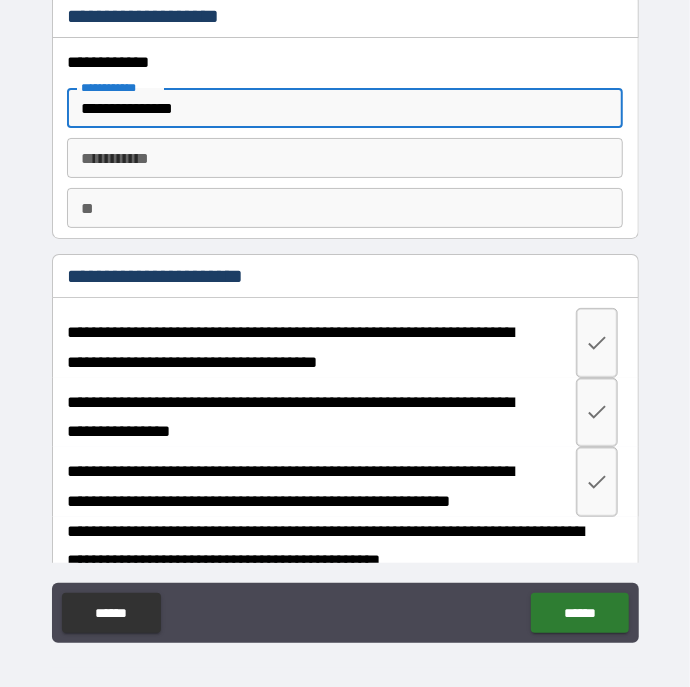 type on "*" 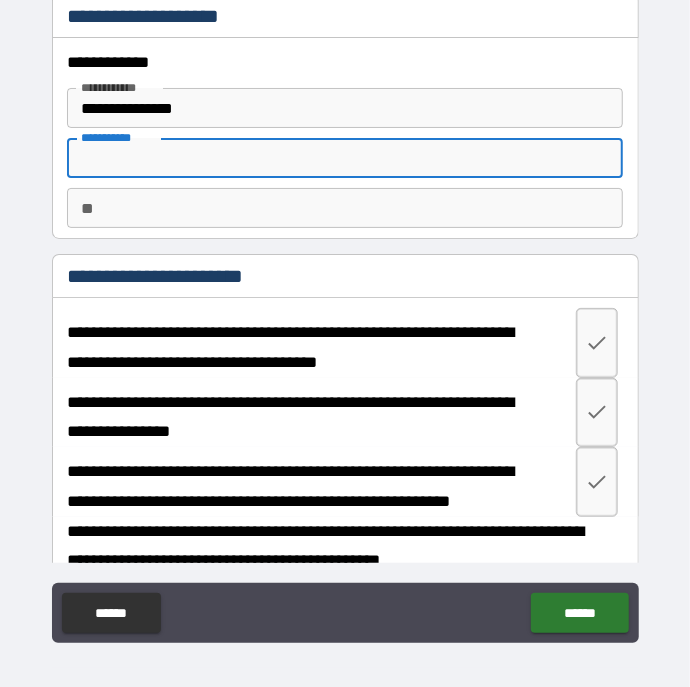 type on "*" 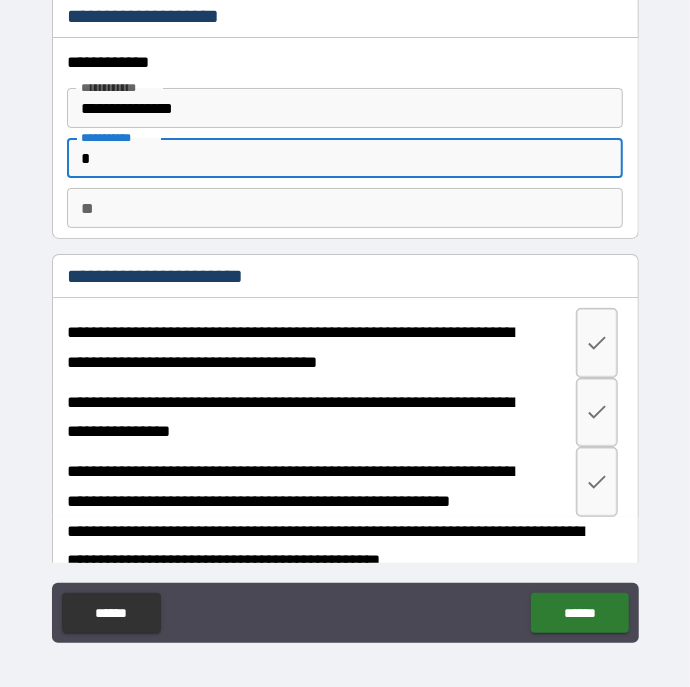 type on "*" 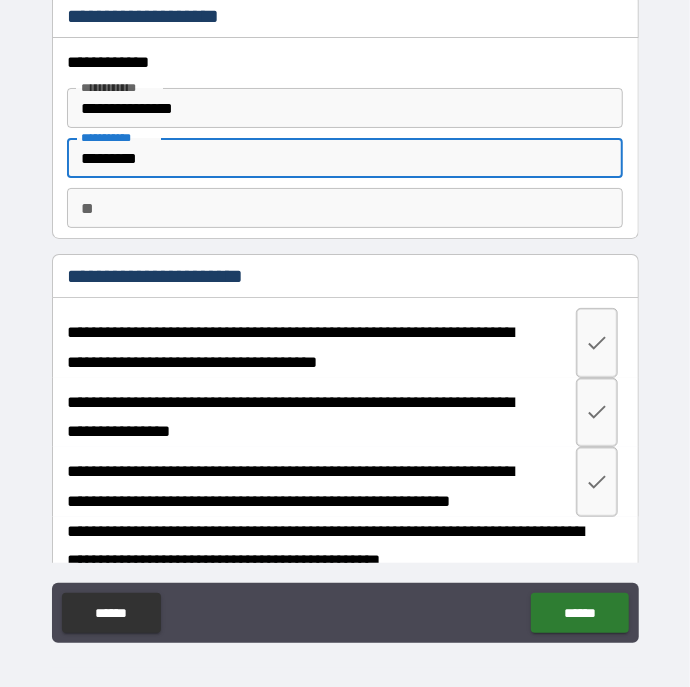 type on "*********" 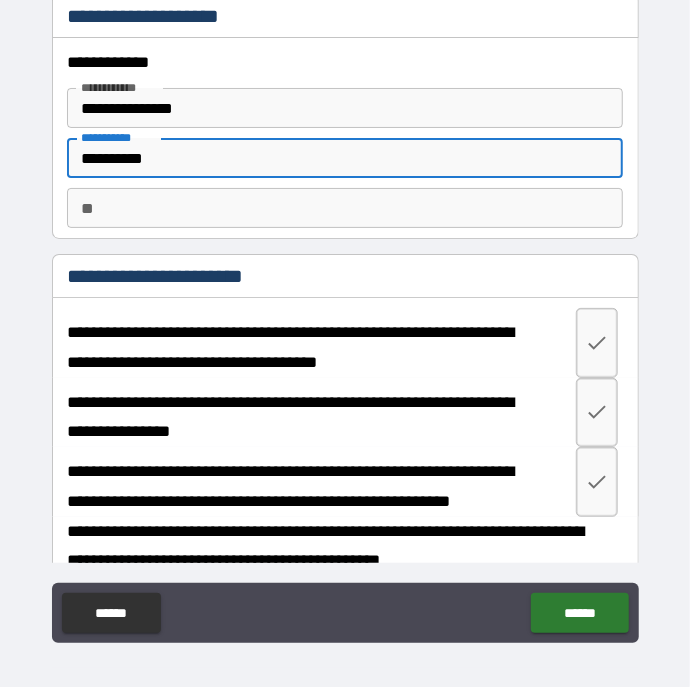 type on "*" 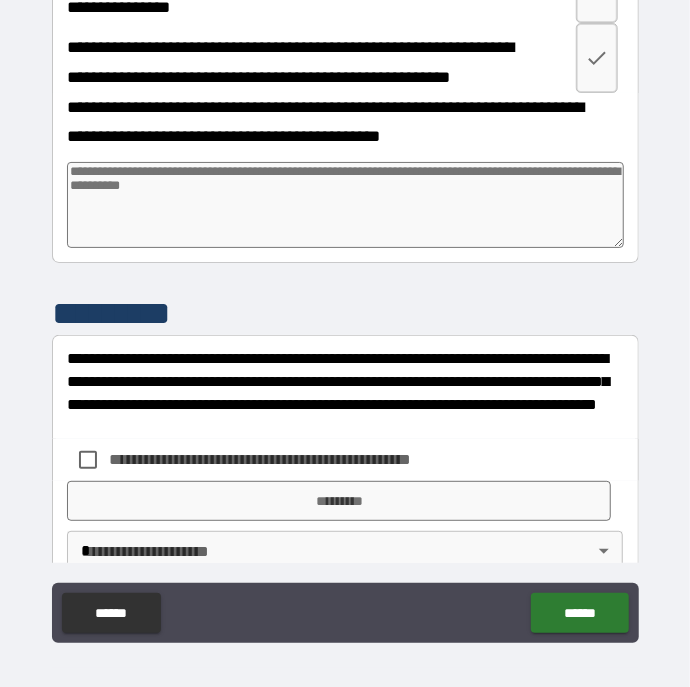 scroll, scrollTop: 460, scrollLeft: 0, axis: vertical 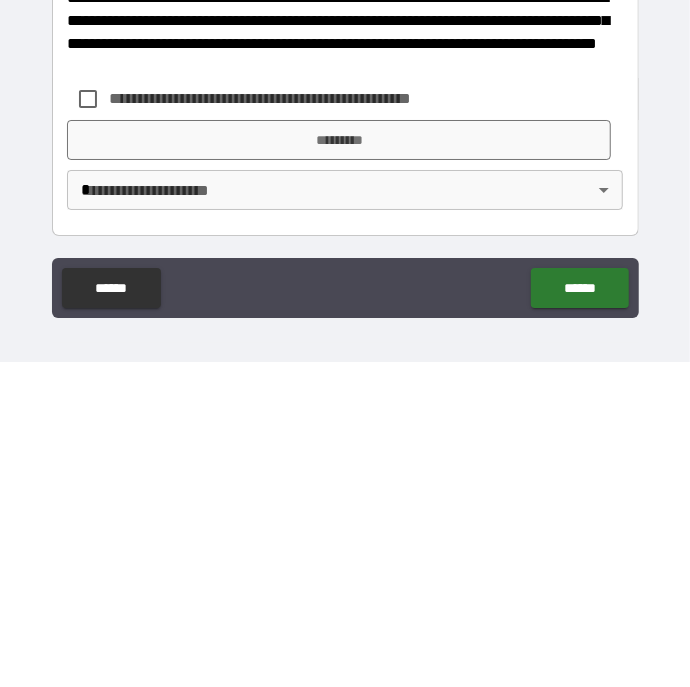type on "*********" 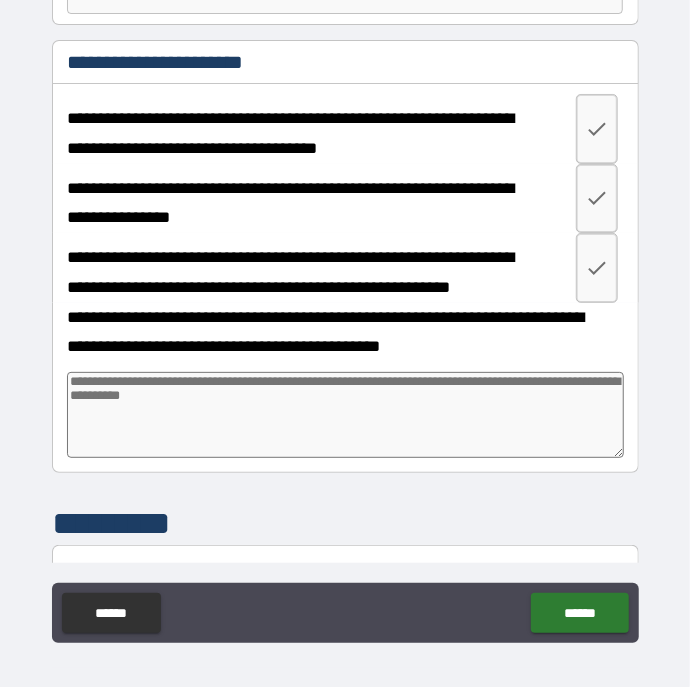 scroll, scrollTop: 214, scrollLeft: 0, axis: vertical 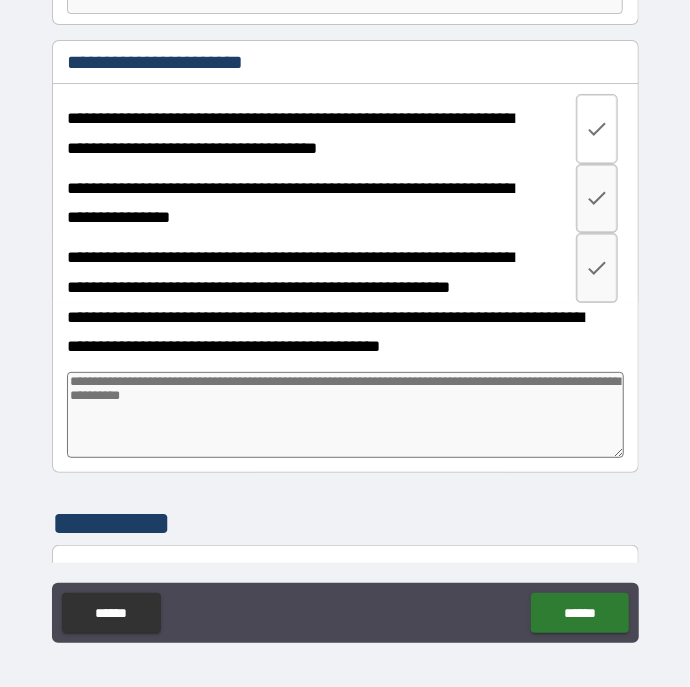click 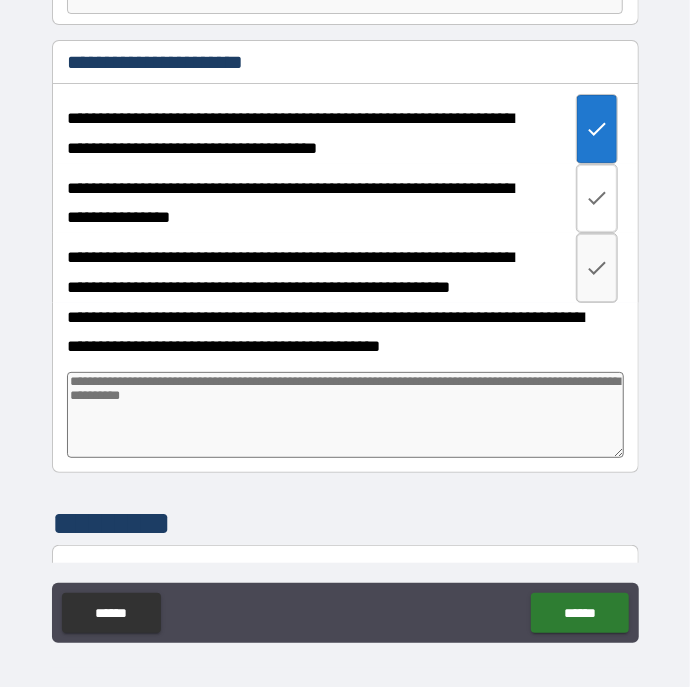 click 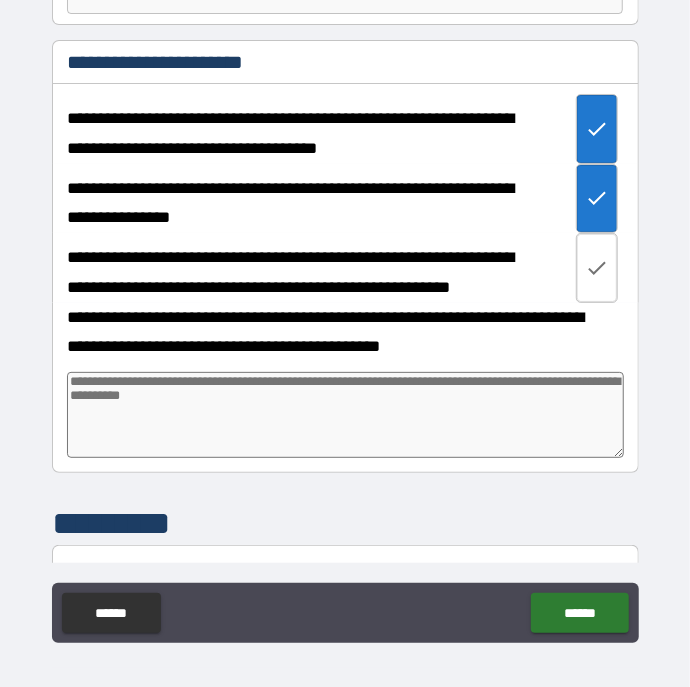 click 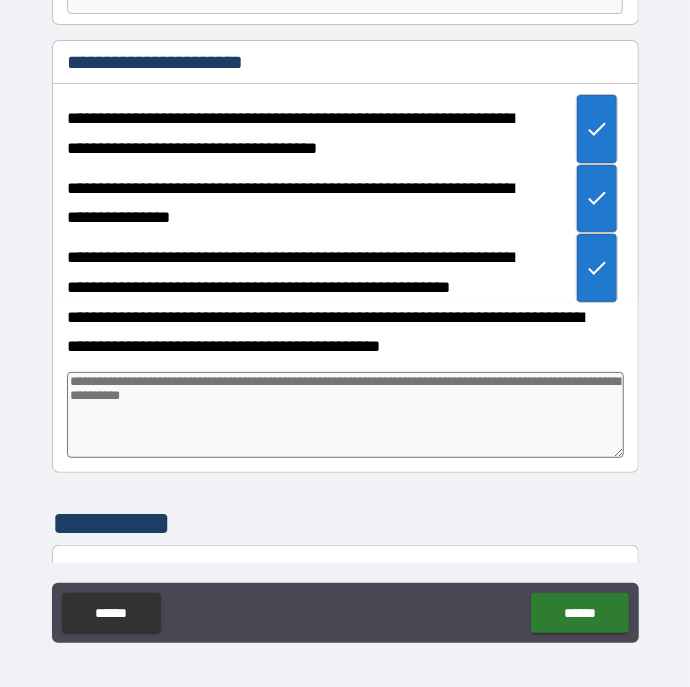 click at bounding box center [345, 415] 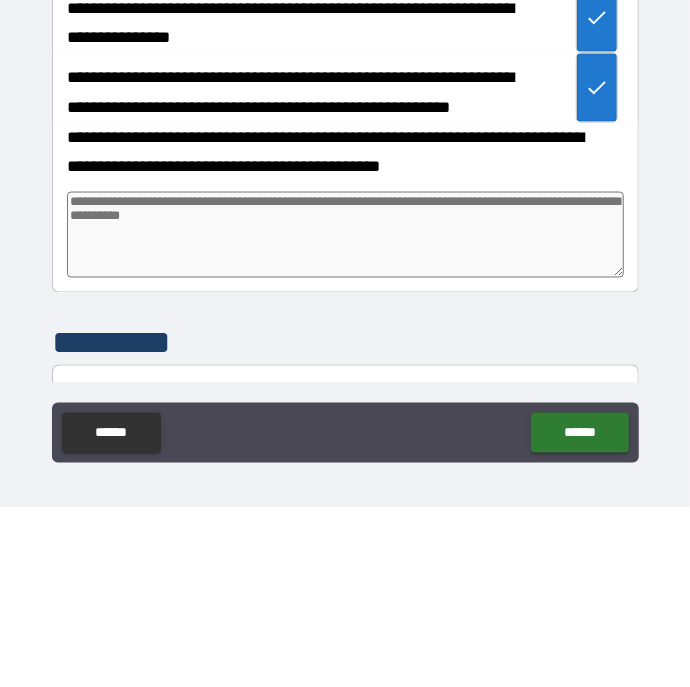 type on "*" 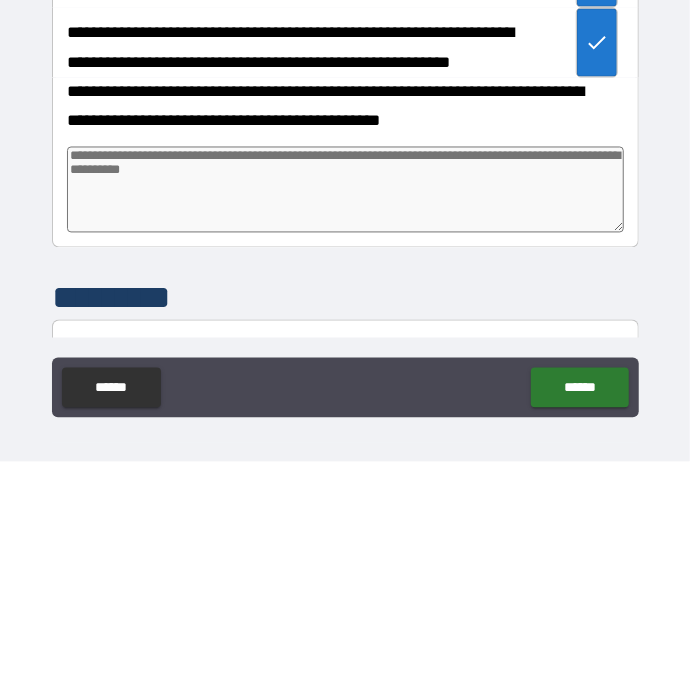 scroll, scrollTop: 57, scrollLeft: 0, axis: vertical 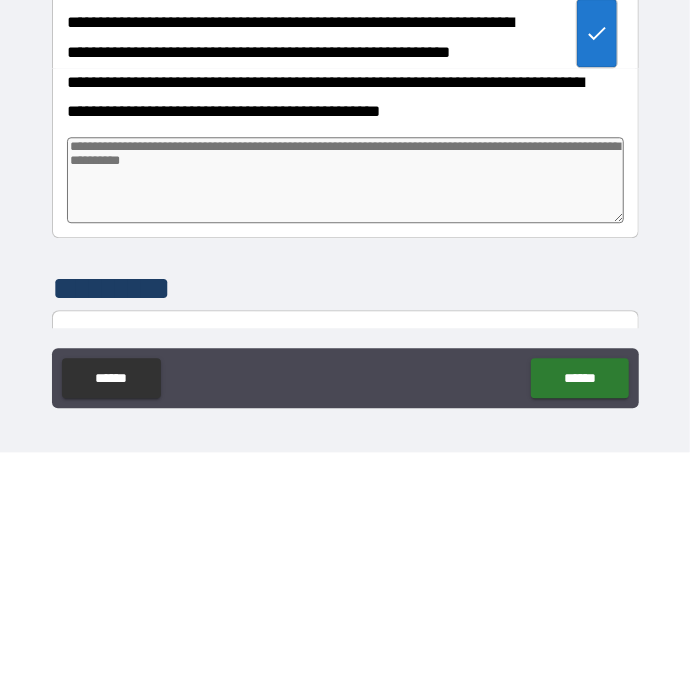 type on "**" 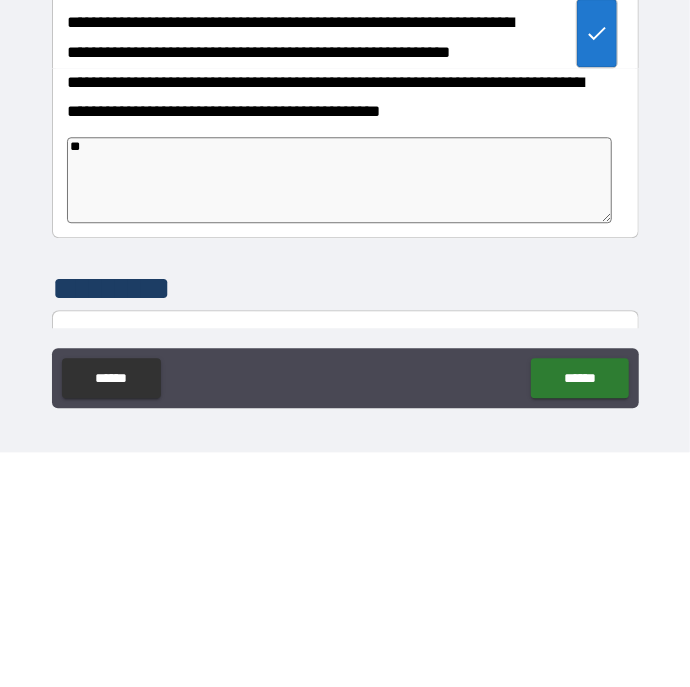 type on "*" 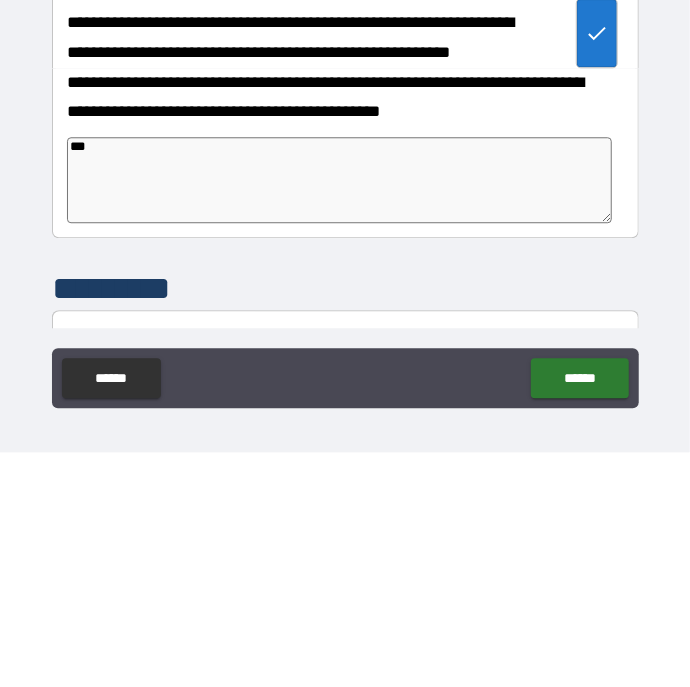 type on "*******" 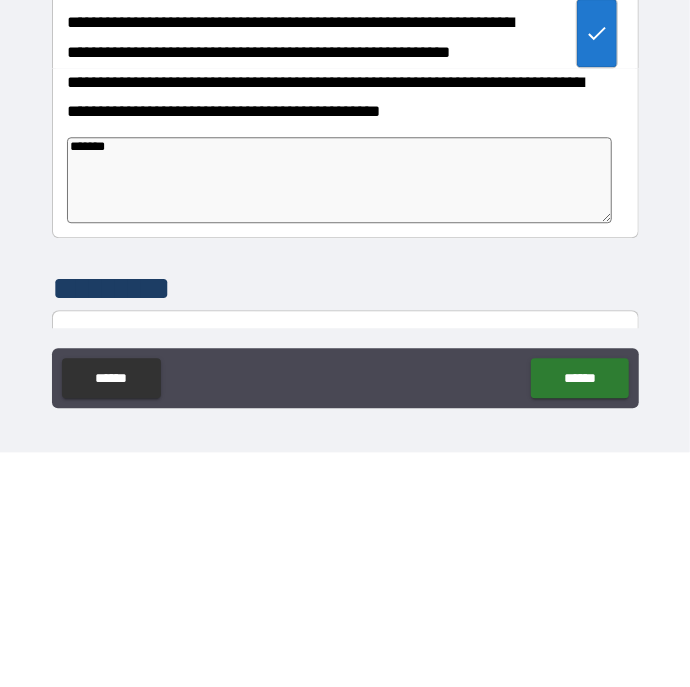 type on "*" 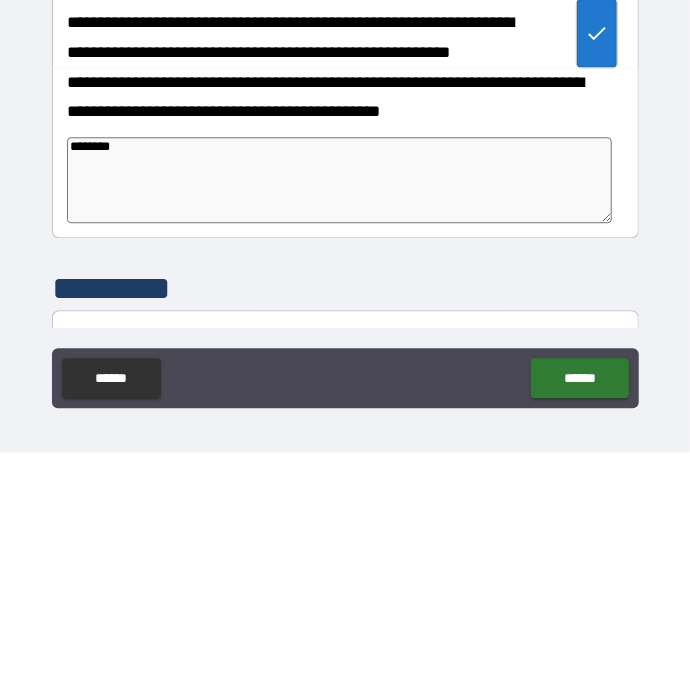 type on "*" 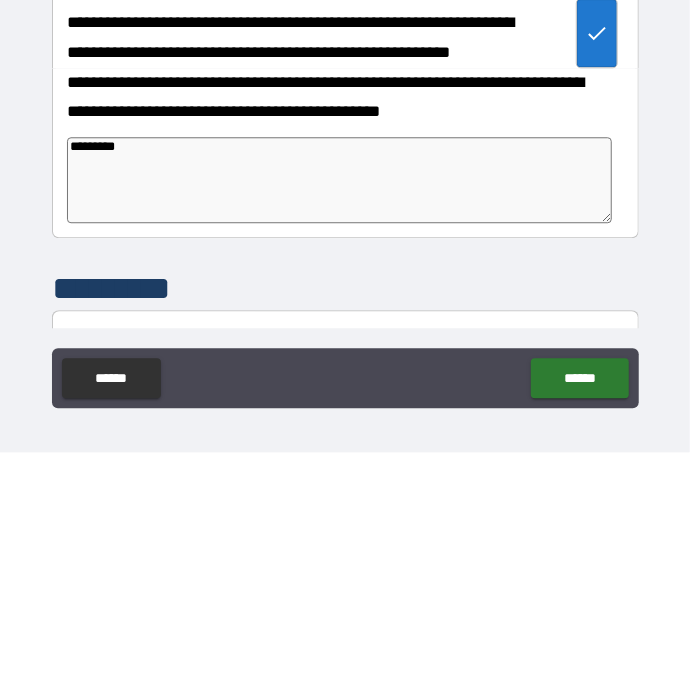 type on "*" 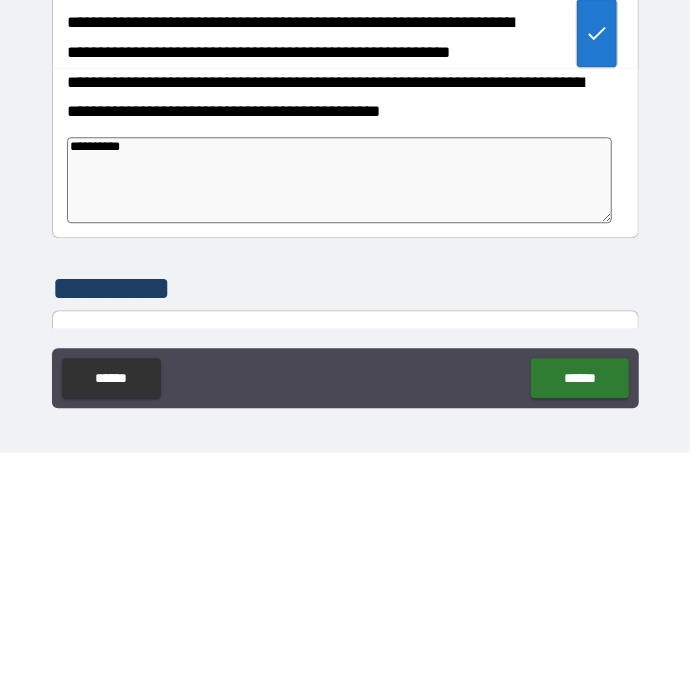 type on "*" 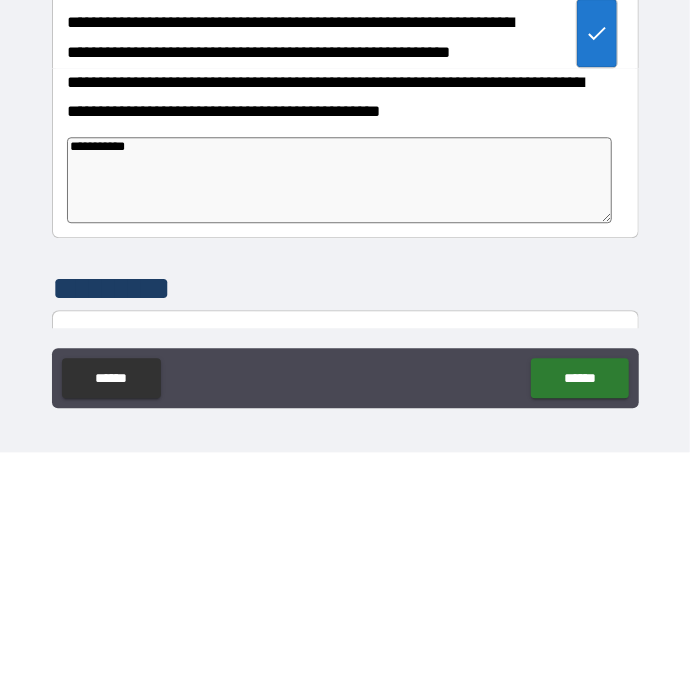 type on "*" 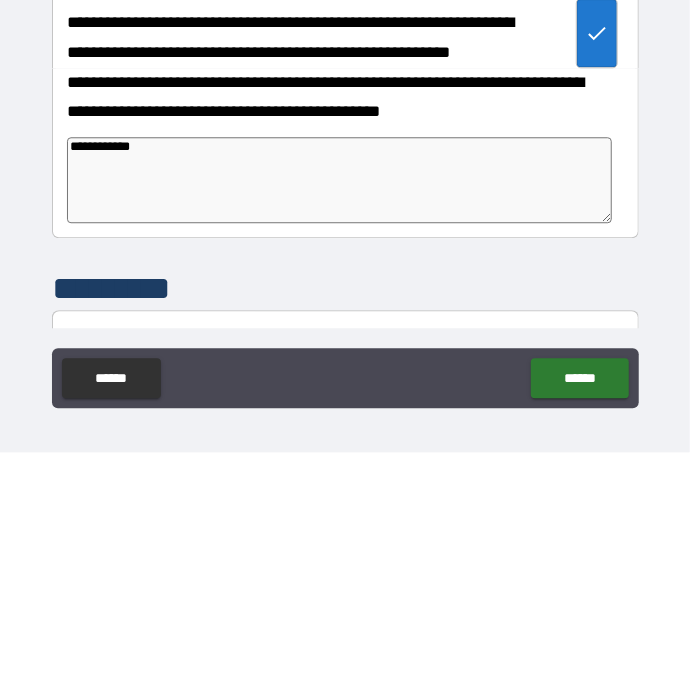 type on "*" 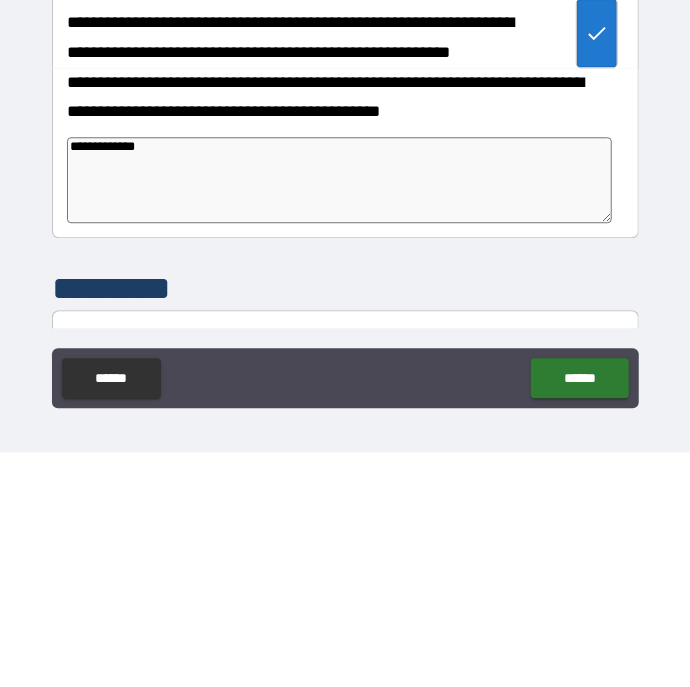 type on "*" 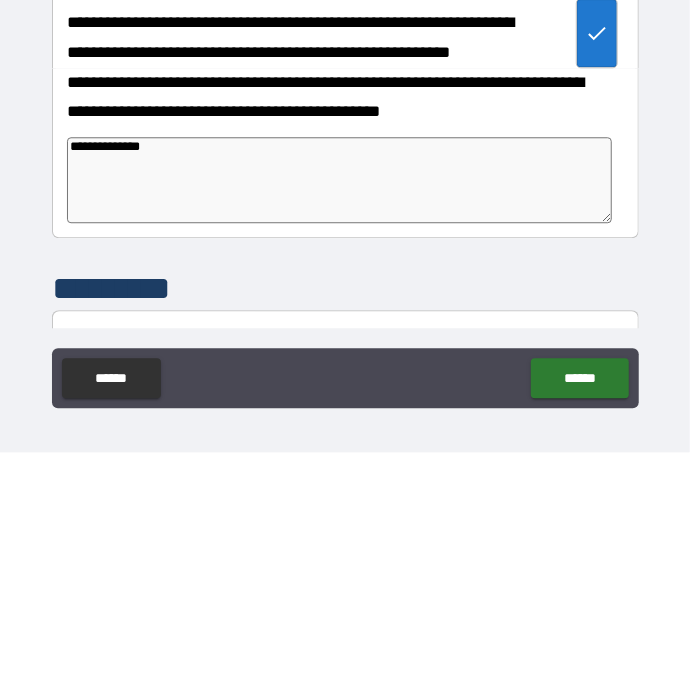 type on "*" 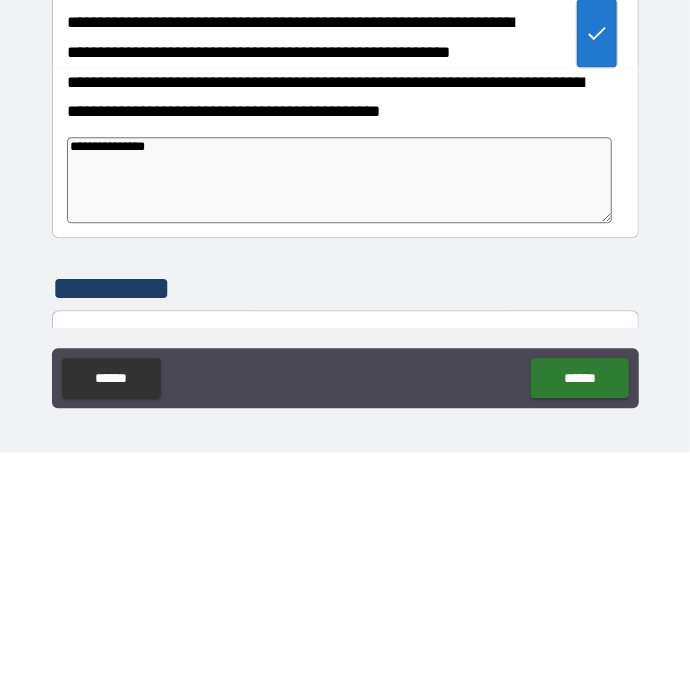 type on "*" 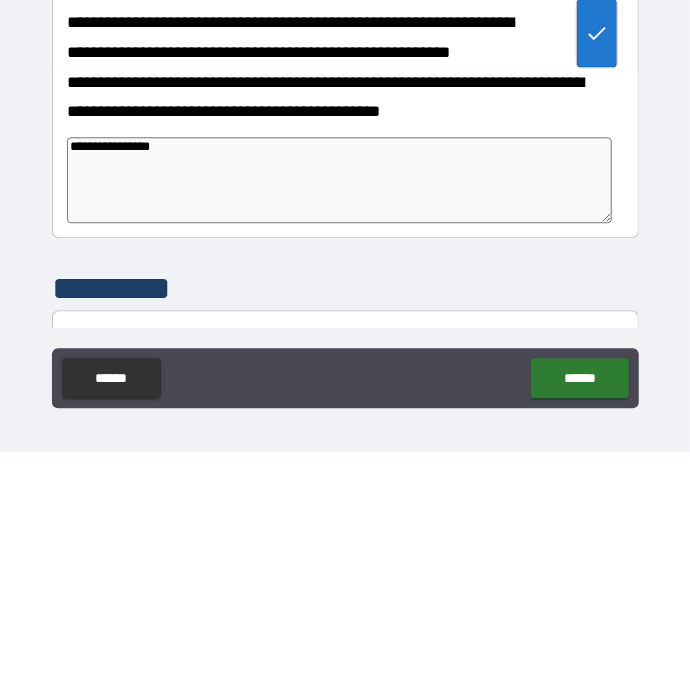 type on "*" 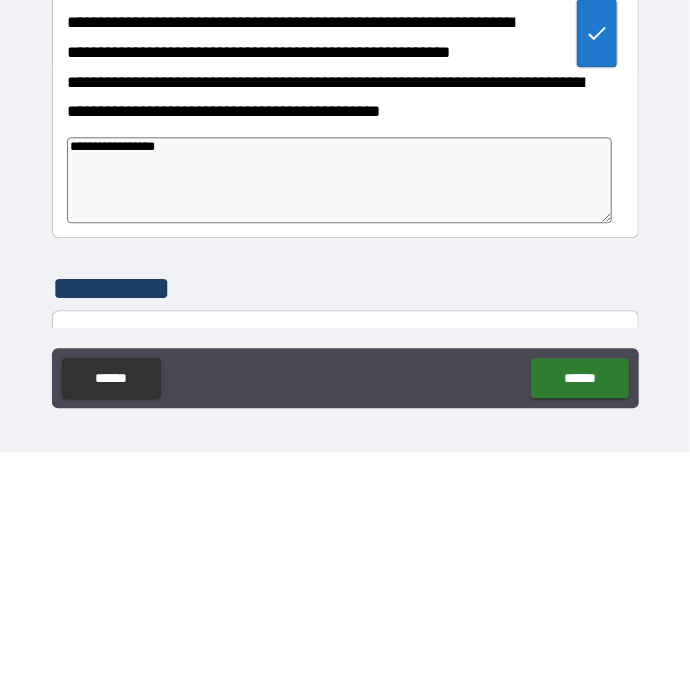 type on "*" 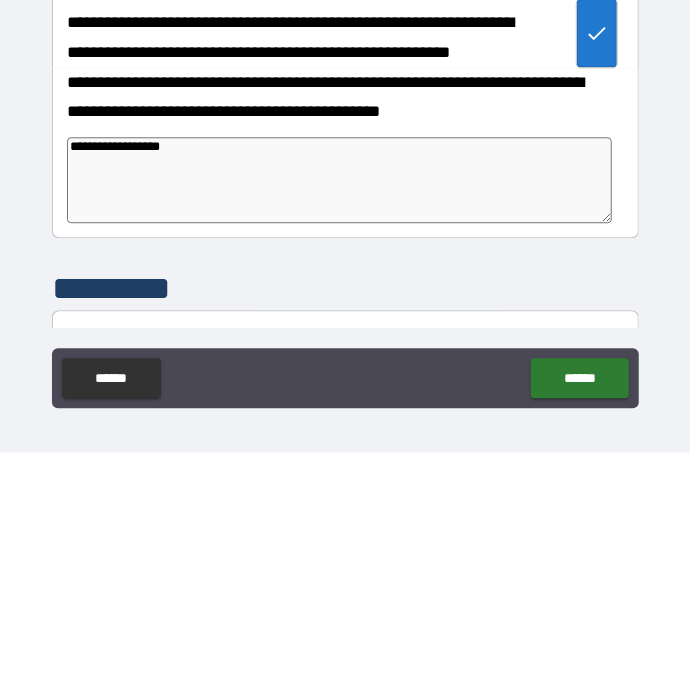 type on "*" 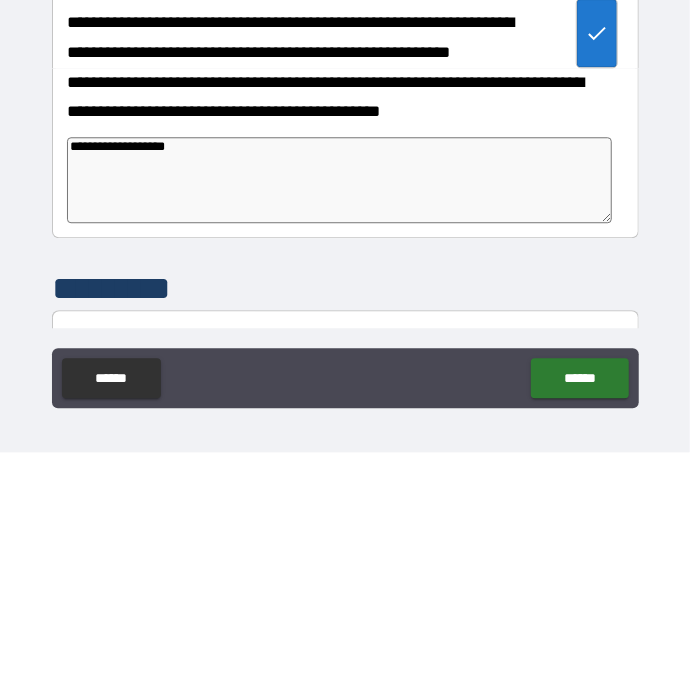 type on "*" 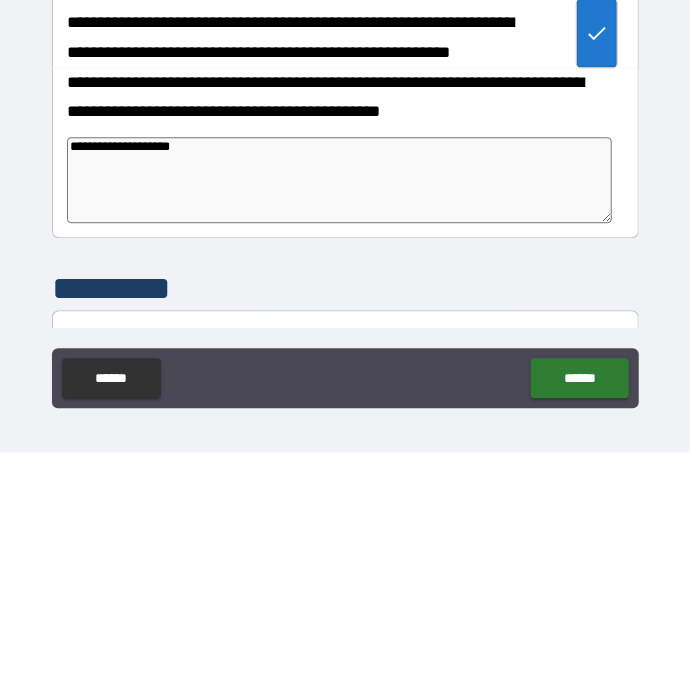 type on "*" 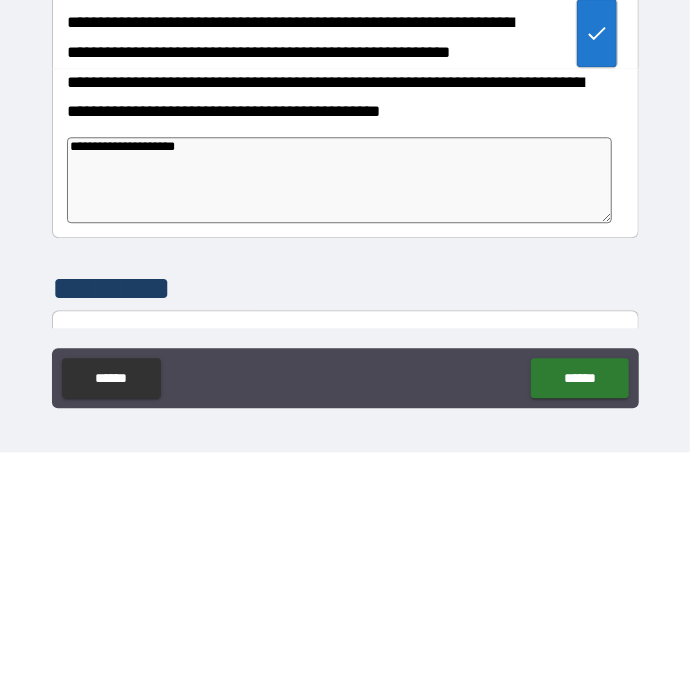 type on "*" 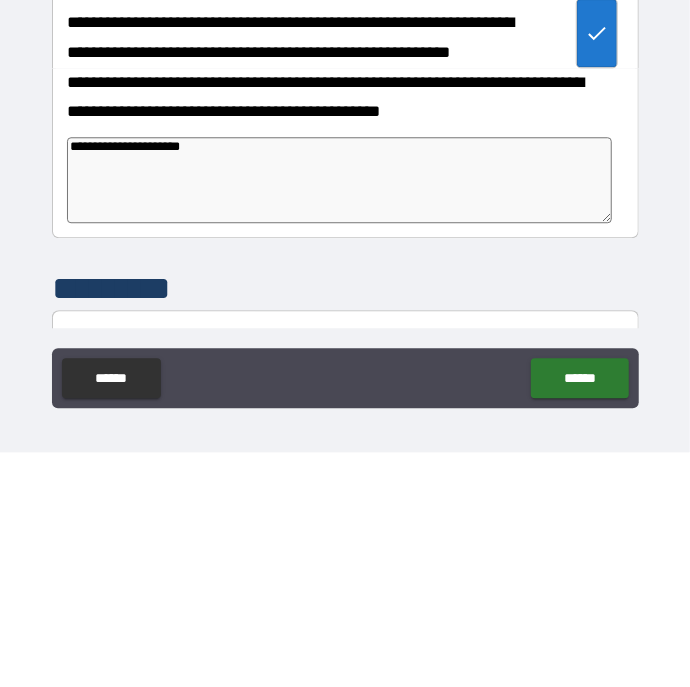 type on "*" 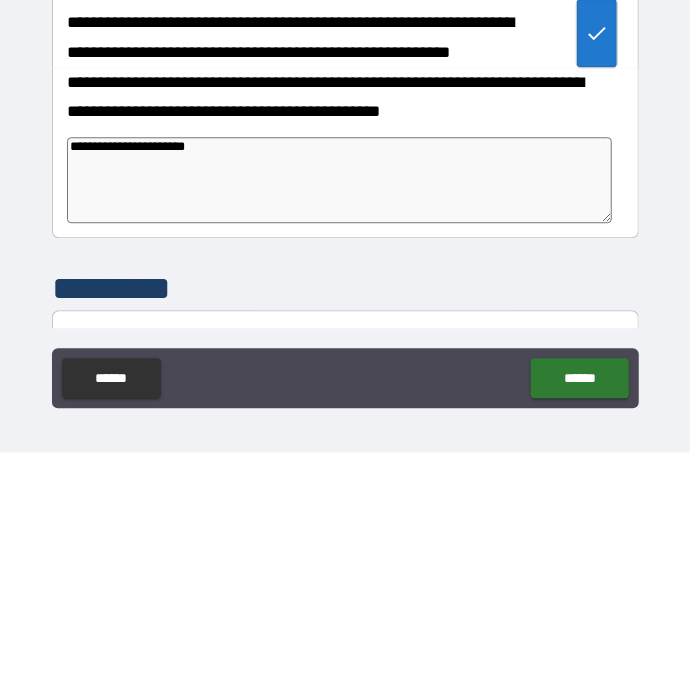 type on "*" 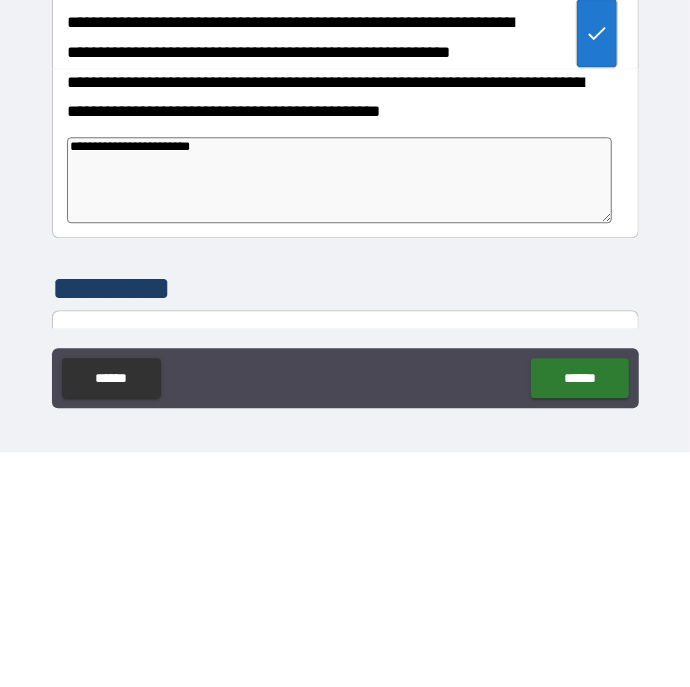 type on "*" 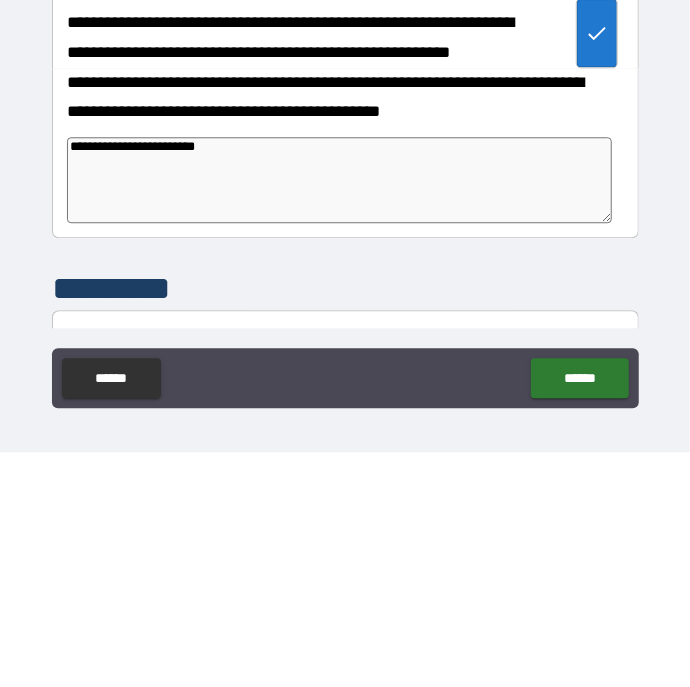 type on "*" 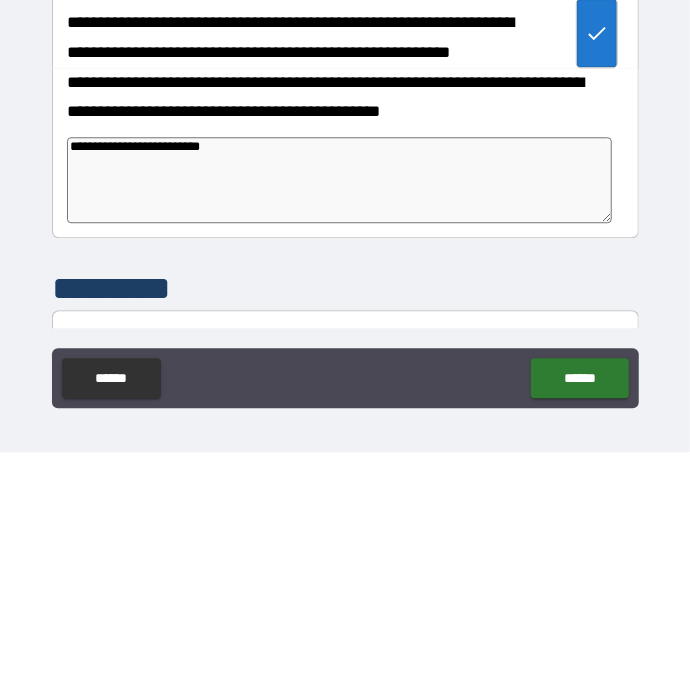 type on "*" 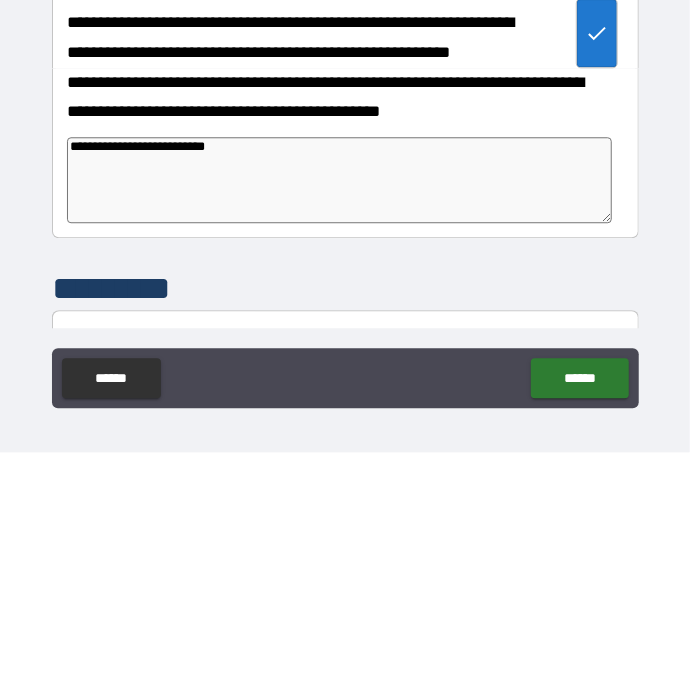 type on "*" 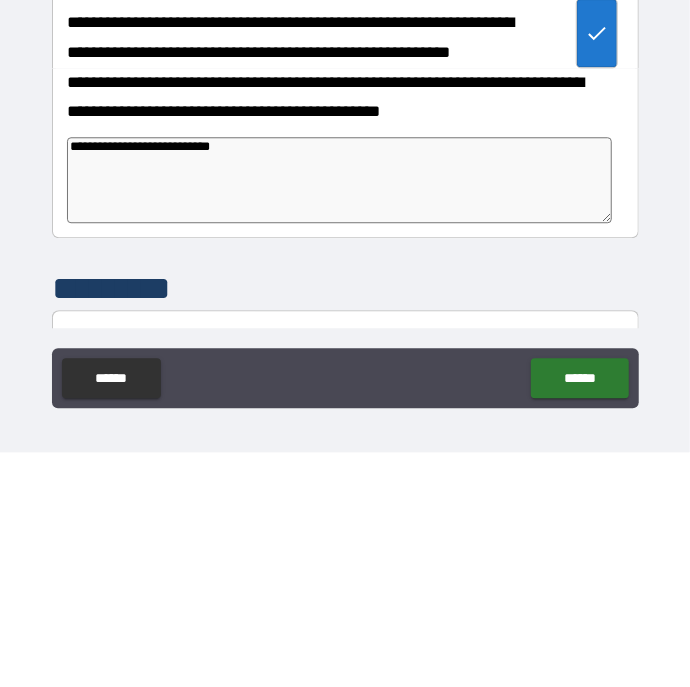 type on "*" 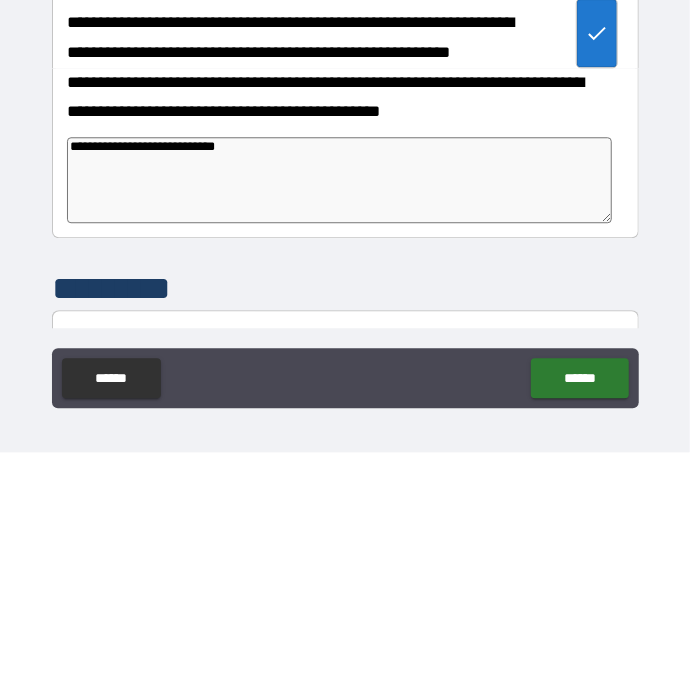 type on "*" 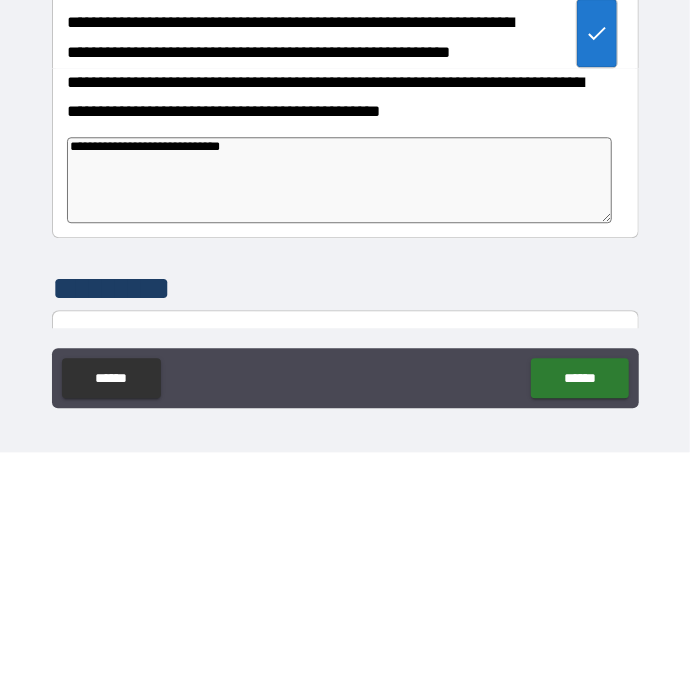 type on "*" 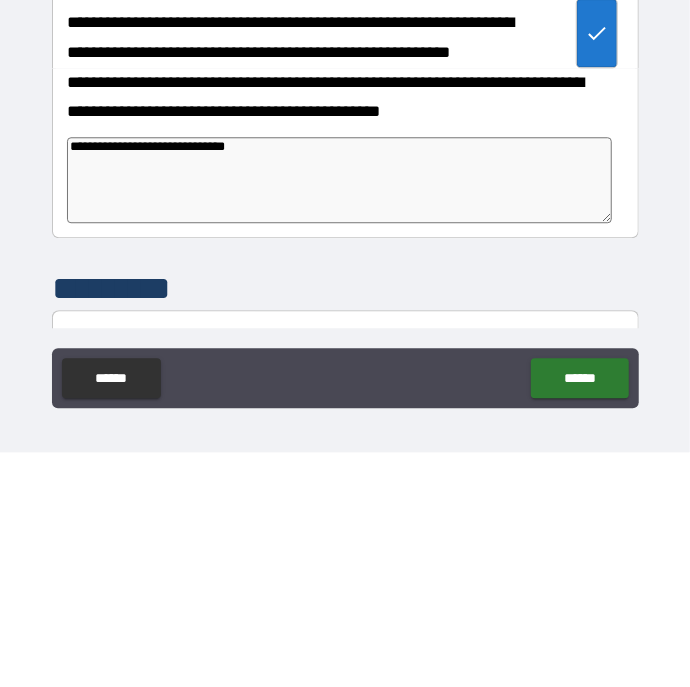 type on "*" 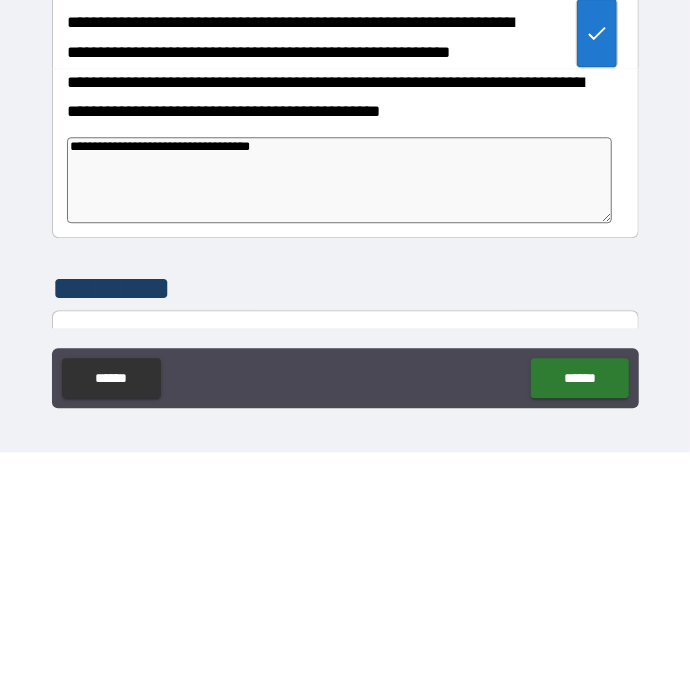 type on "*" 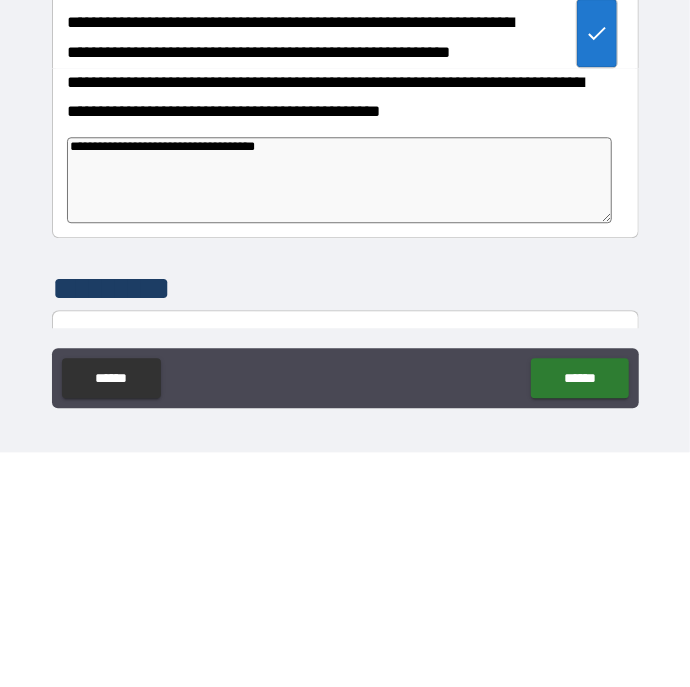 type on "*" 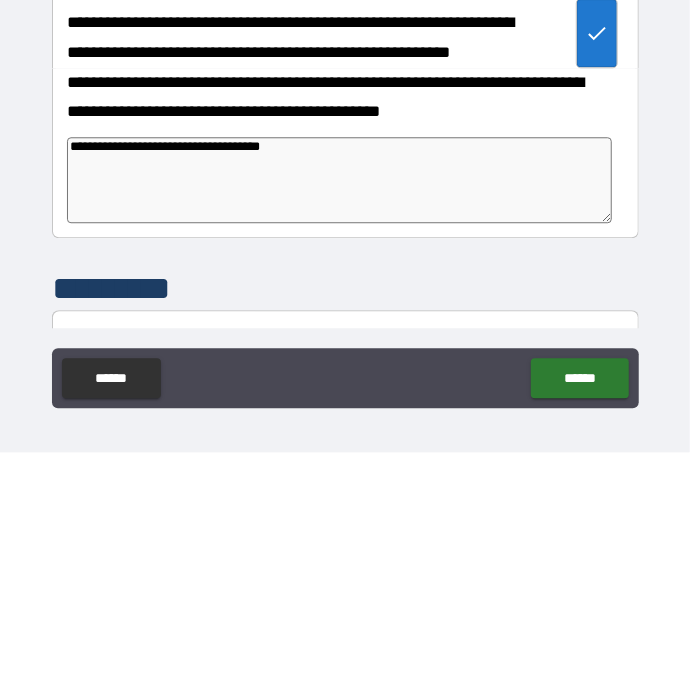 type on "*" 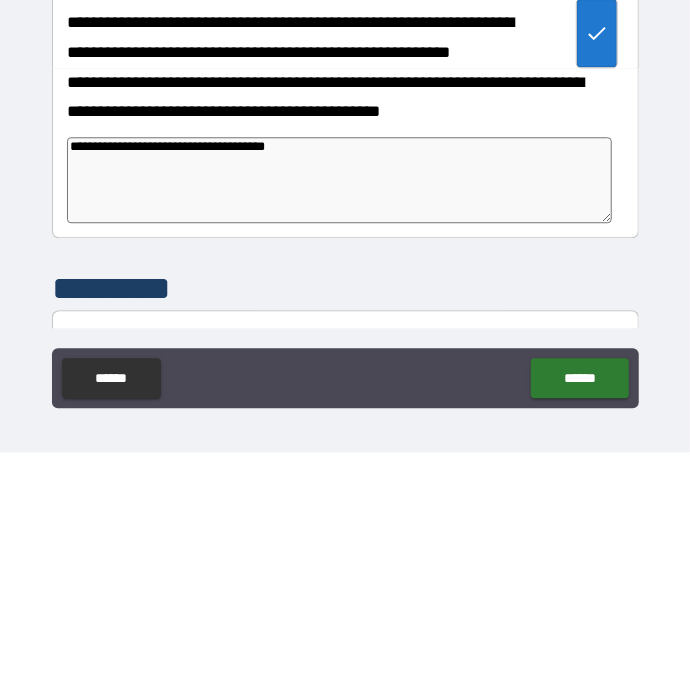 type on "*" 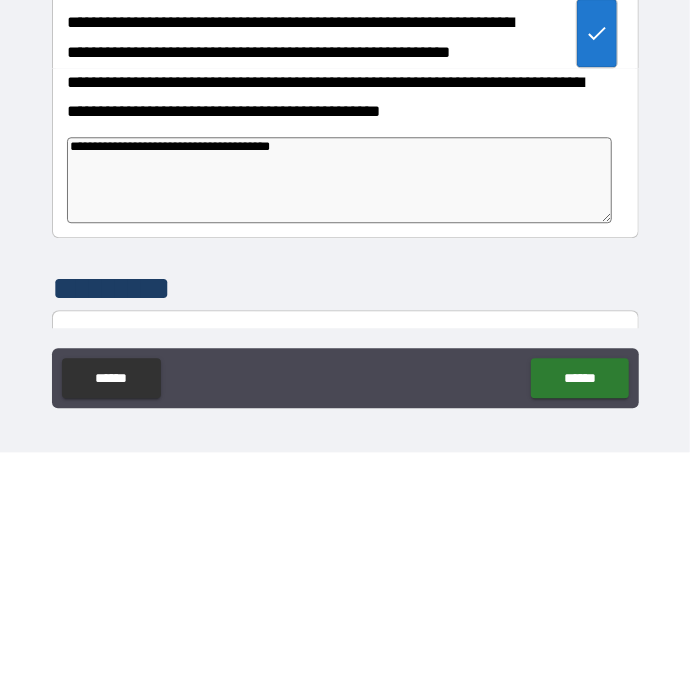 type on "*" 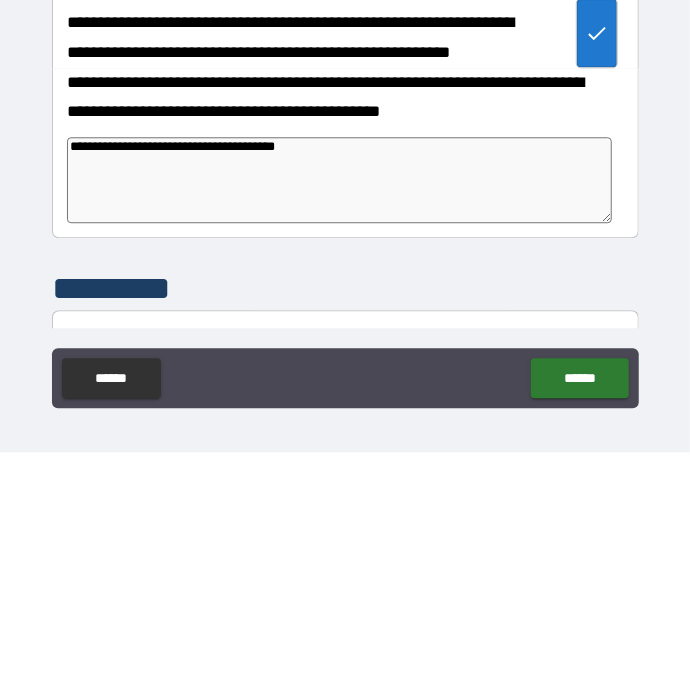 type on "*" 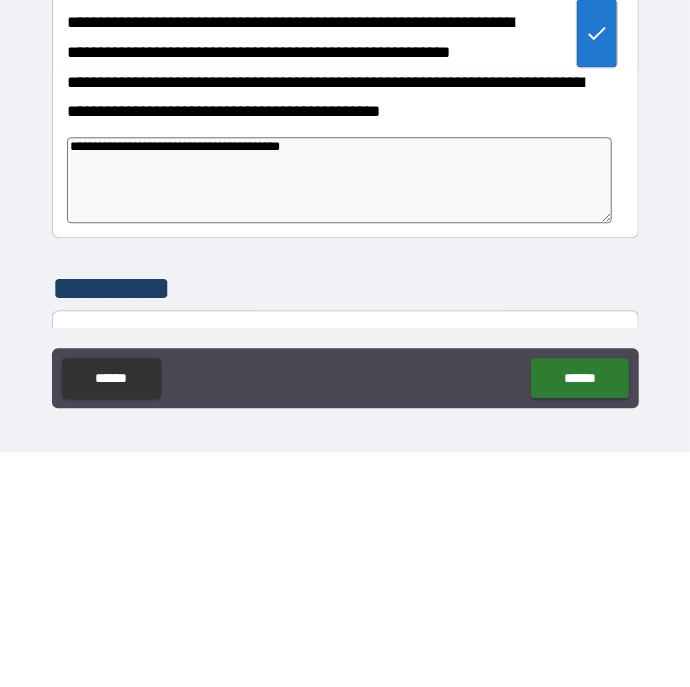 type on "*" 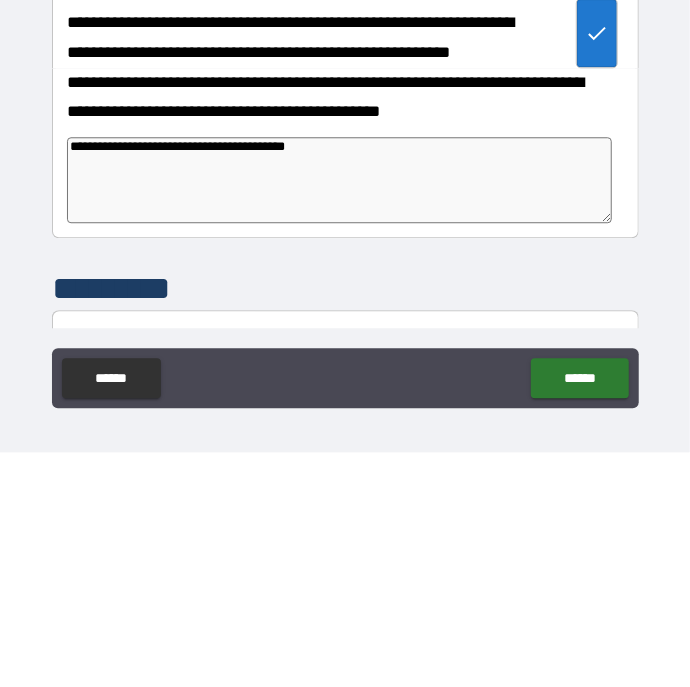 type on "*" 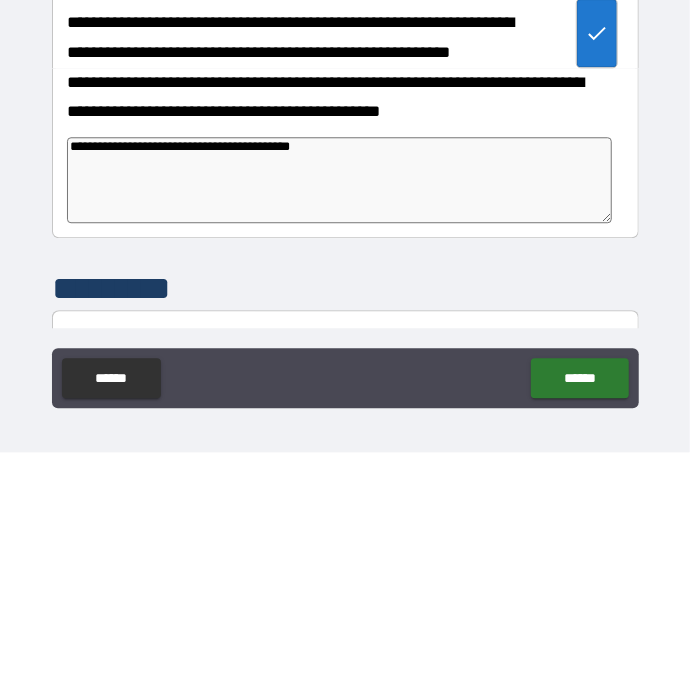 type on "*" 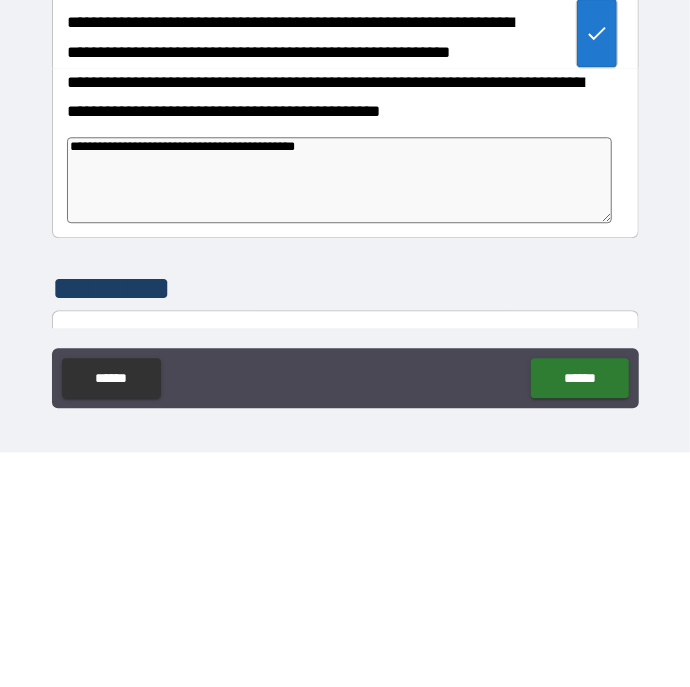 type on "*" 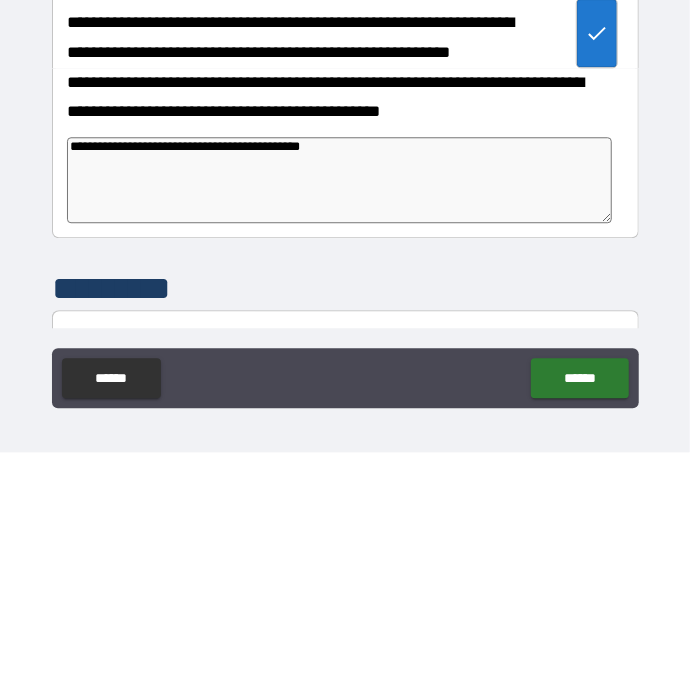 type on "*" 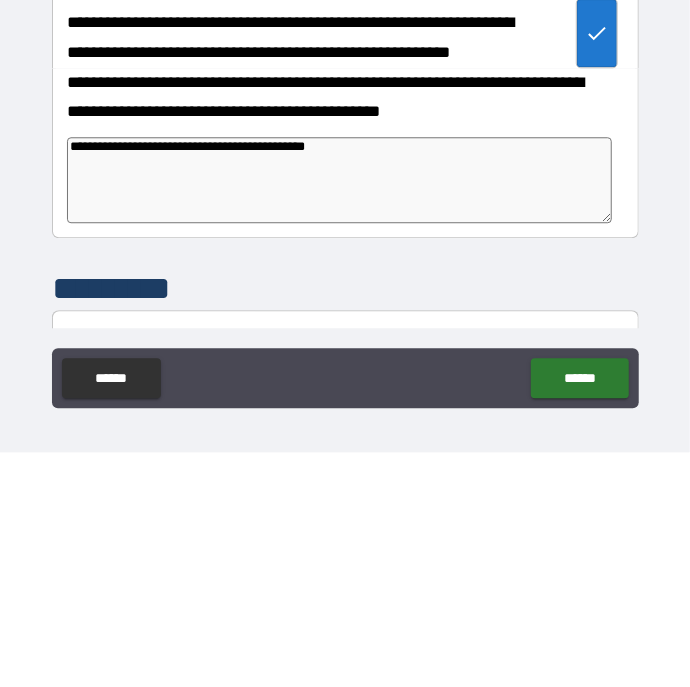 type on "*" 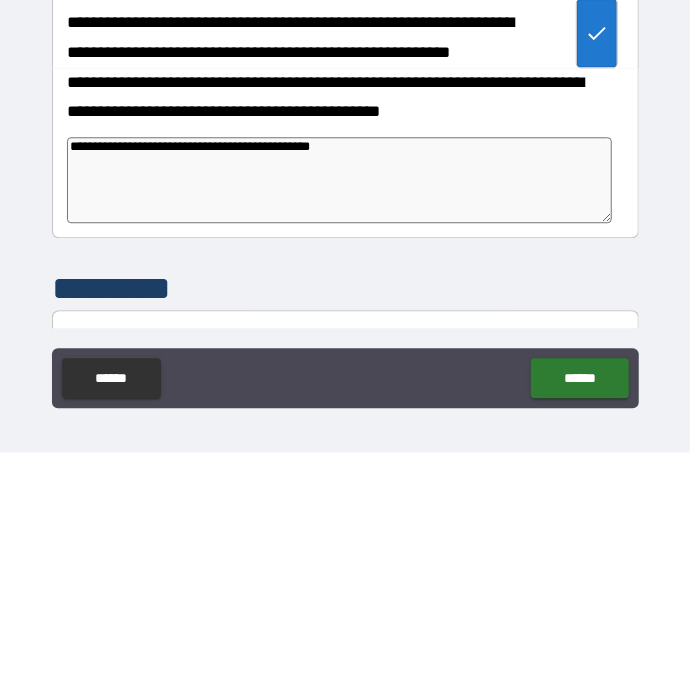 type on "*" 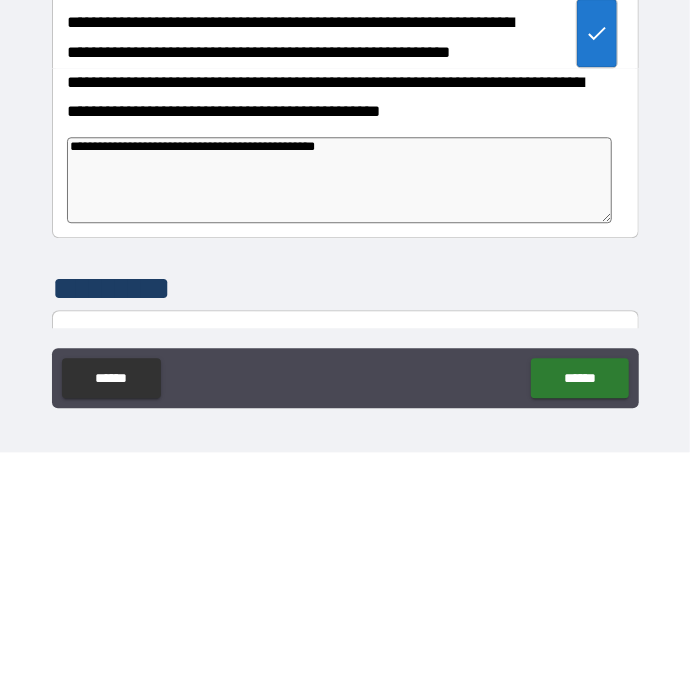 type on "*" 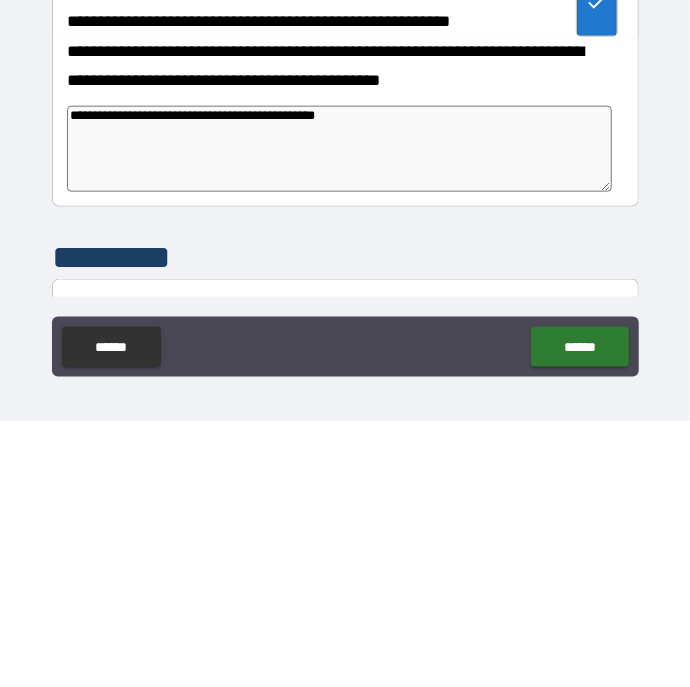 scroll, scrollTop: 57, scrollLeft: 0, axis: vertical 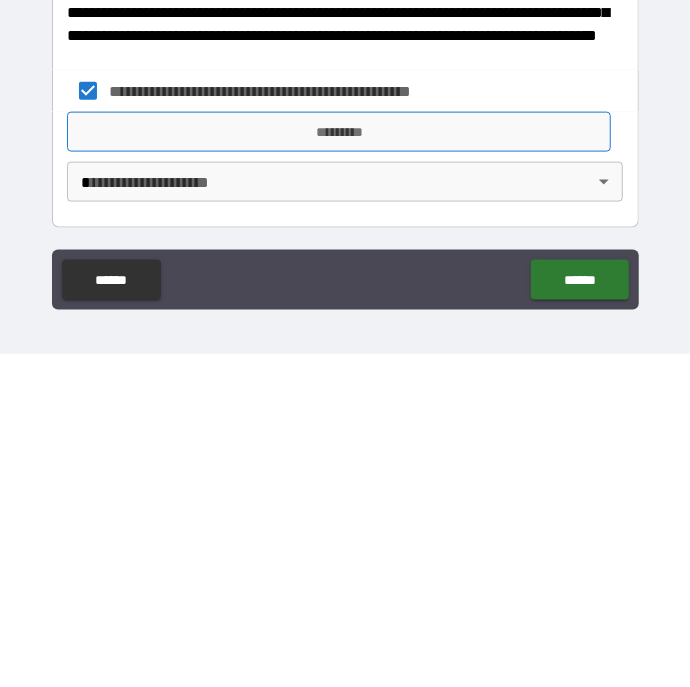 type on "**********" 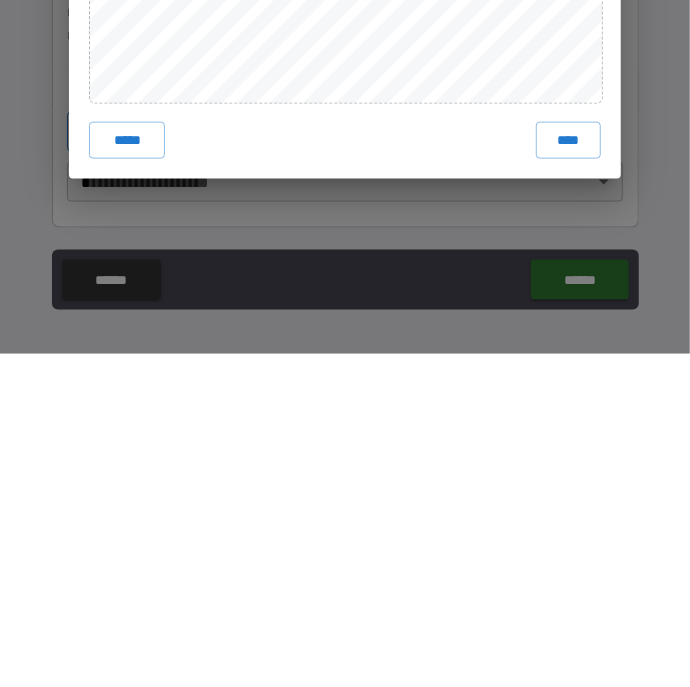 scroll, scrollTop: 57, scrollLeft: 0, axis: vertical 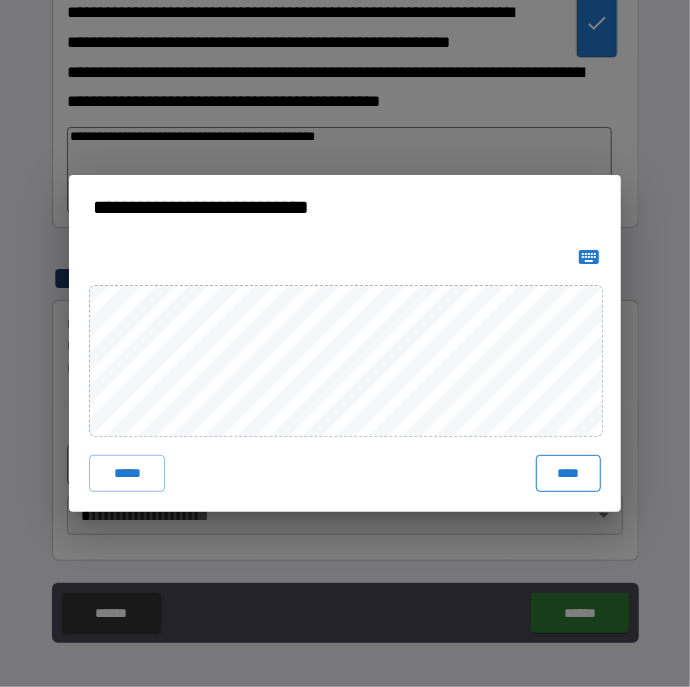 click on "****" at bounding box center (568, 473) 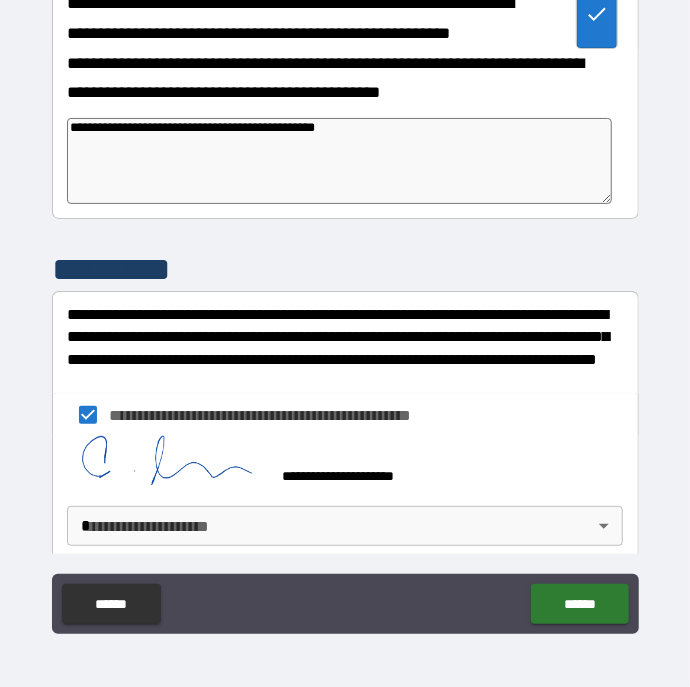scroll, scrollTop: 57, scrollLeft: 0, axis: vertical 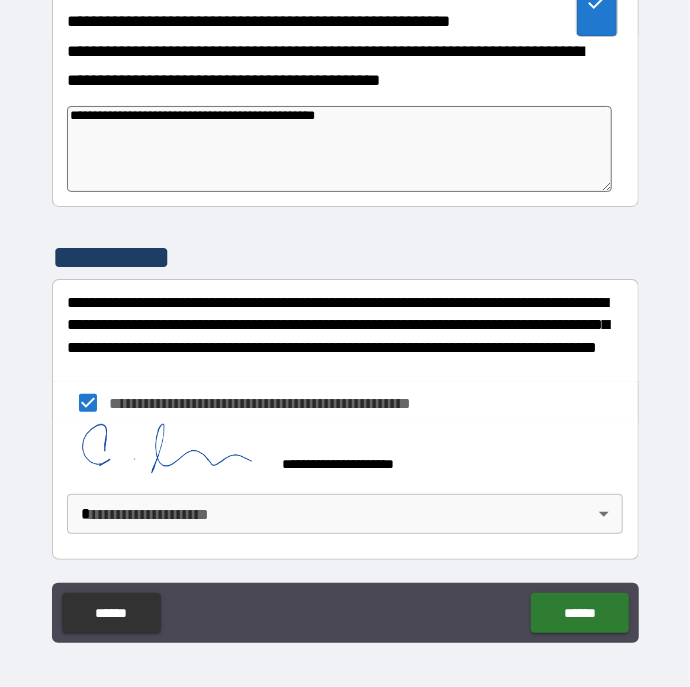click on "**********" at bounding box center (345, 335) 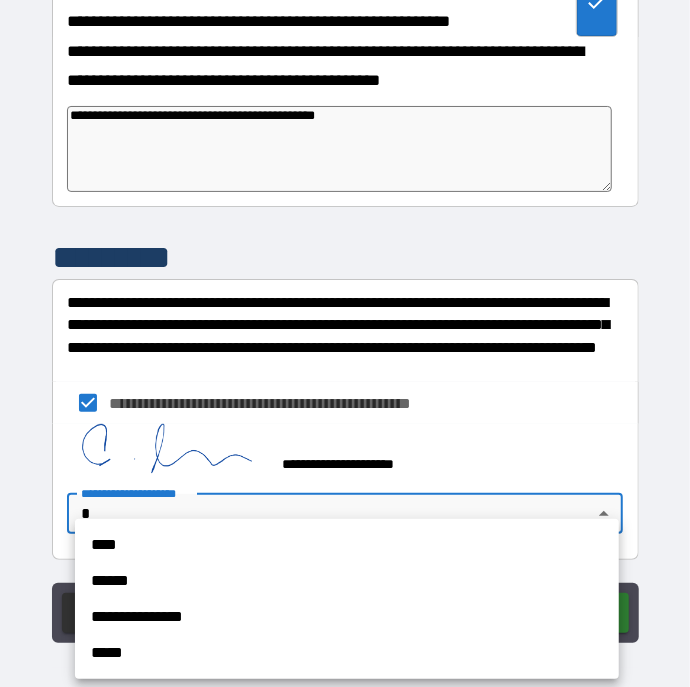 click on "****" at bounding box center (347, 545) 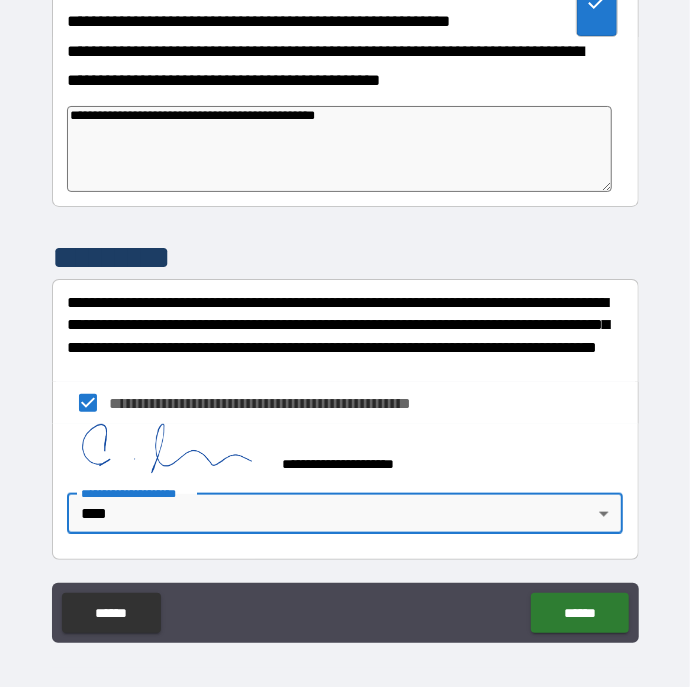 type on "*" 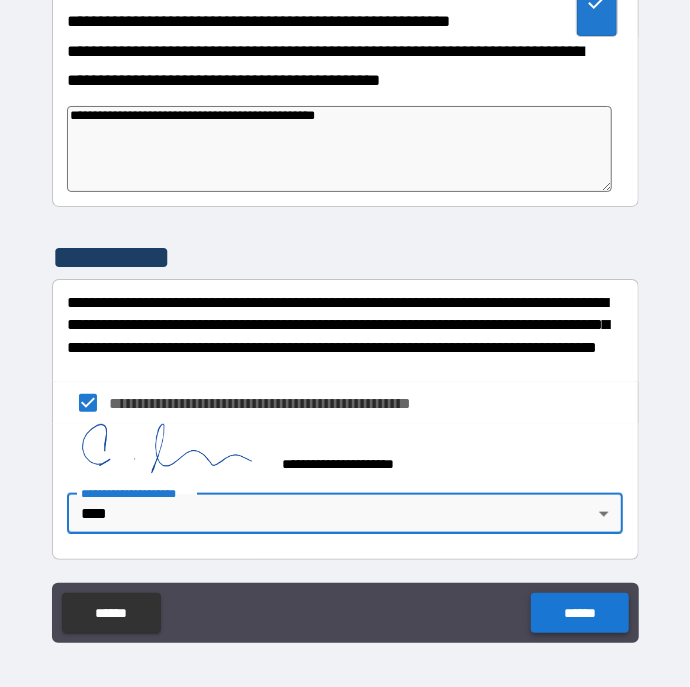 click on "******" at bounding box center (579, 613) 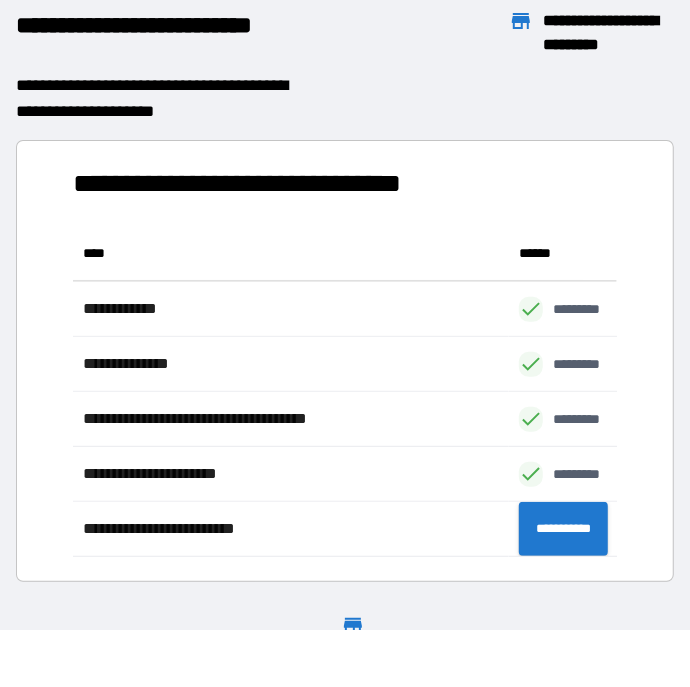 scroll, scrollTop: 1, scrollLeft: 1, axis: both 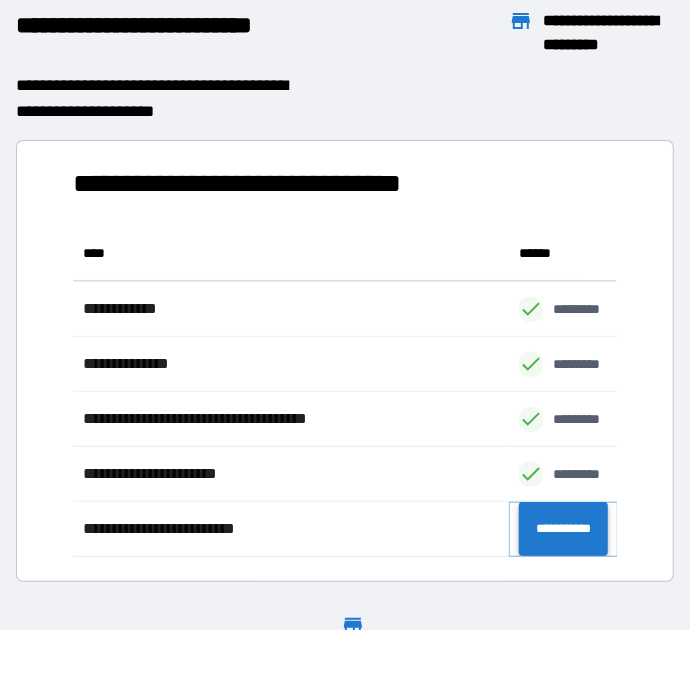 click on "**********" at bounding box center (563, 529) 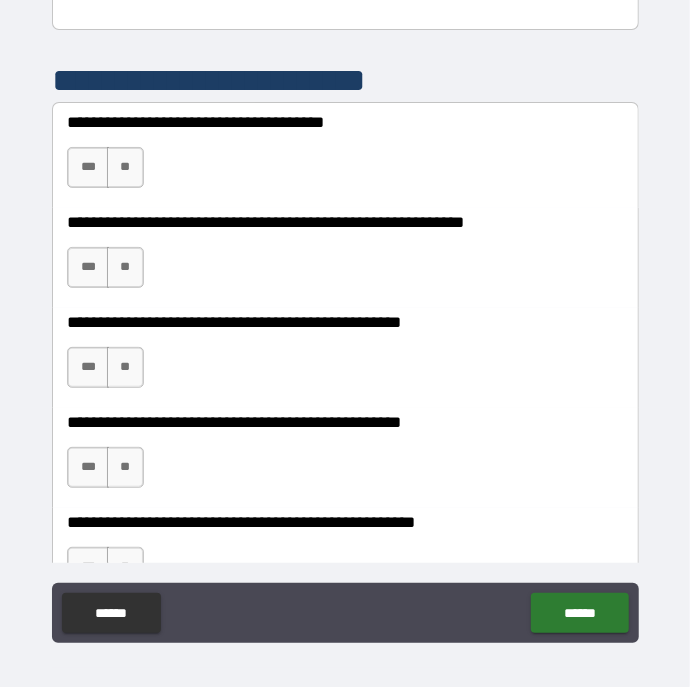 scroll, scrollTop: 410, scrollLeft: 0, axis: vertical 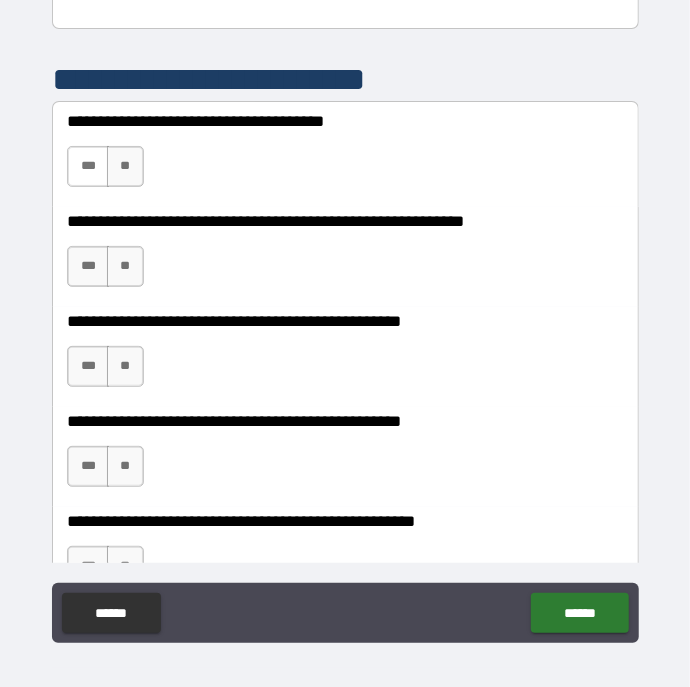 click on "***" at bounding box center [88, 166] 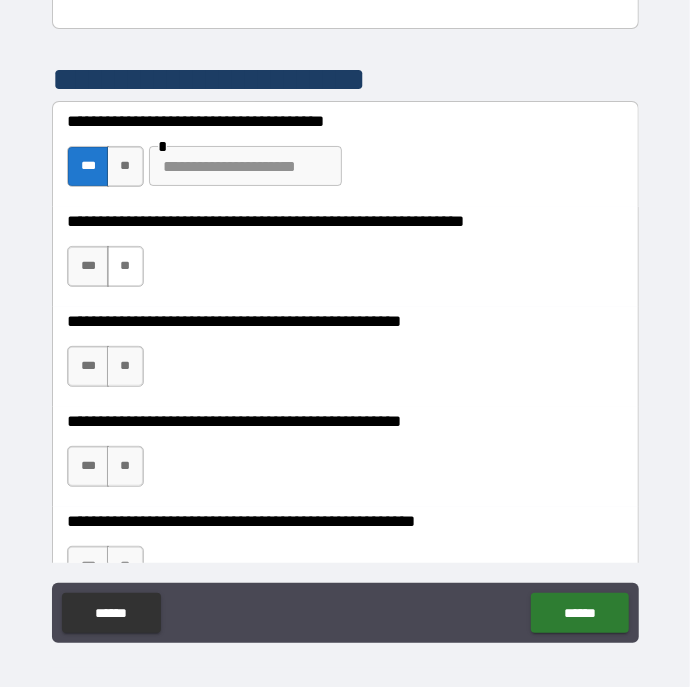 click on "**" at bounding box center (125, 266) 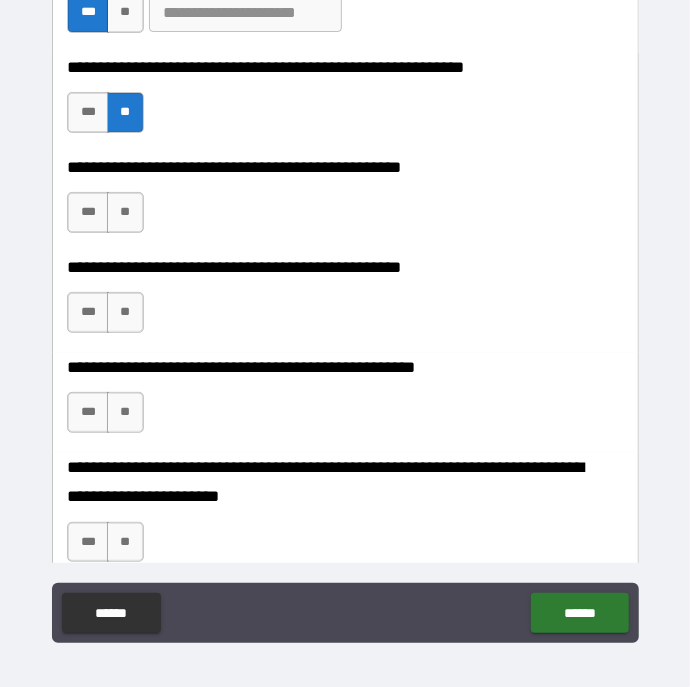 scroll, scrollTop: 565, scrollLeft: 0, axis: vertical 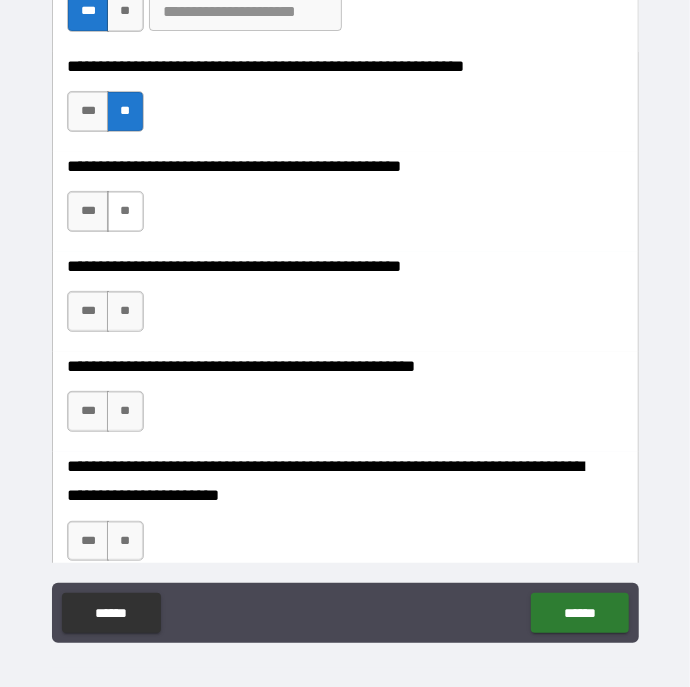 click on "**" at bounding box center [125, 211] 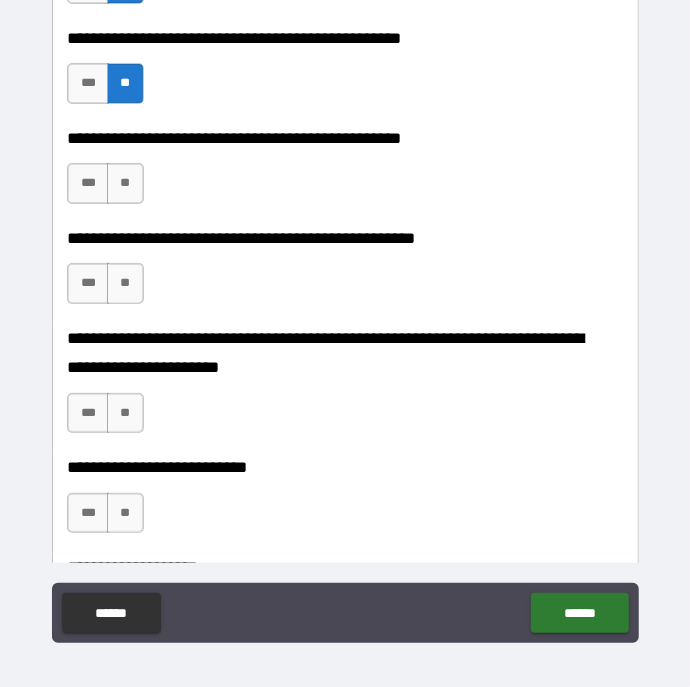 scroll, scrollTop: 696, scrollLeft: 0, axis: vertical 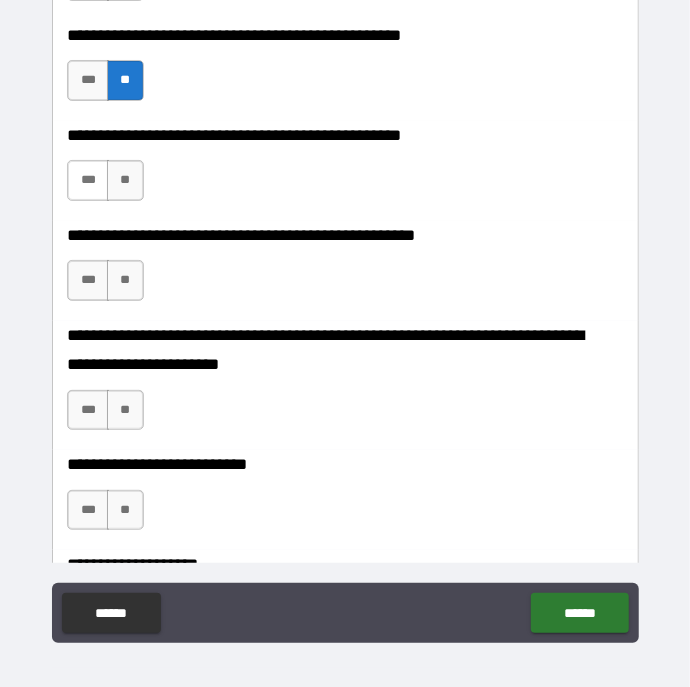 click on "***" at bounding box center [88, 180] 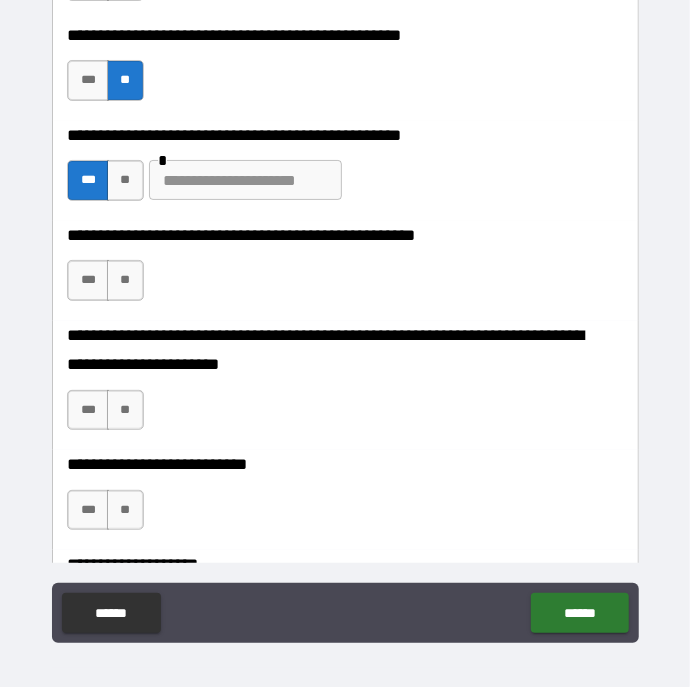 click at bounding box center [245, 180] 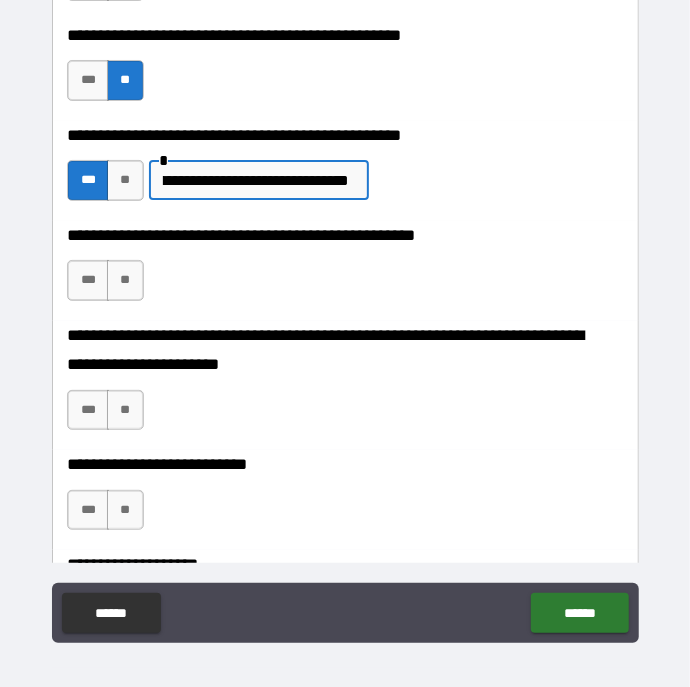 scroll, scrollTop: 0, scrollLeft: 42, axis: horizontal 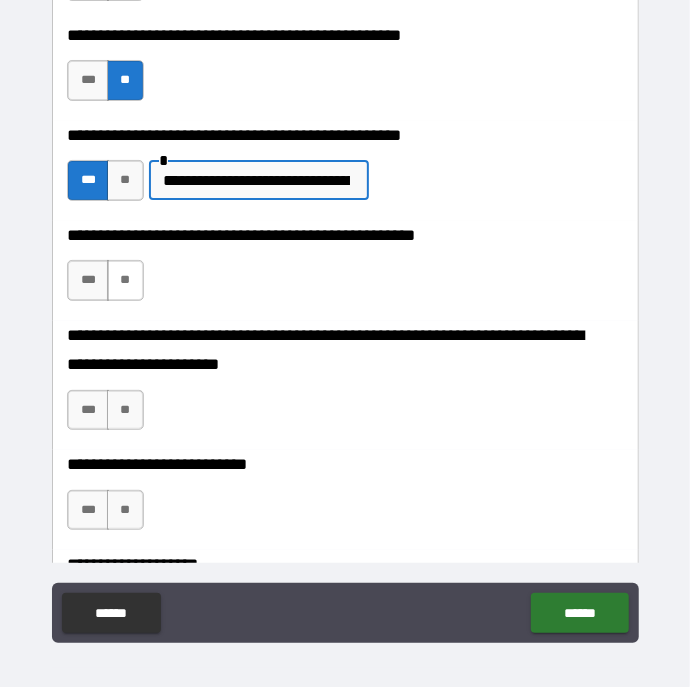 click on "**" at bounding box center (125, 280) 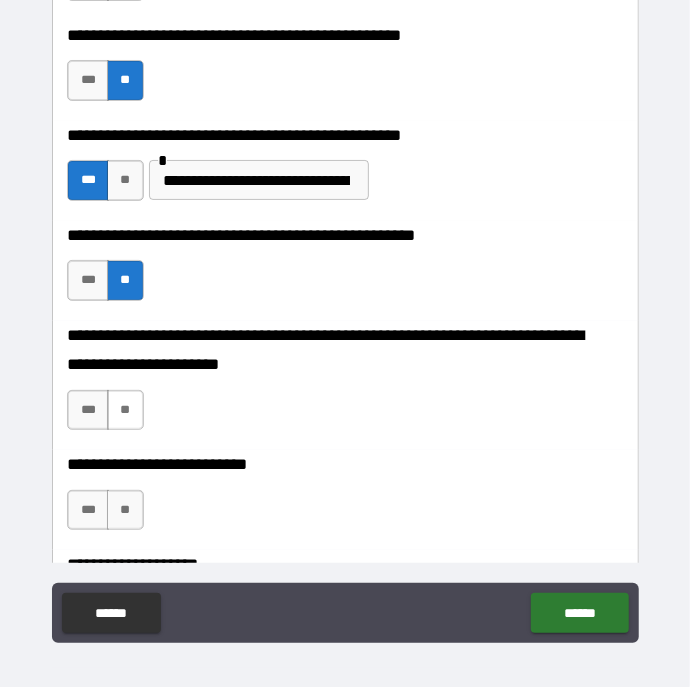 click on "**" at bounding box center (125, 410) 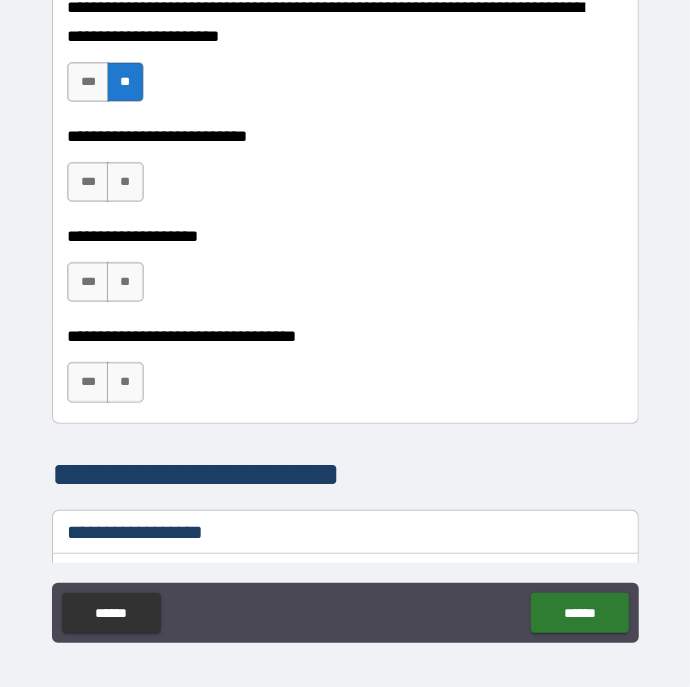 scroll, scrollTop: 1025, scrollLeft: 0, axis: vertical 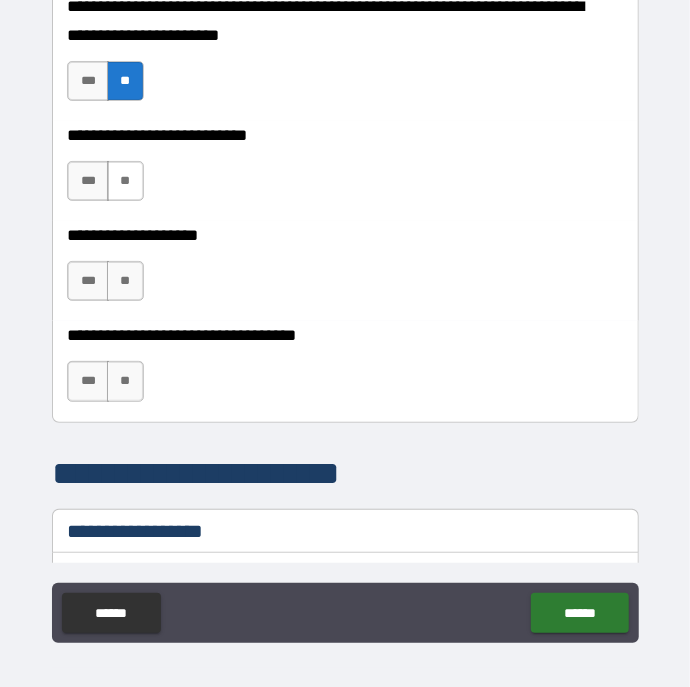 click on "**" at bounding box center (125, 181) 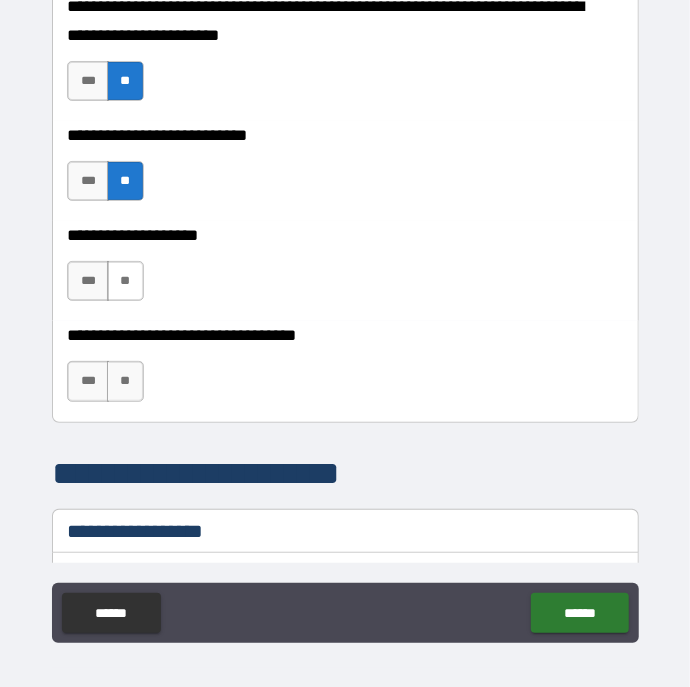 click on "**" at bounding box center (125, 281) 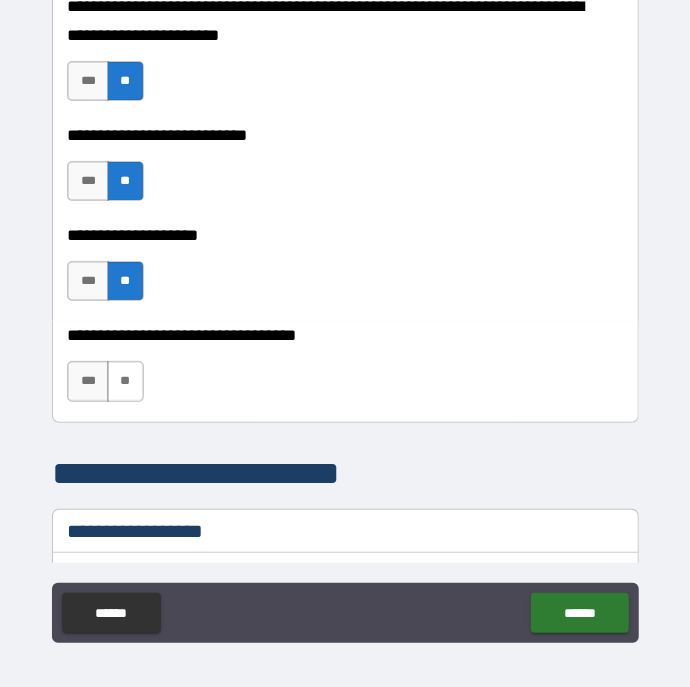 click on "**" at bounding box center (125, 381) 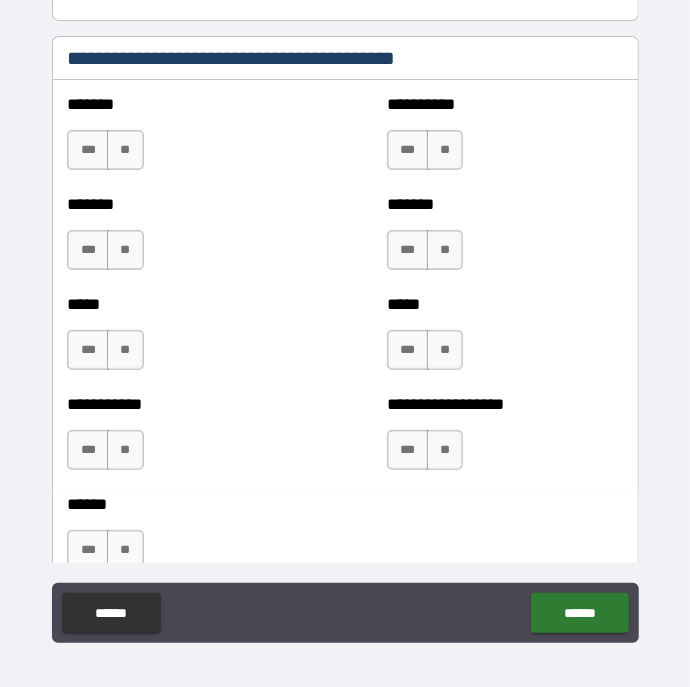 scroll, scrollTop: 1809, scrollLeft: 0, axis: vertical 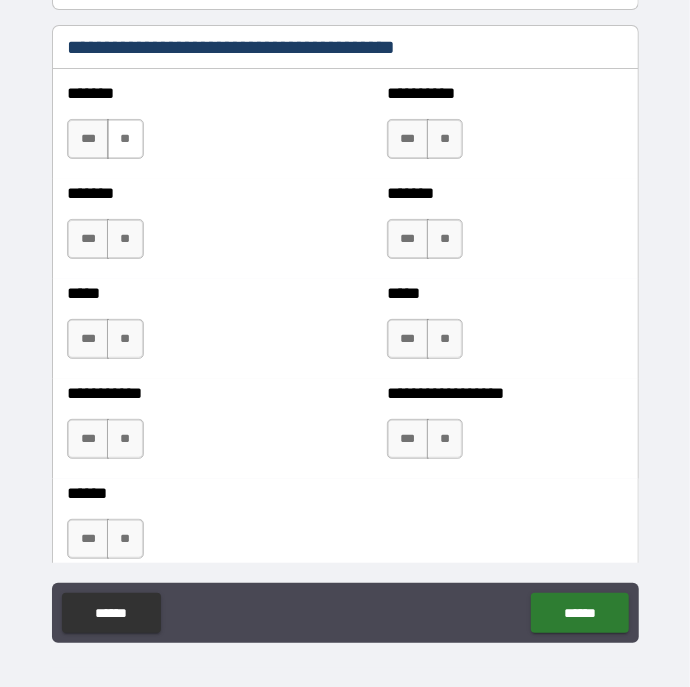 click on "**" at bounding box center [125, 139] 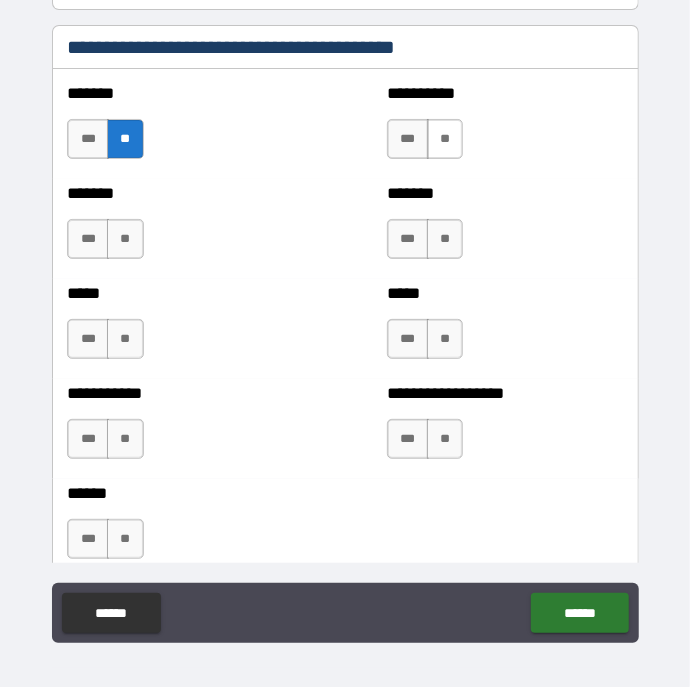 click on "**" at bounding box center (445, 139) 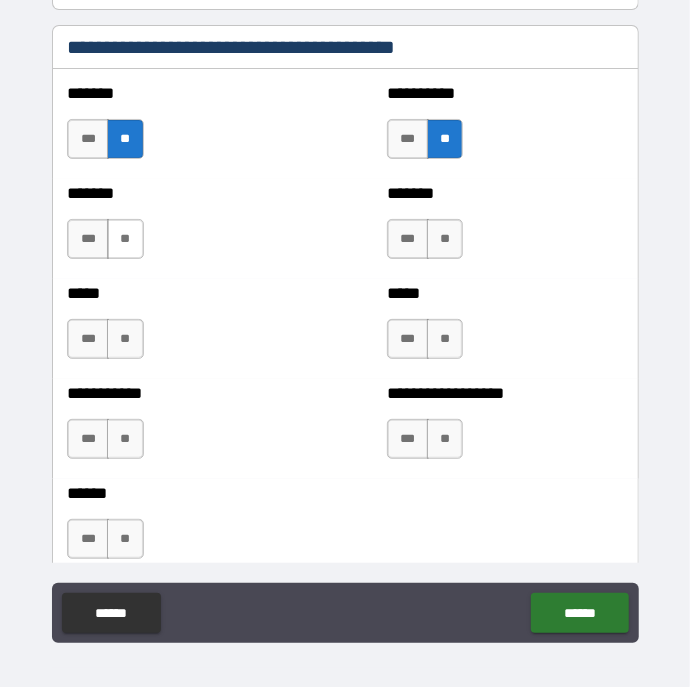 click on "**" at bounding box center (125, 239) 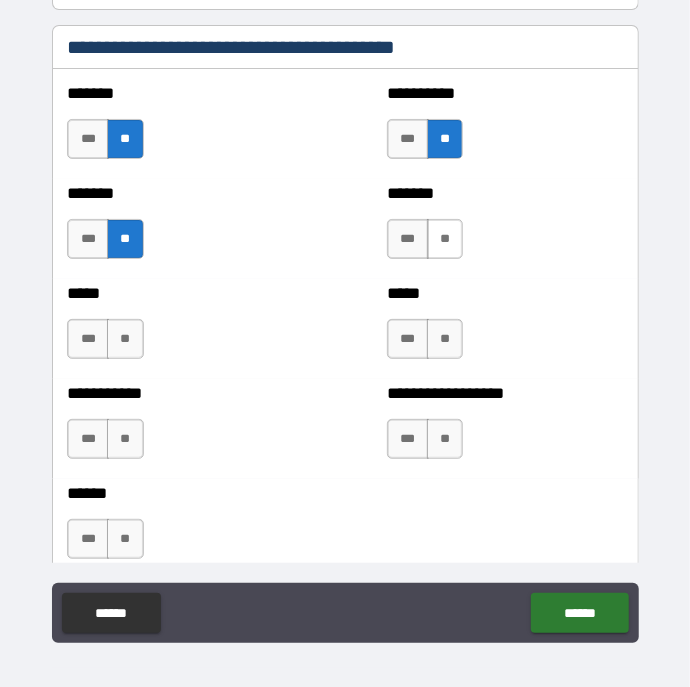 click on "**" at bounding box center [445, 239] 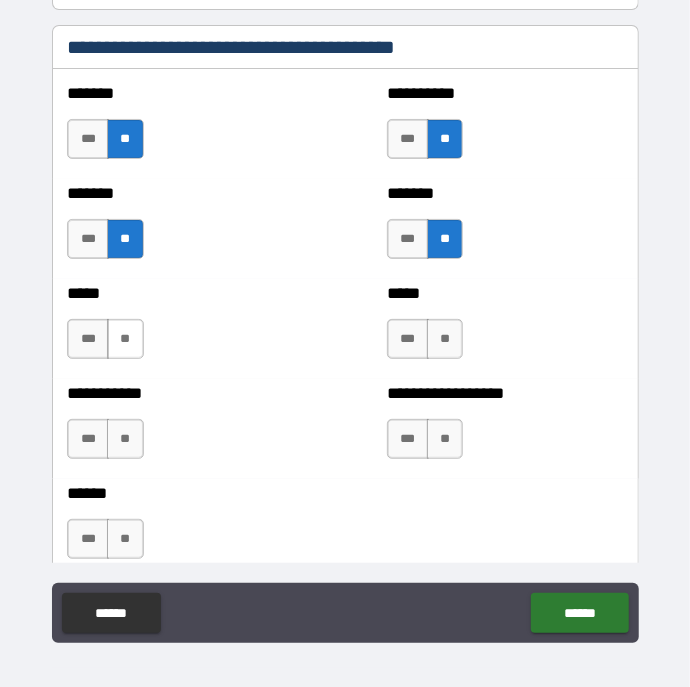click on "**" at bounding box center [125, 339] 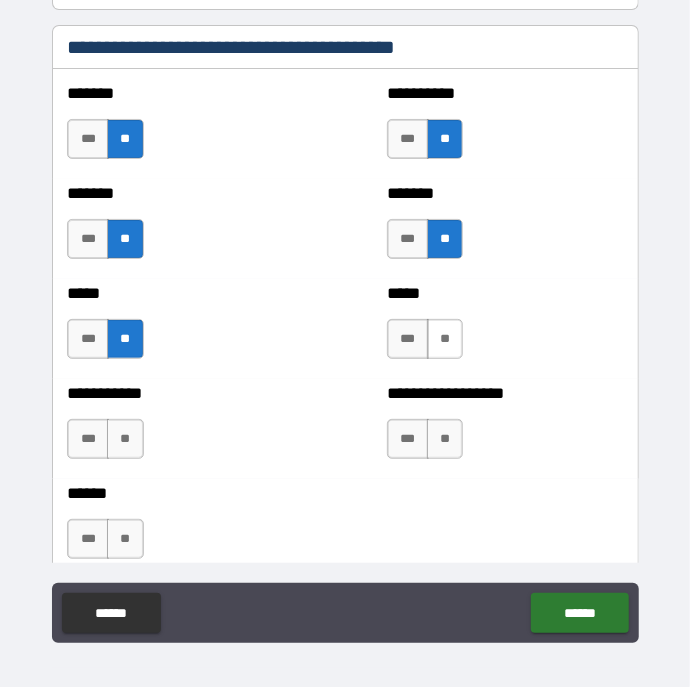click on "**" at bounding box center (445, 339) 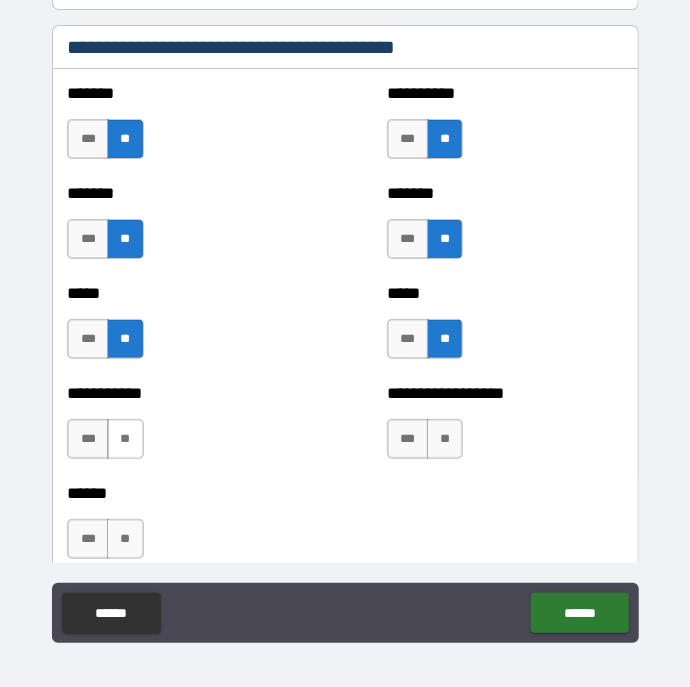 click on "**" at bounding box center (125, 439) 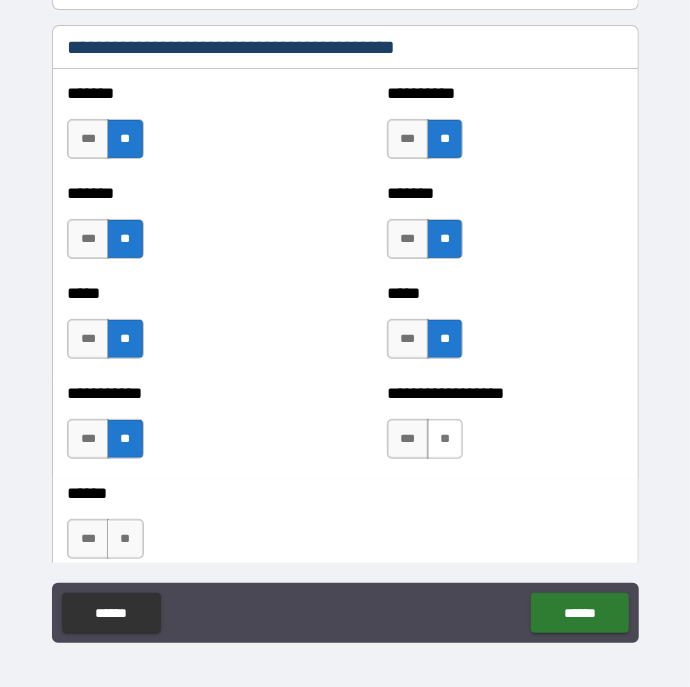 click on "**" at bounding box center (445, 439) 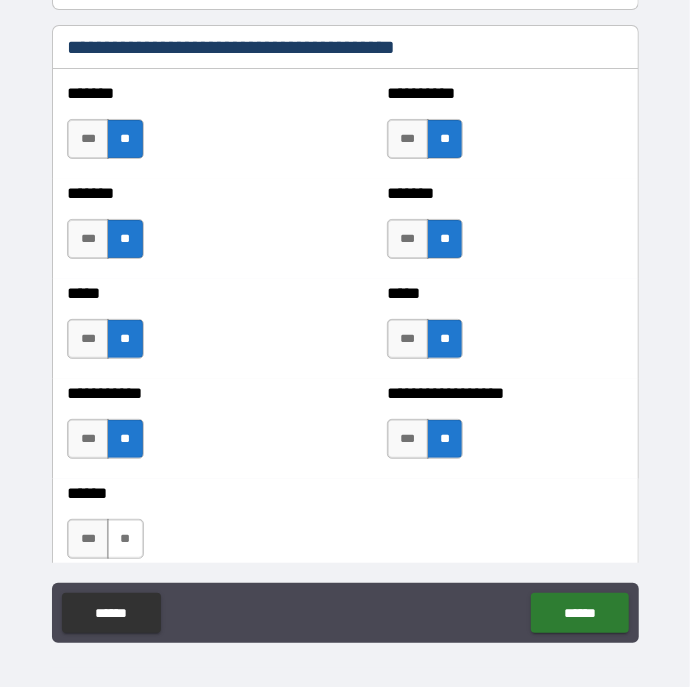 click on "**" at bounding box center (125, 539) 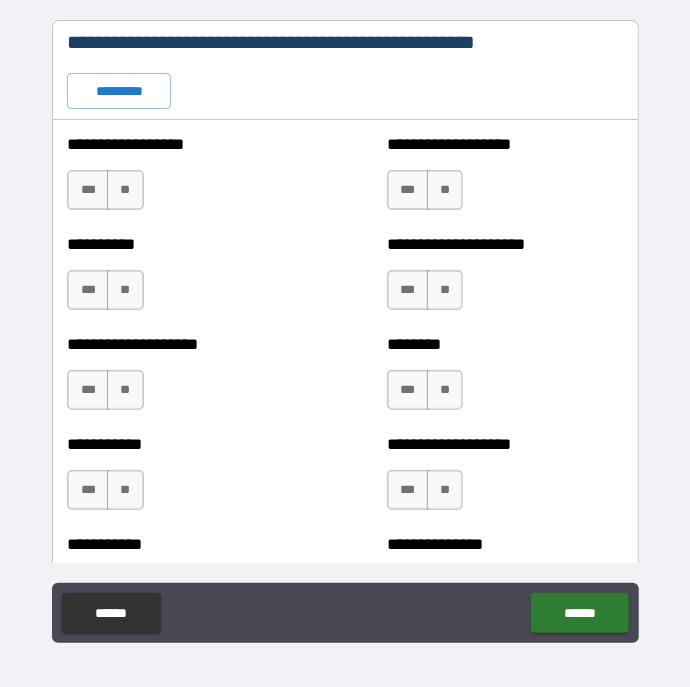 scroll, scrollTop: 2457, scrollLeft: 0, axis: vertical 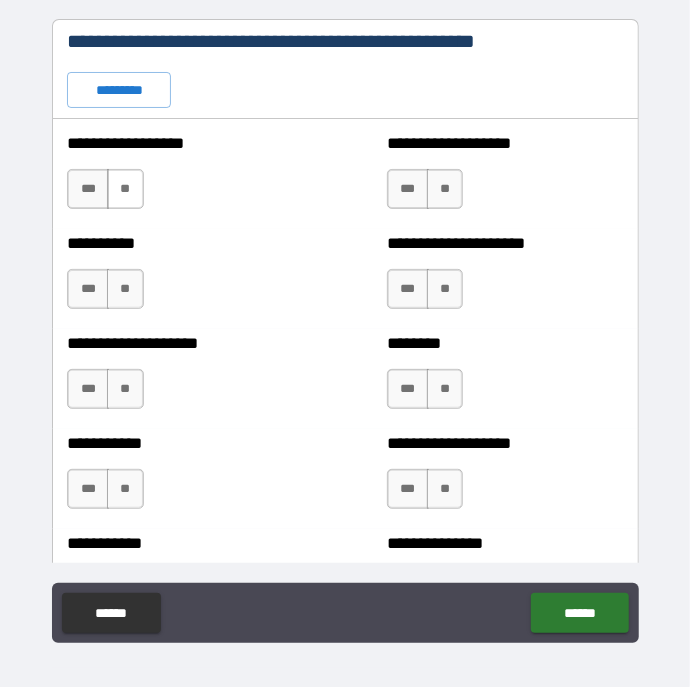click on "**" at bounding box center [125, 189] 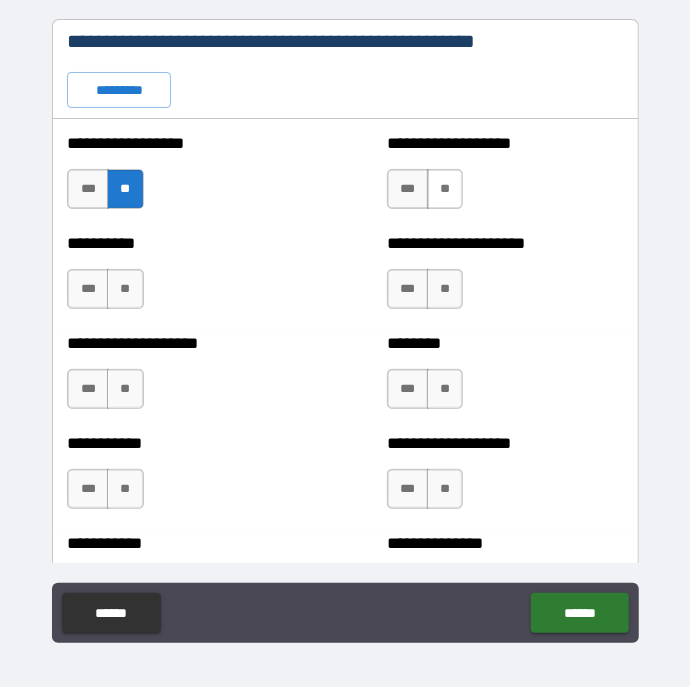 click on "**" at bounding box center [445, 189] 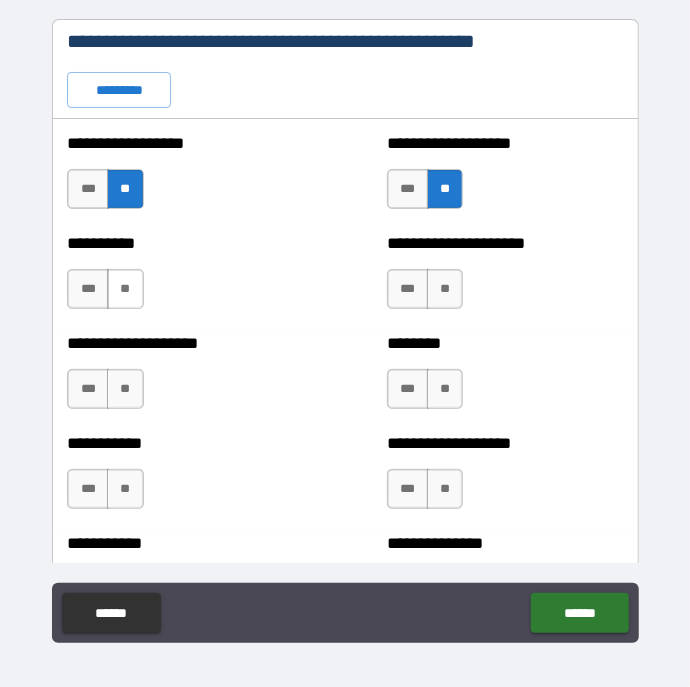 click on "**" at bounding box center [125, 289] 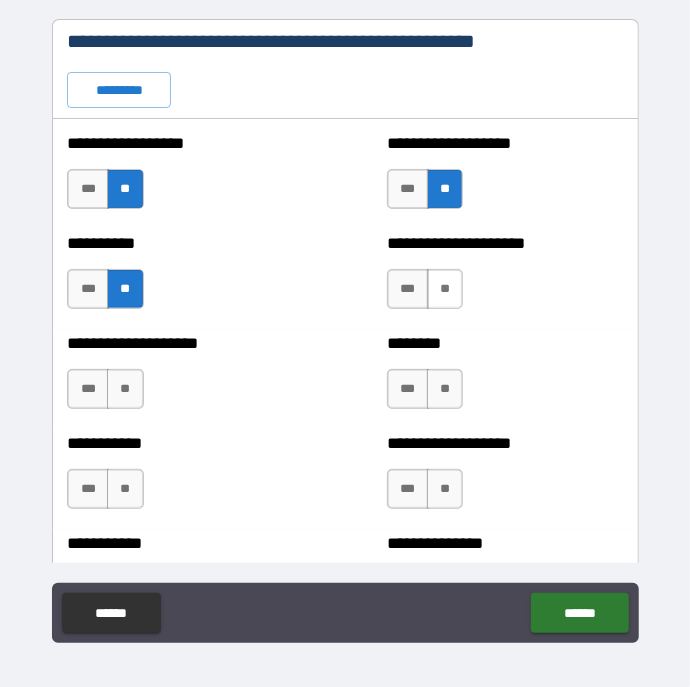 click on "**" at bounding box center (445, 289) 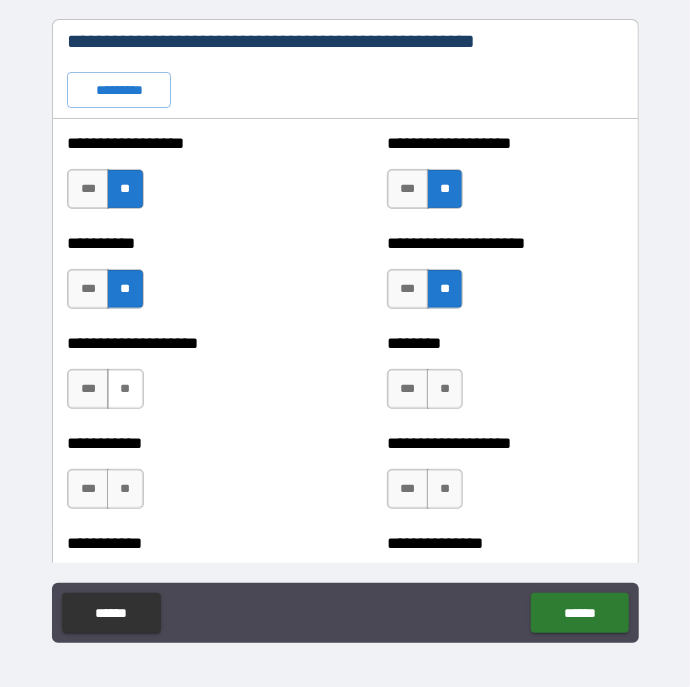 click on "**" at bounding box center (125, 389) 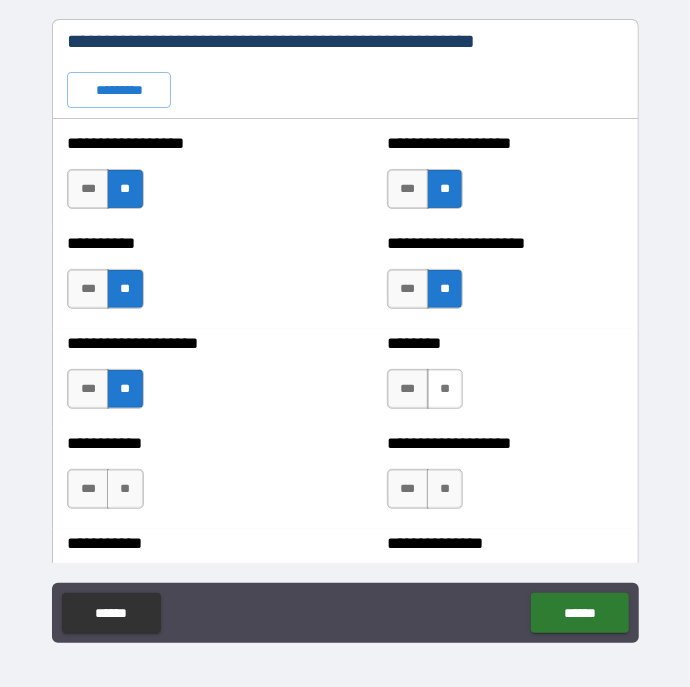 click on "**" at bounding box center (445, 389) 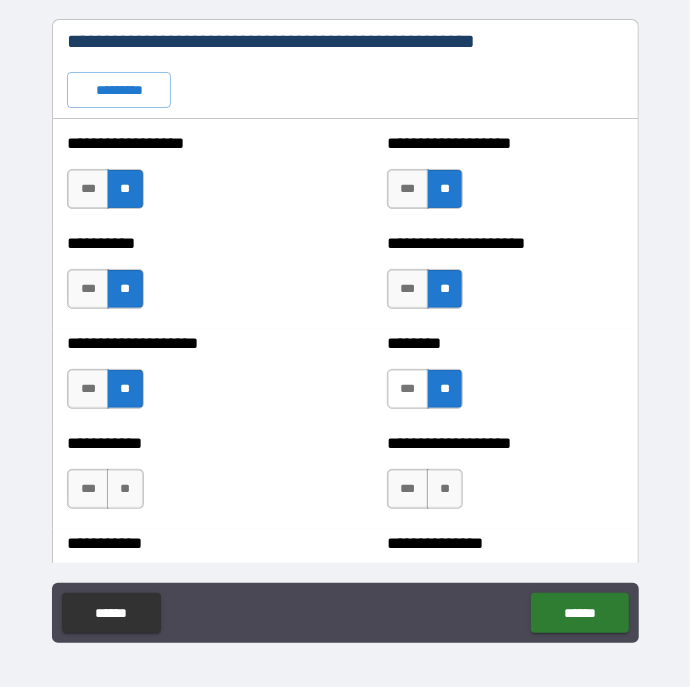 click on "***" at bounding box center [408, 389] 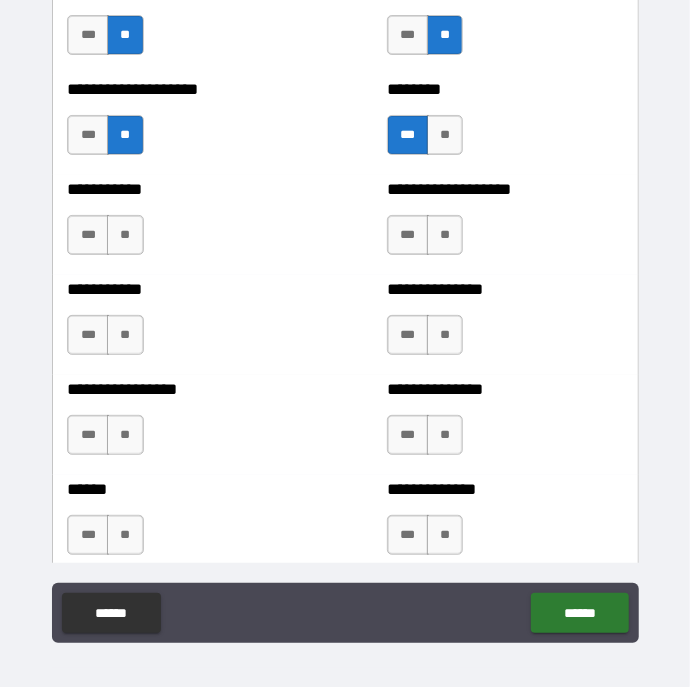 scroll, scrollTop: 2719, scrollLeft: 0, axis: vertical 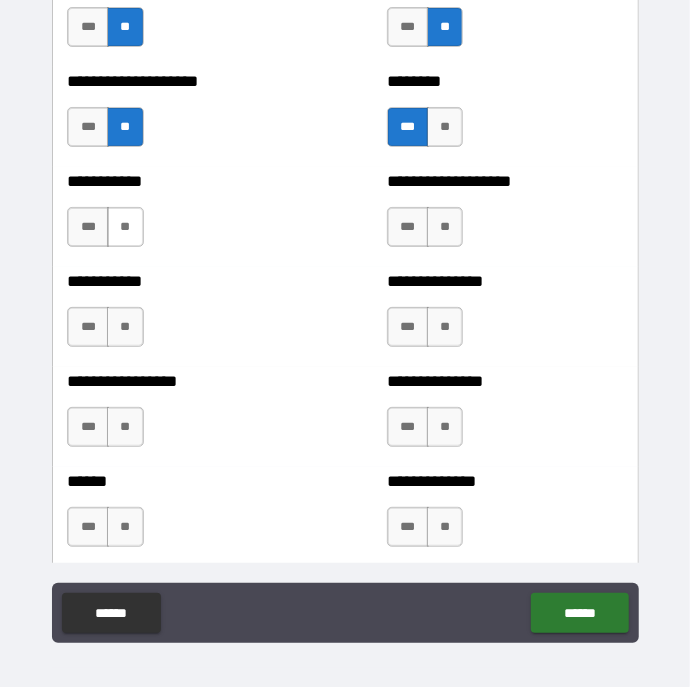 click on "**" at bounding box center [125, 227] 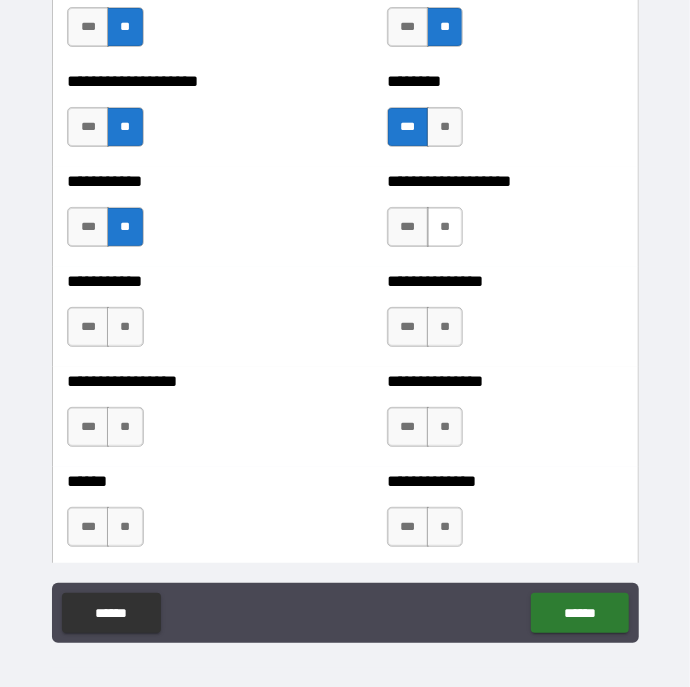 click on "**" at bounding box center [445, 227] 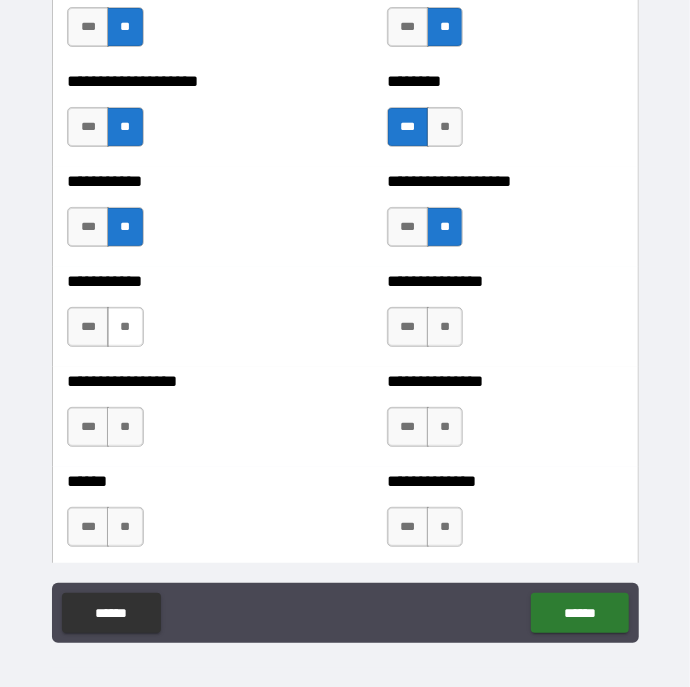 click on "**" at bounding box center [125, 327] 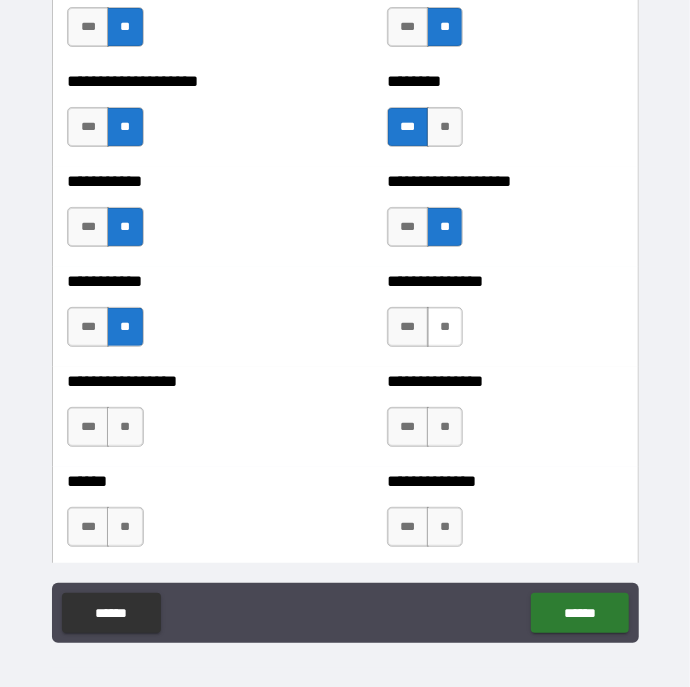 click on "**" at bounding box center (445, 327) 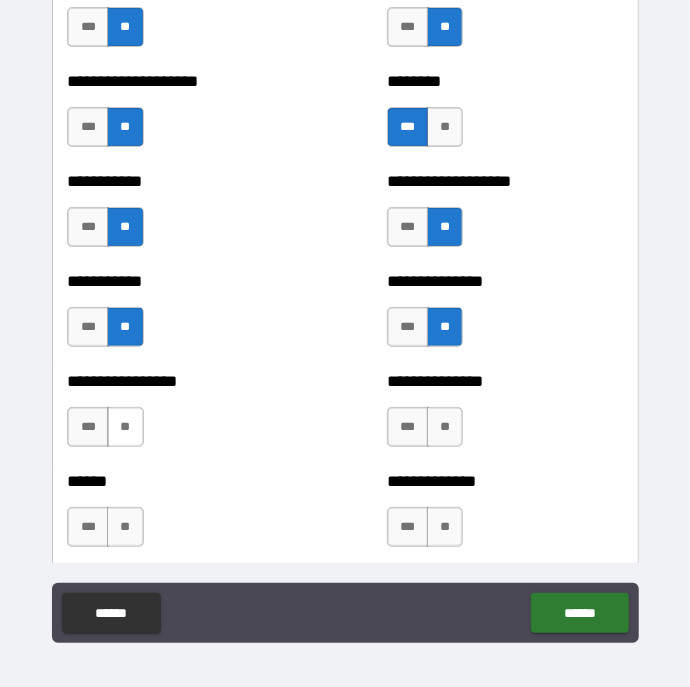 click on "**" at bounding box center (125, 427) 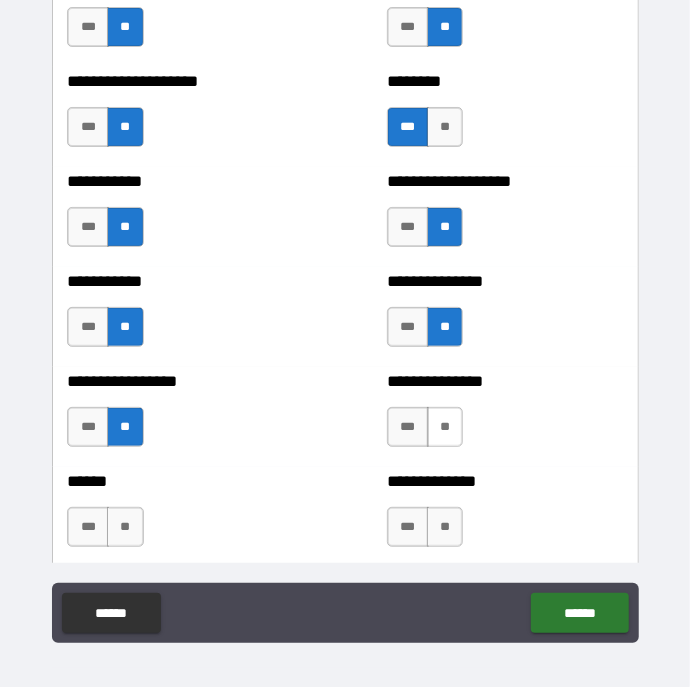 click on "**" at bounding box center [445, 427] 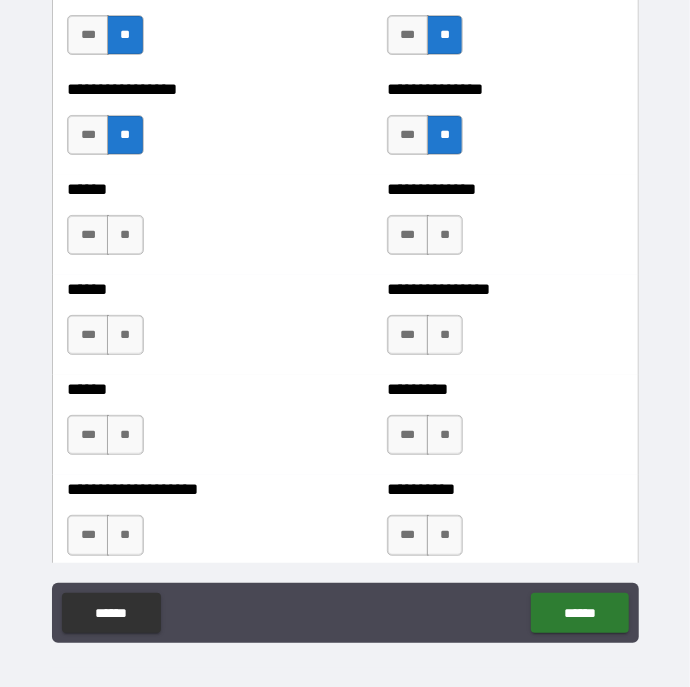 scroll, scrollTop: 3031, scrollLeft: 0, axis: vertical 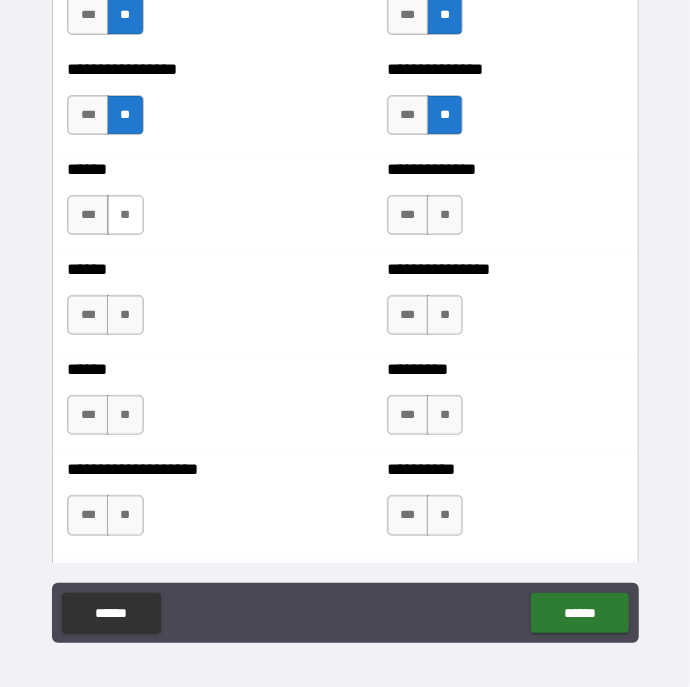 click on "**" at bounding box center (125, 215) 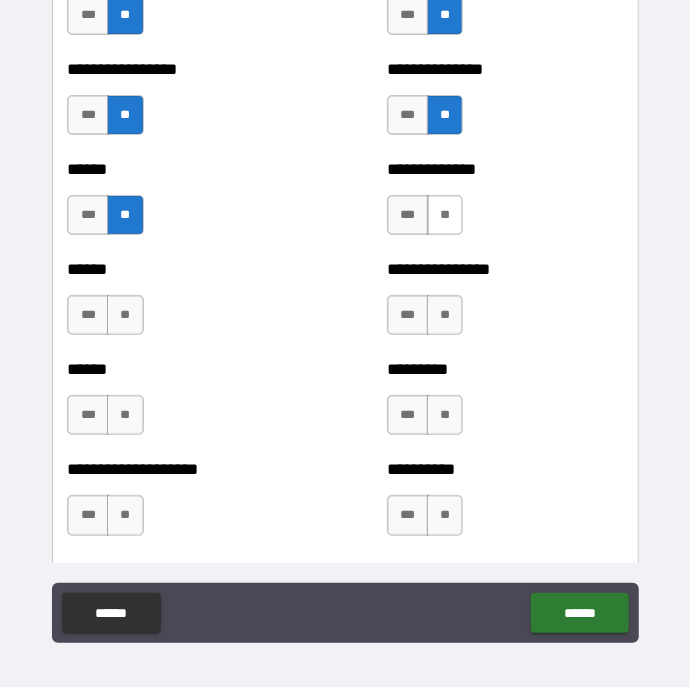 click on "**" at bounding box center [445, 215] 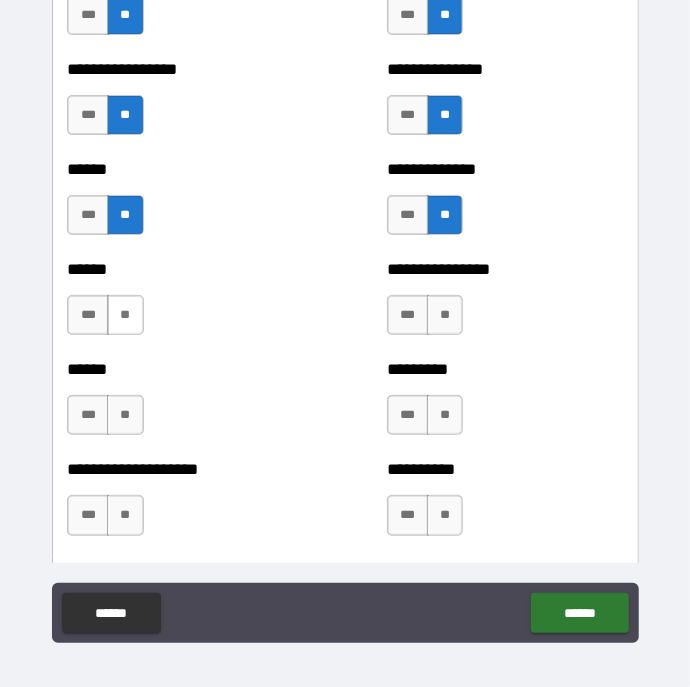 click on "**" at bounding box center (125, 315) 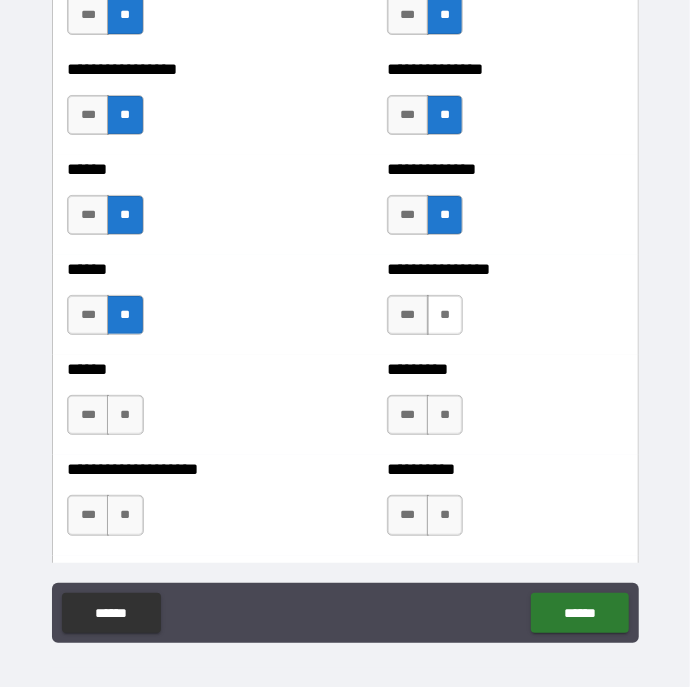 click on "**" at bounding box center [445, 315] 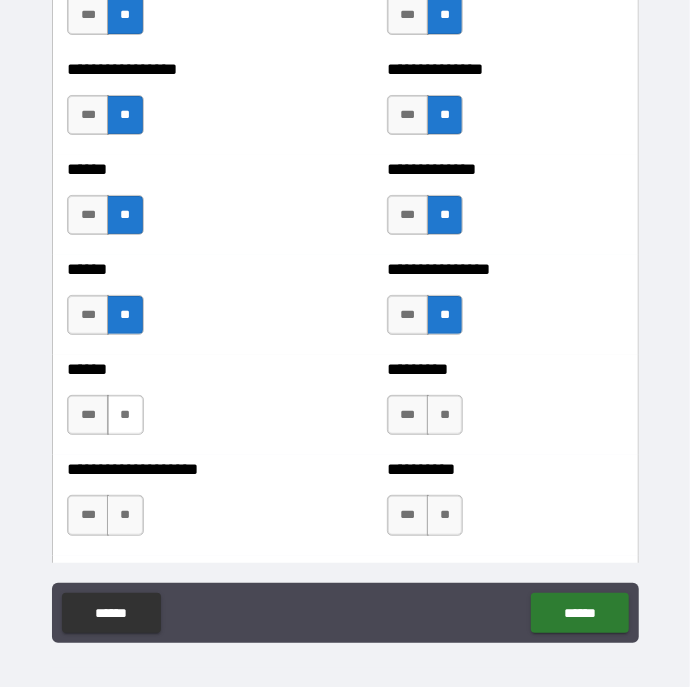 click on "**" at bounding box center [125, 415] 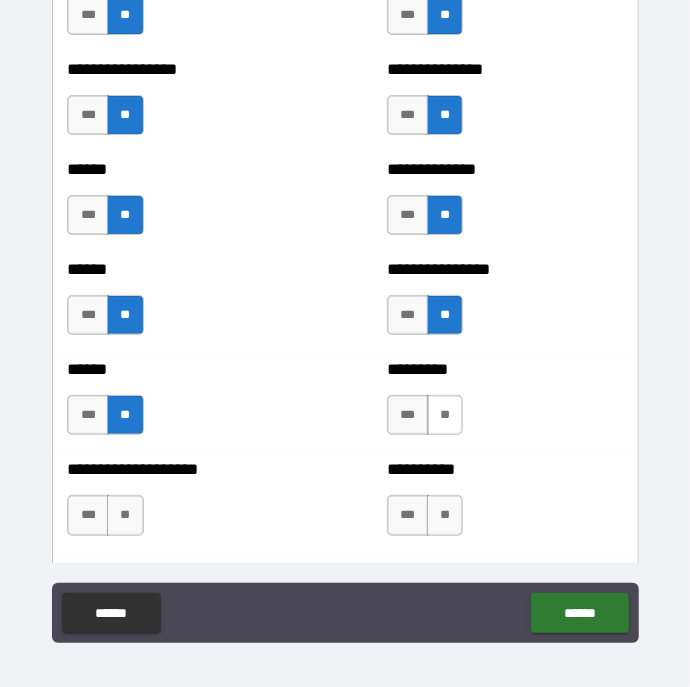 click on "**" at bounding box center (445, 415) 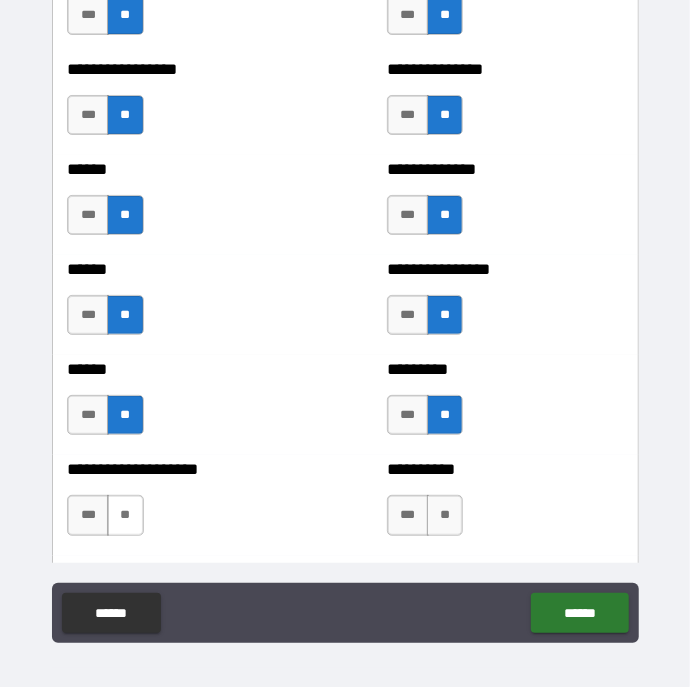 click on "**" at bounding box center [125, 515] 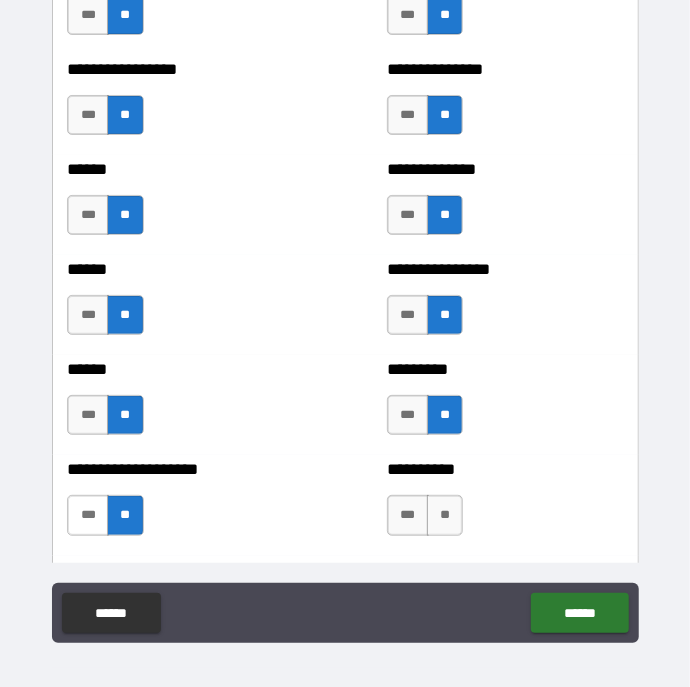 click on "***" at bounding box center [88, 515] 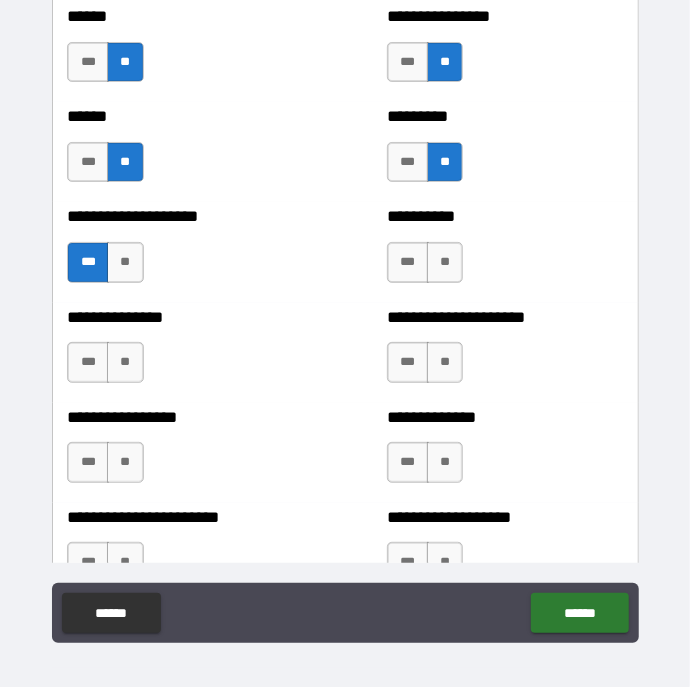 scroll, scrollTop: 3288, scrollLeft: 0, axis: vertical 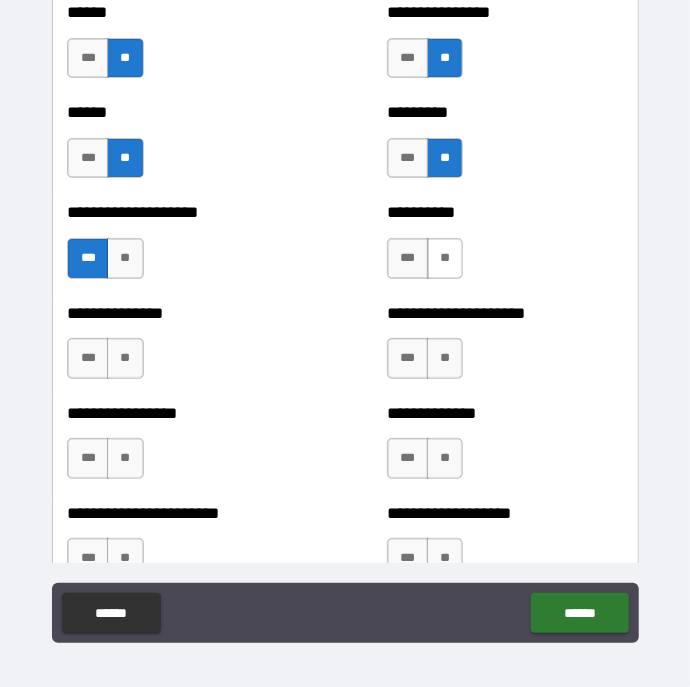 click on "**" at bounding box center [445, 258] 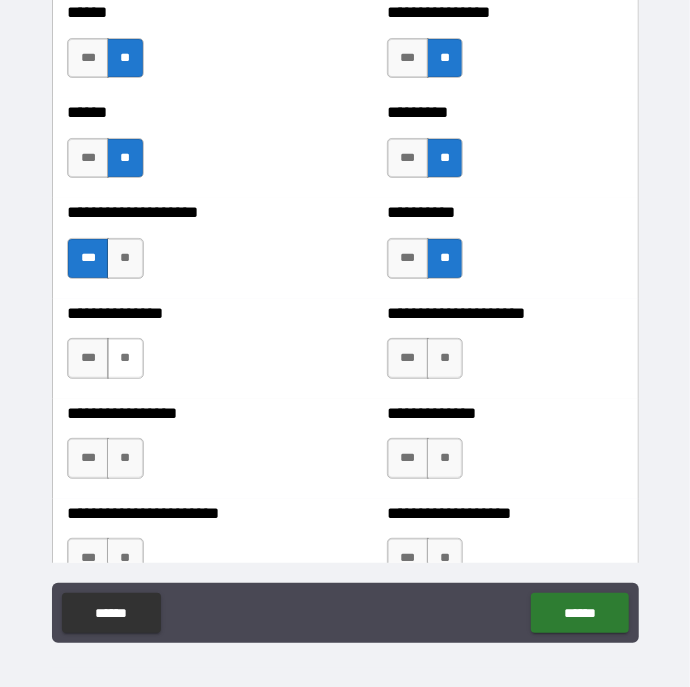 click on "**" at bounding box center [125, 358] 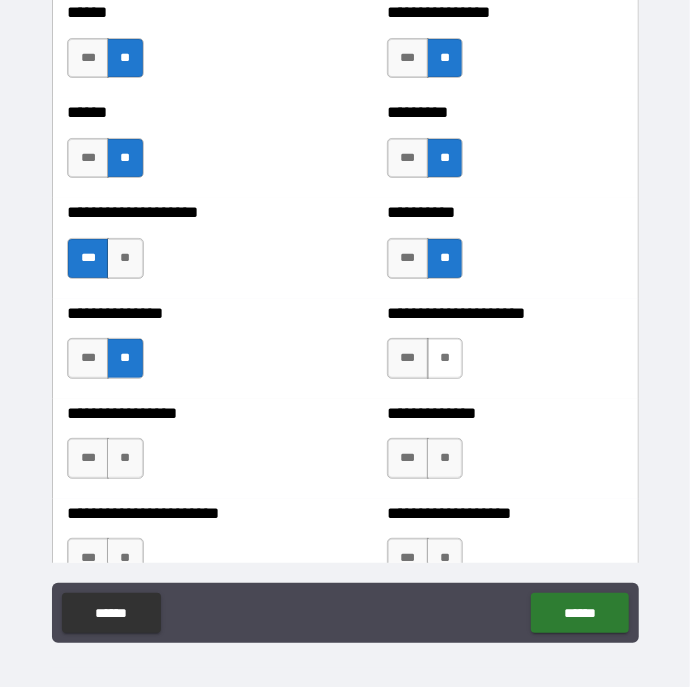 click on "**" at bounding box center [445, 358] 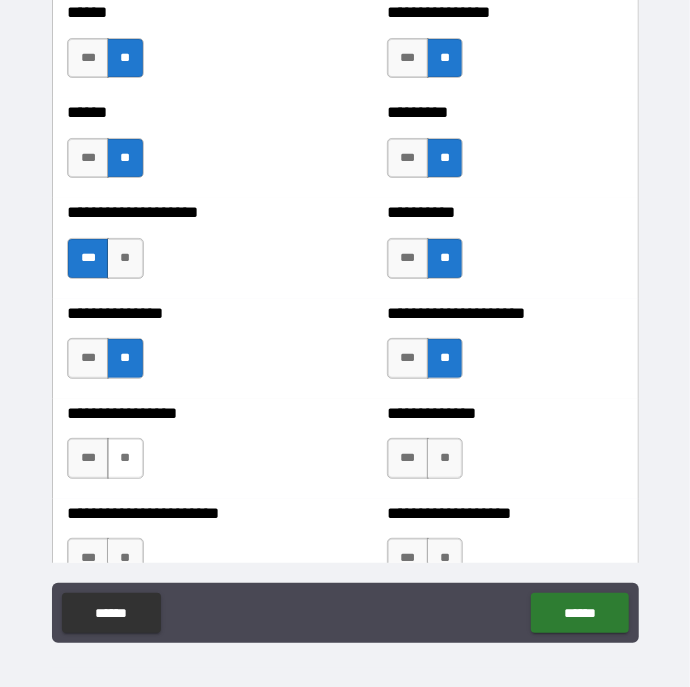 click on "**" at bounding box center (125, 458) 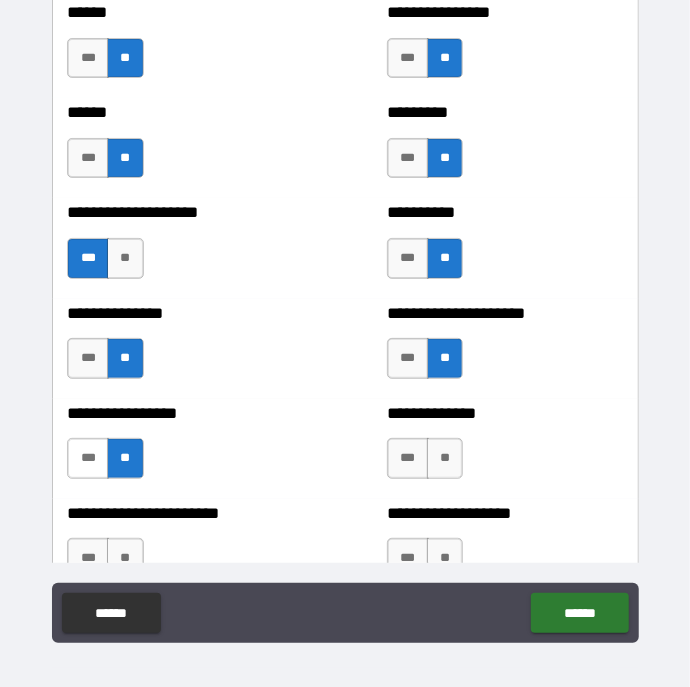 click on "***" at bounding box center (88, 458) 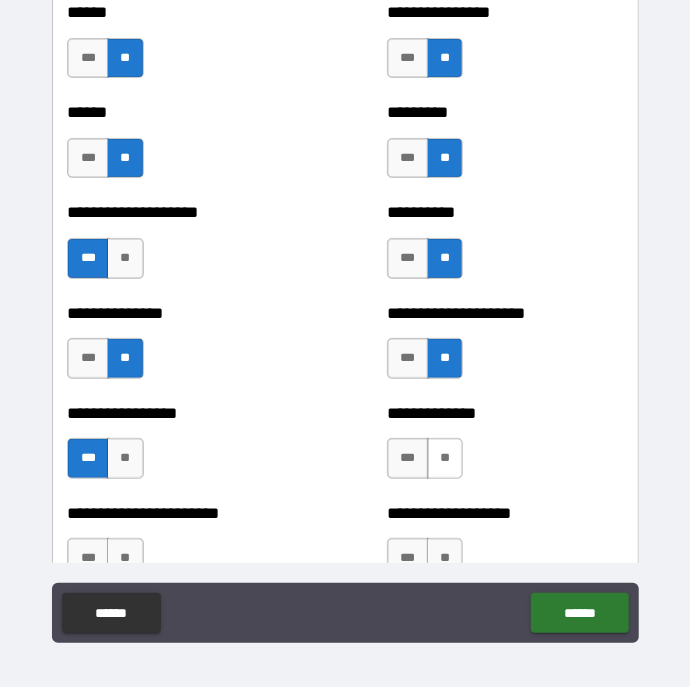 click on "**" at bounding box center (445, 458) 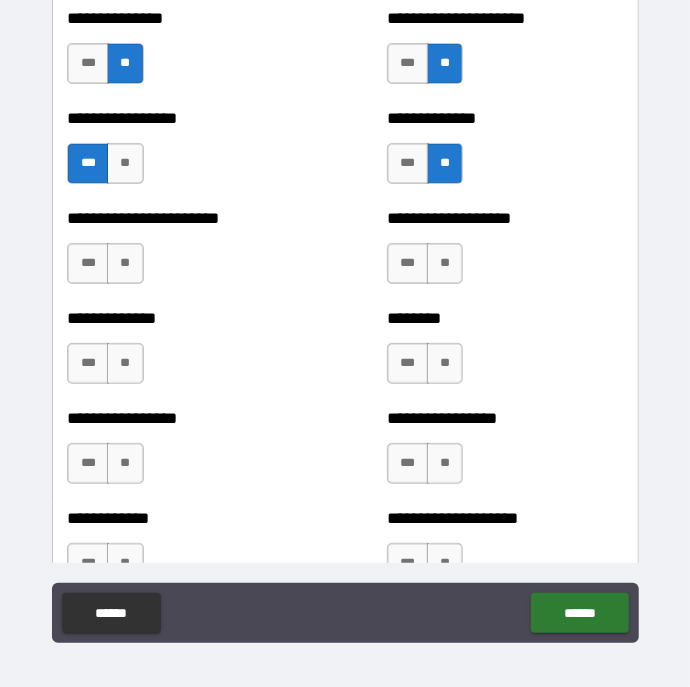 scroll, scrollTop: 3588, scrollLeft: 0, axis: vertical 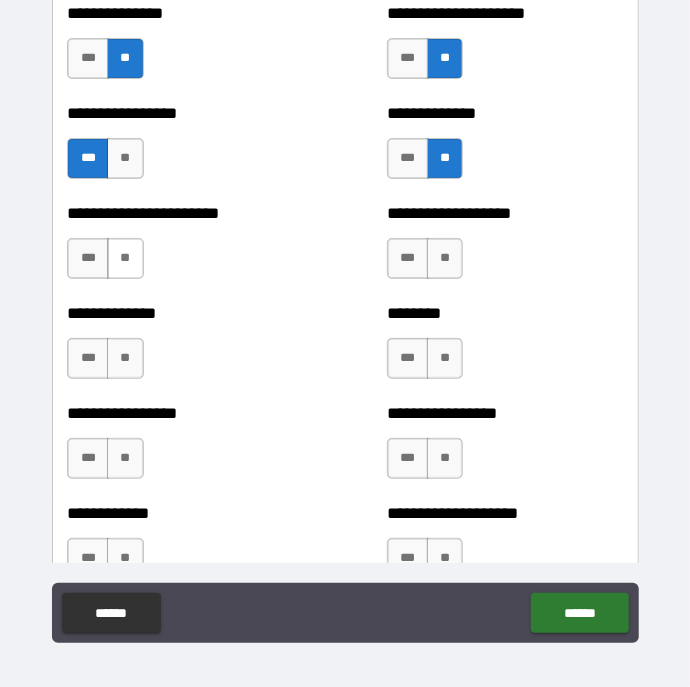 click on "**" at bounding box center (125, 258) 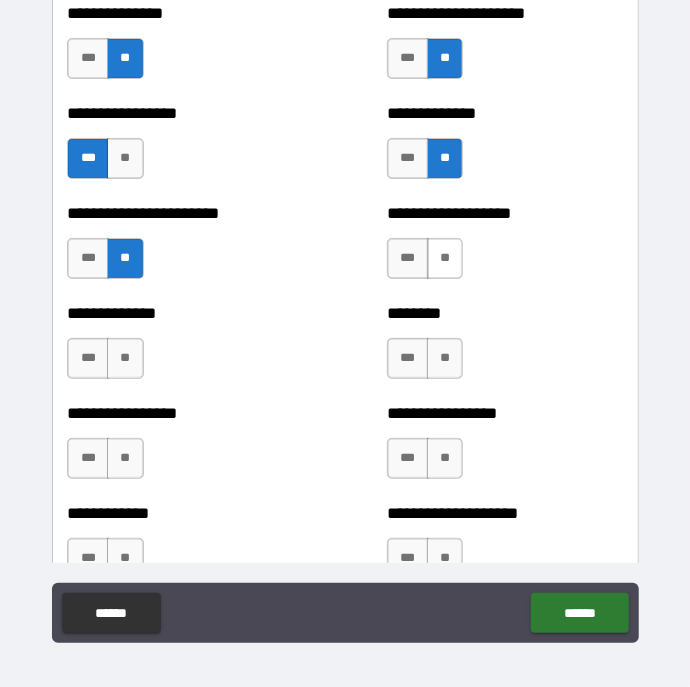 click on "**" at bounding box center (445, 258) 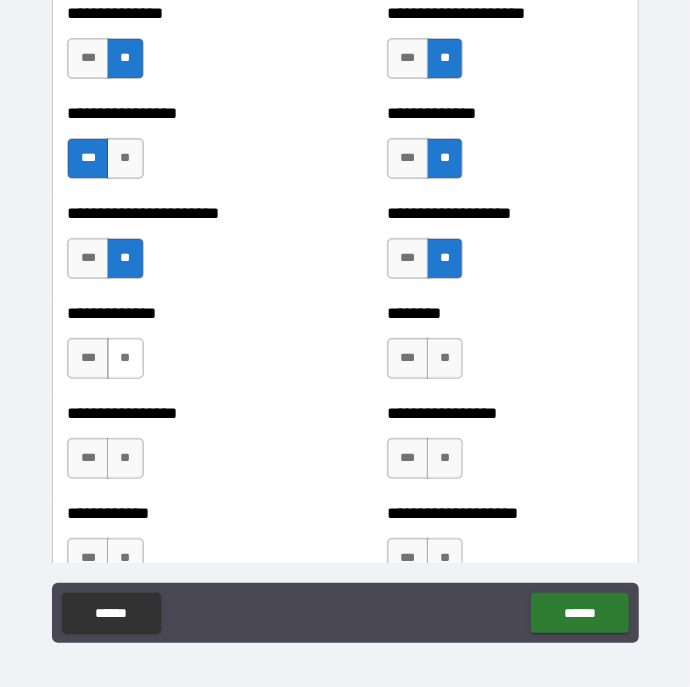 click on "**" at bounding box center [125, 358] 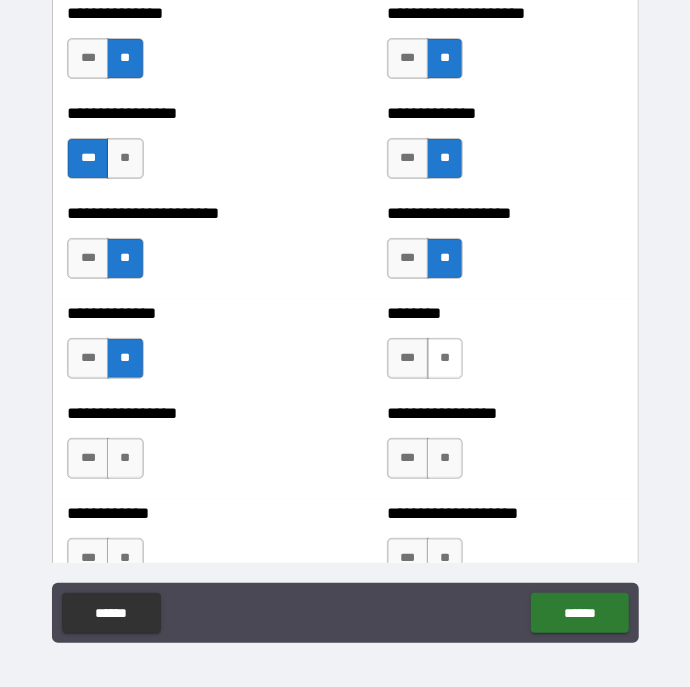 click on "**" at bounding box center [445, 358] 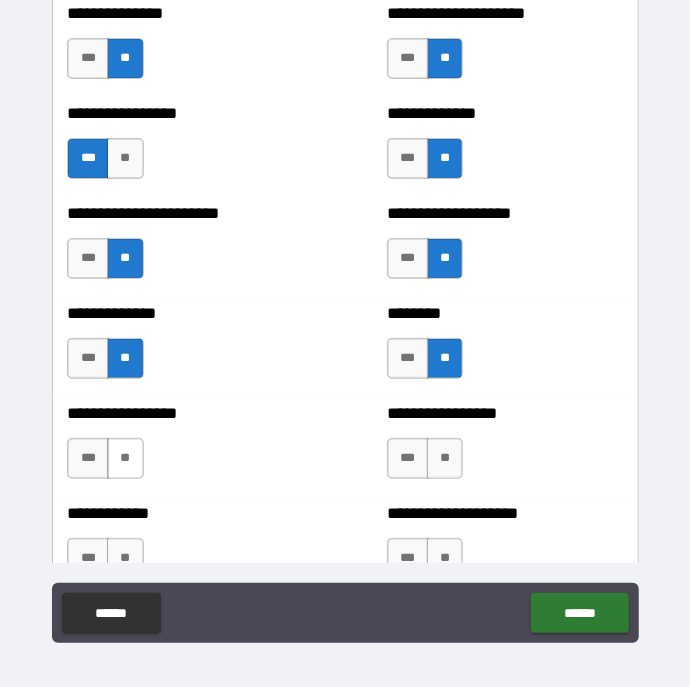 click on "**" at bounding box center (125, 458) 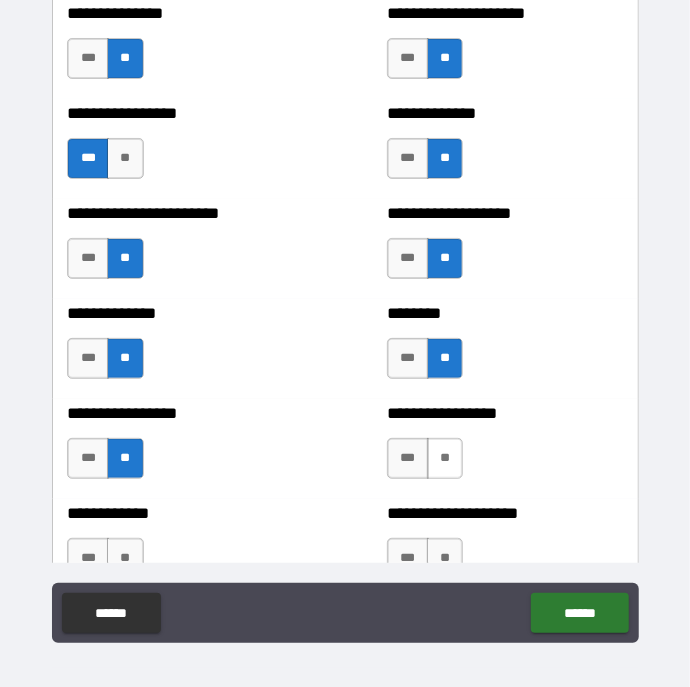 click on "**" at bounding box center [445, 458] 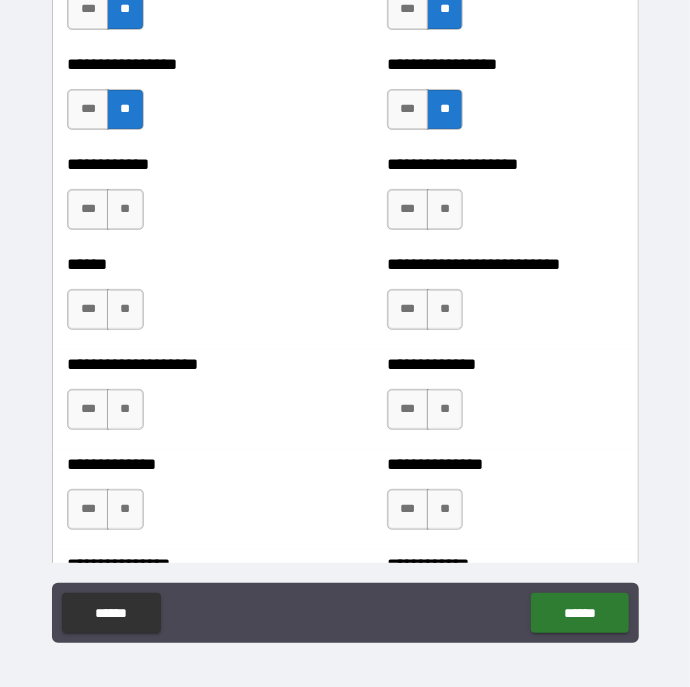 scroll, scrollTop: 3938, scrollLeft: 0, axis: vertical 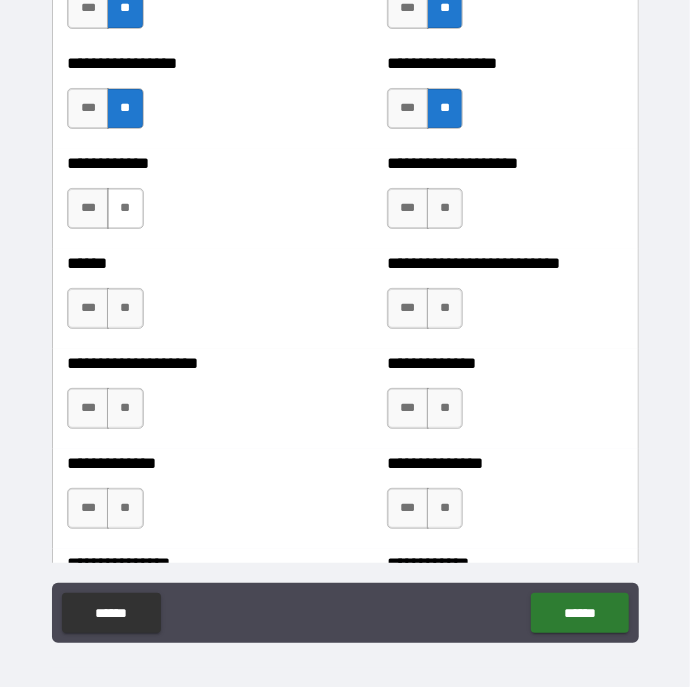 click on "**" at bounding box center (125, 208) 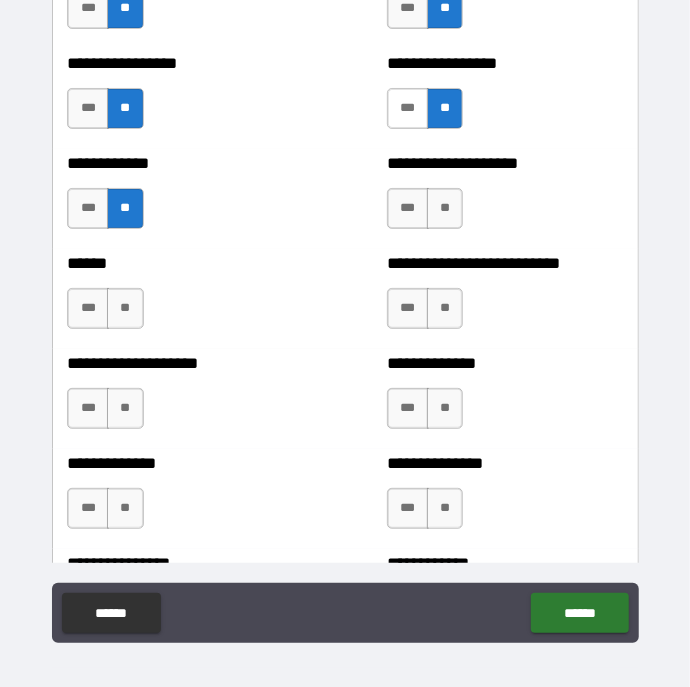 click on "***" at bounding box center (408, 108) 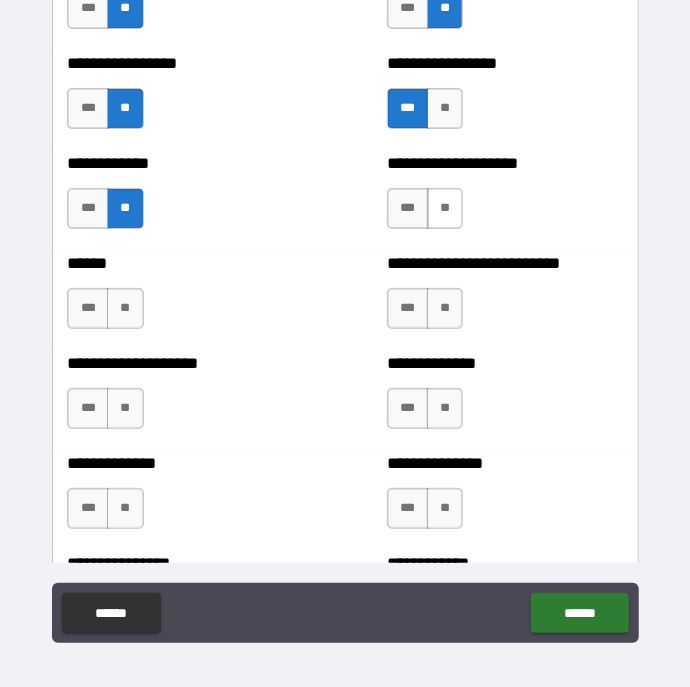 click on "**" at bounding box center (445, 208) 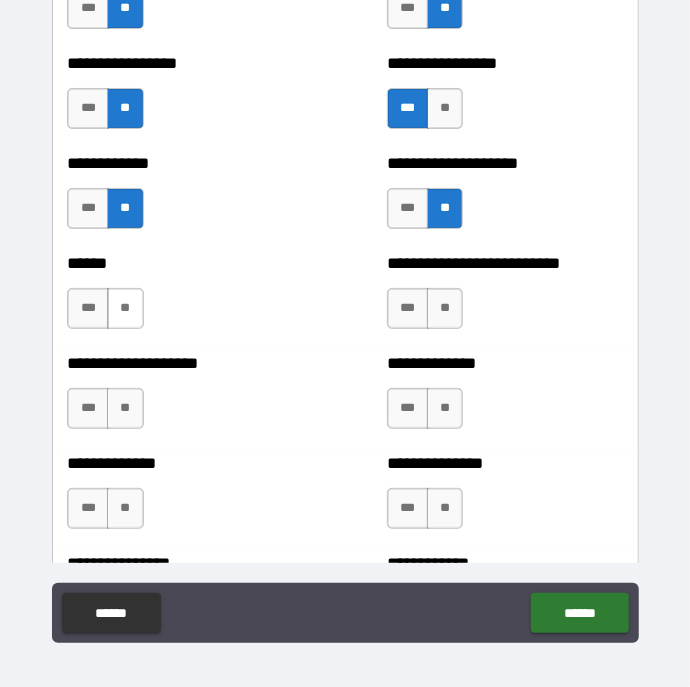 click on "**" at bounding box center (125, 308) 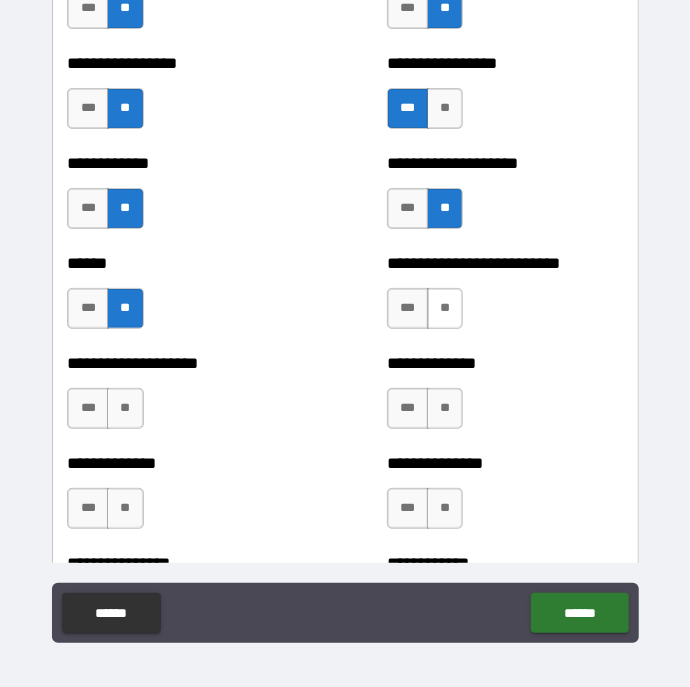 click on "**" at bounding box center (445, 308) 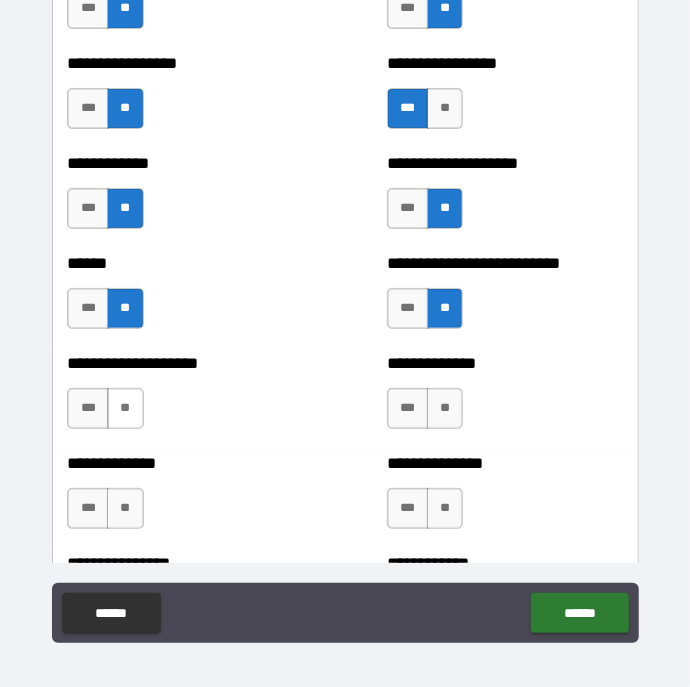 click on "**" at bounding box center [125, 408] 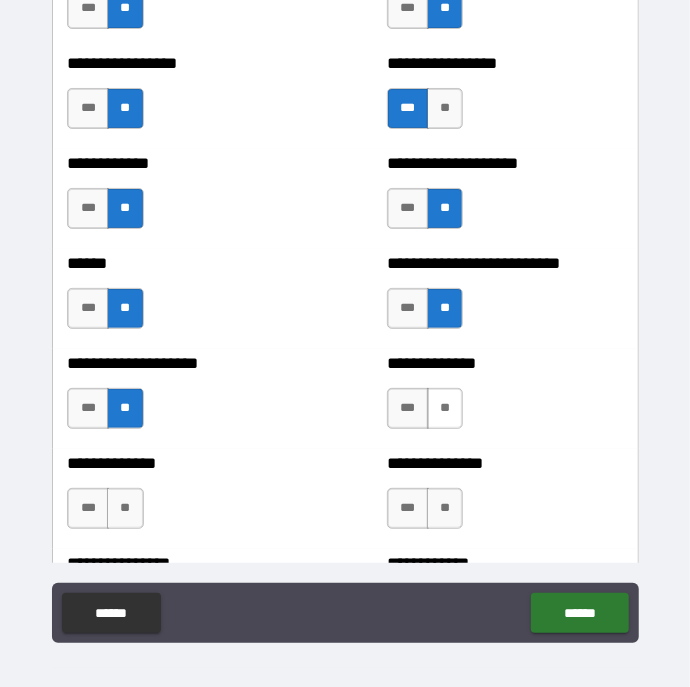 click on "**" at bounding box center [445, 408] 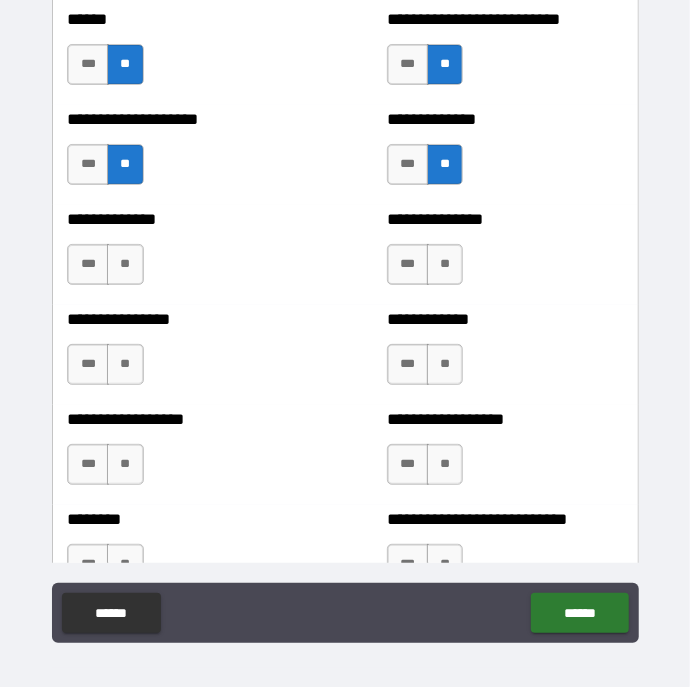 scroll, scrollTop: 4198, scrollLeft: 0, axis: vertical 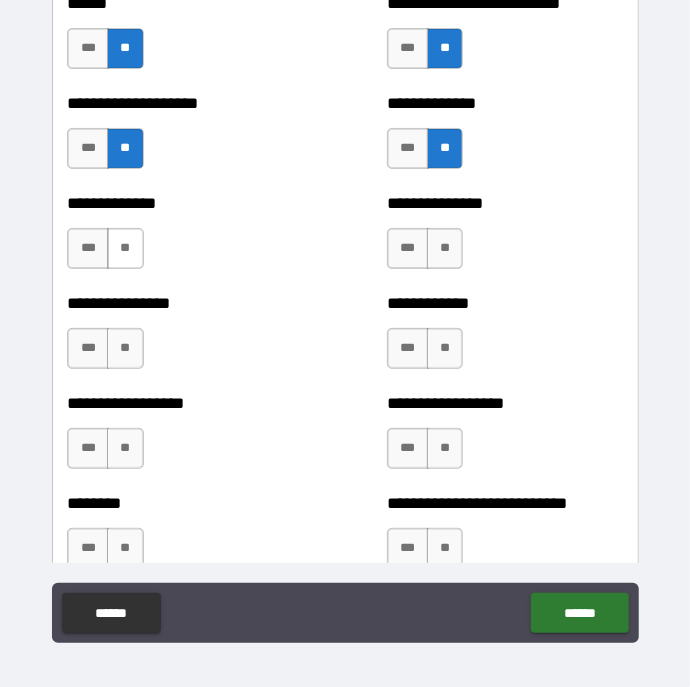 click on "**" at bounding box center [125, 248] 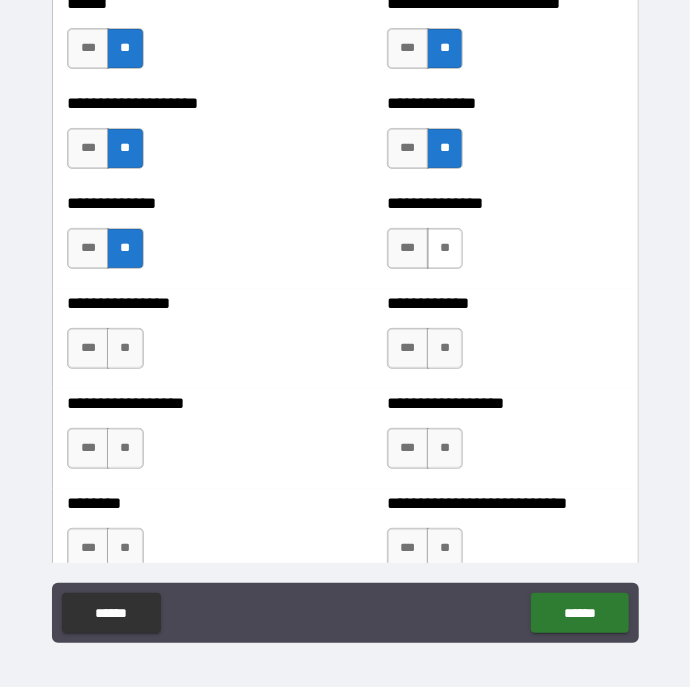 click on "**" at bounding box center [445, 248] 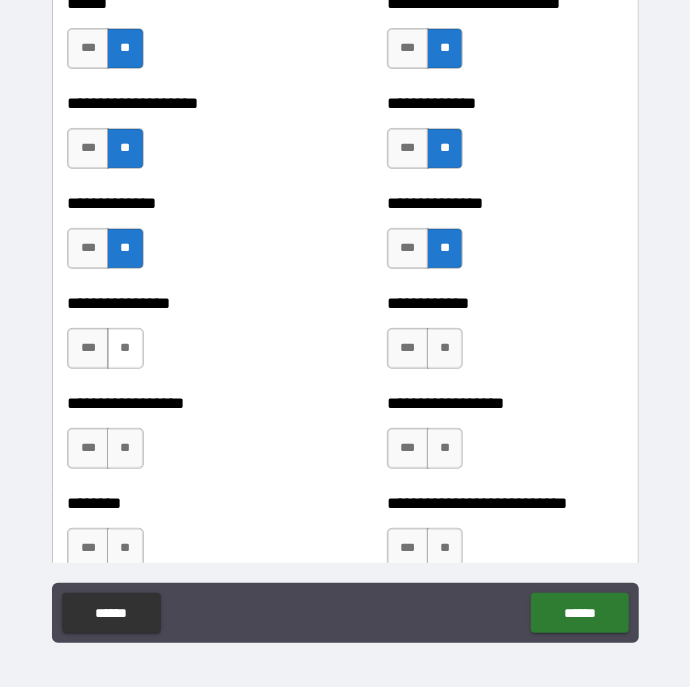 click on "**" at bounding box center (125, 348) 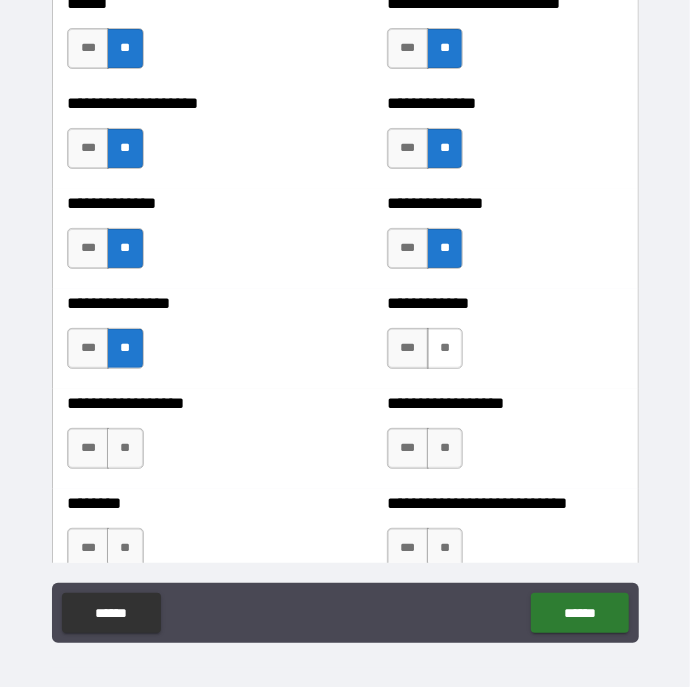 click on "**" at bounding box center [445, 348] 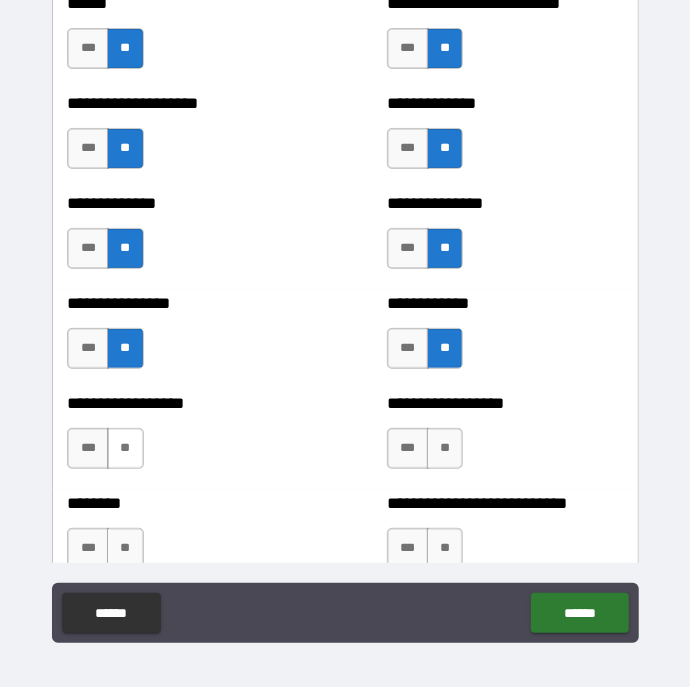 click on "**" at bounding box center [125, 448] 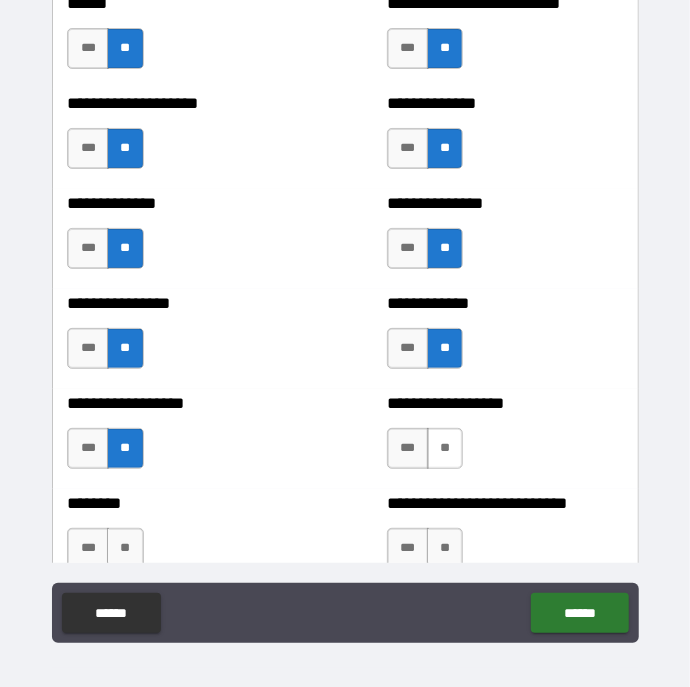click on "**" at bounding box center [445, 448] 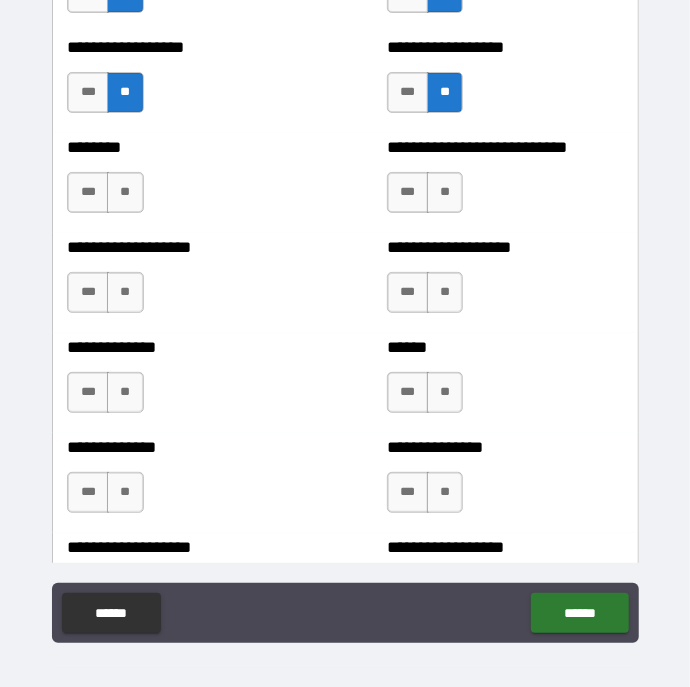 scroll, scrollTop: 4563, scrollLeft: 0, axis: vertical 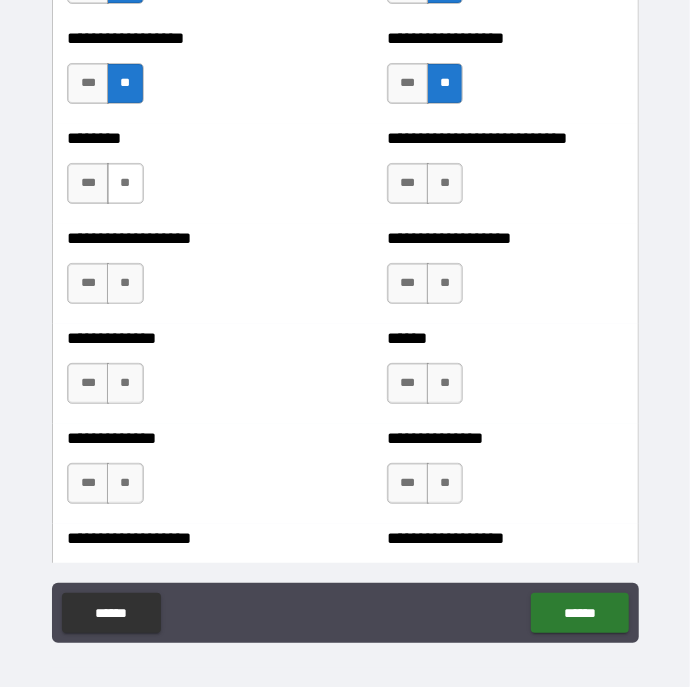 click on "**" at bounding box center [125, 183] 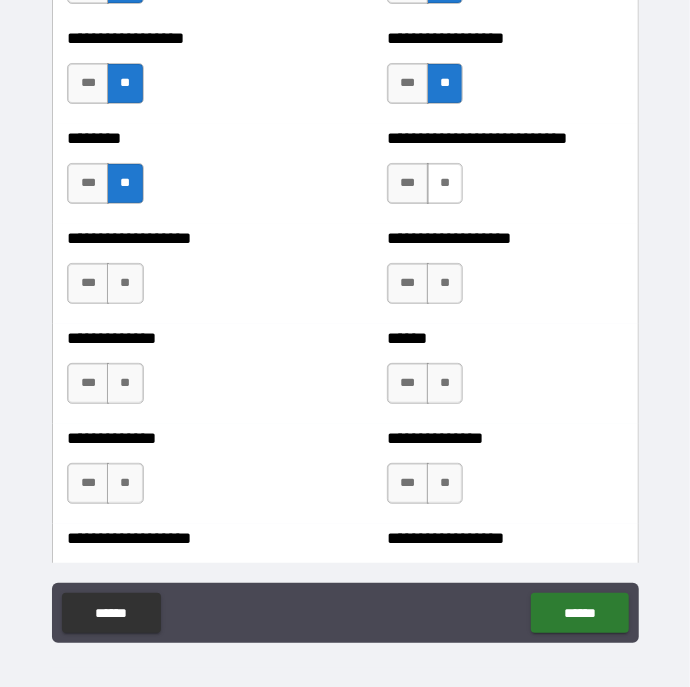 click on "**" at bounding box center (445, 183) 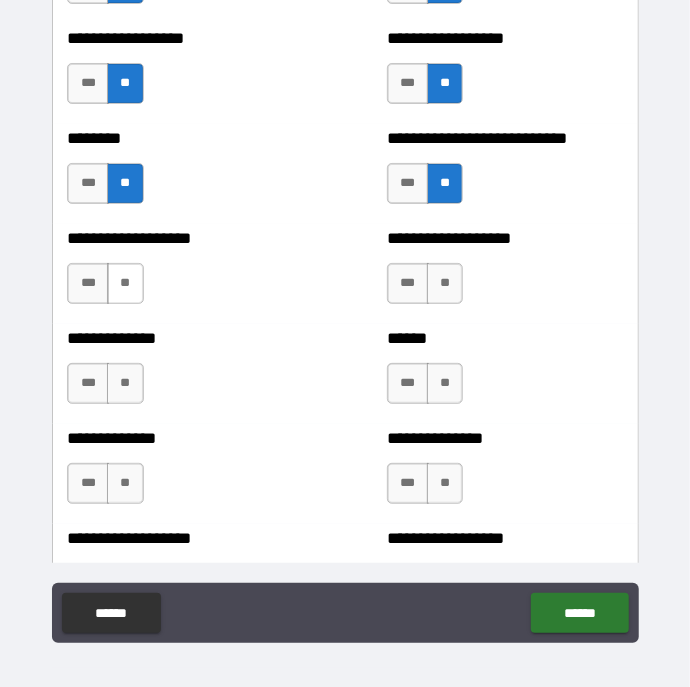click on "**" at bounding box center (125, 283) 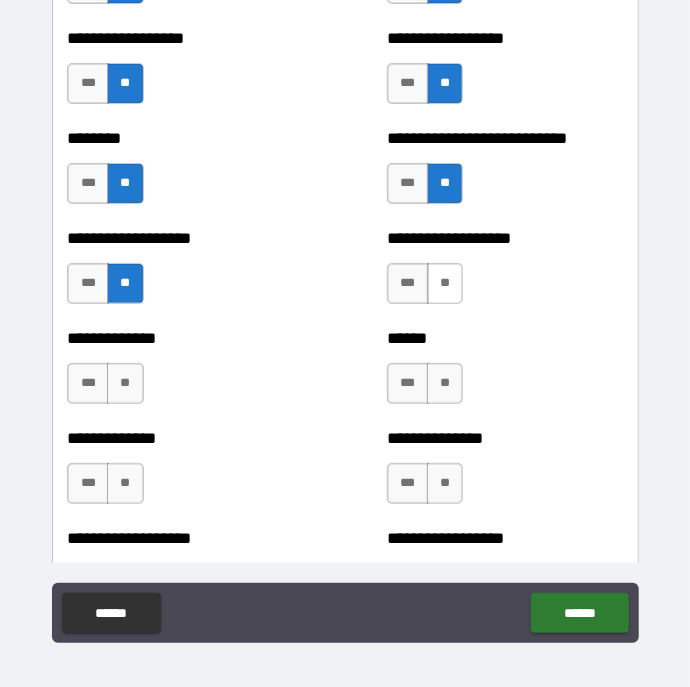 click on "**" at bounding box center [445, 283] 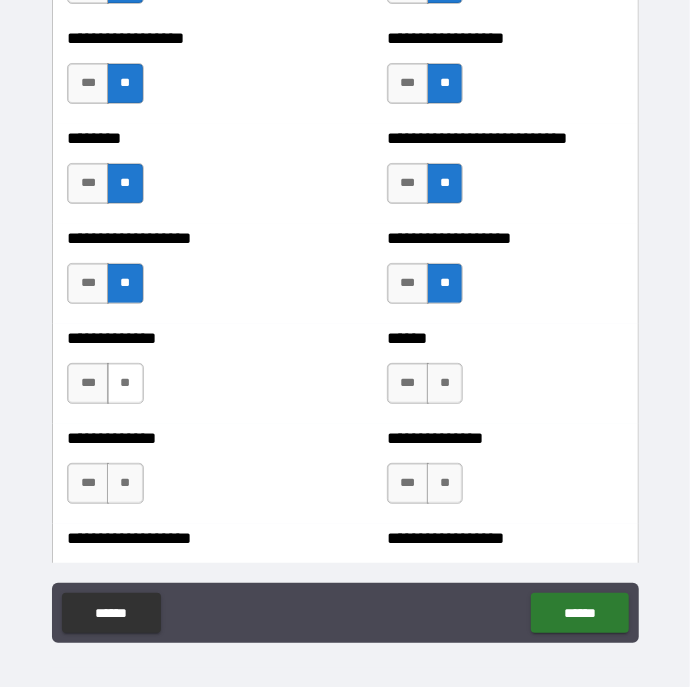 click on "**" at bounding box center [125, 383] 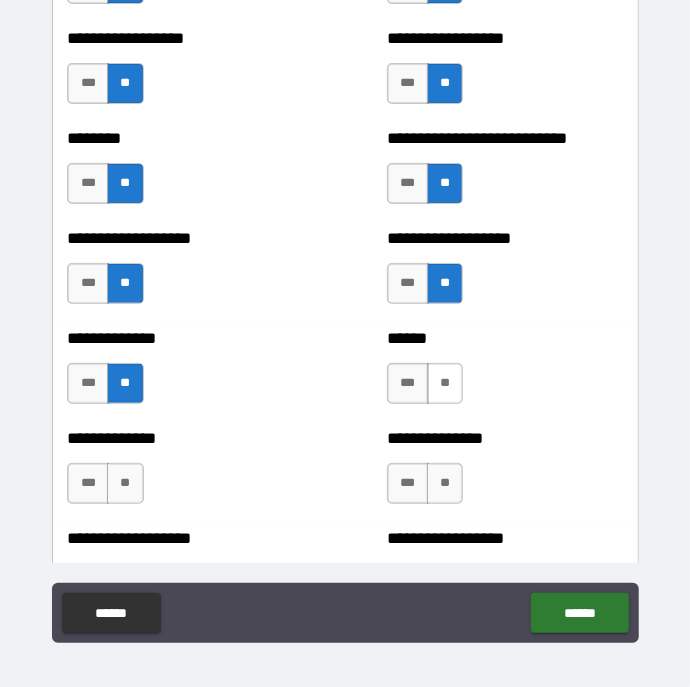 click on "**" at bounding box center [445, 383] 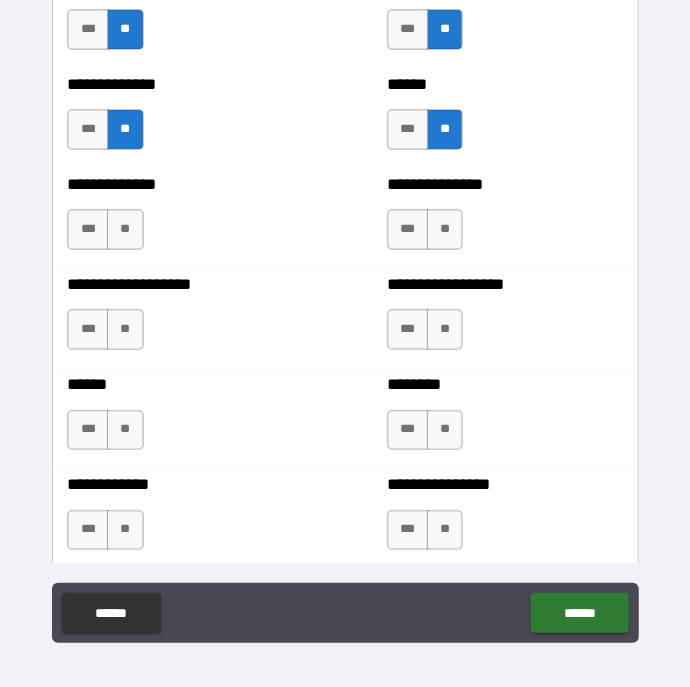 scroll, scrollTop: 4822, scrollLeft: 0, axis: vertical 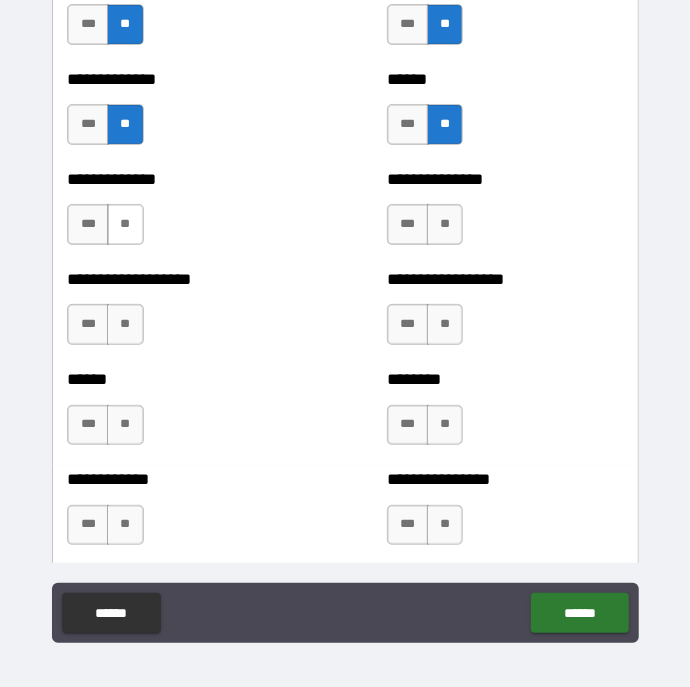 click on "**" at bounding box center [125, 224] 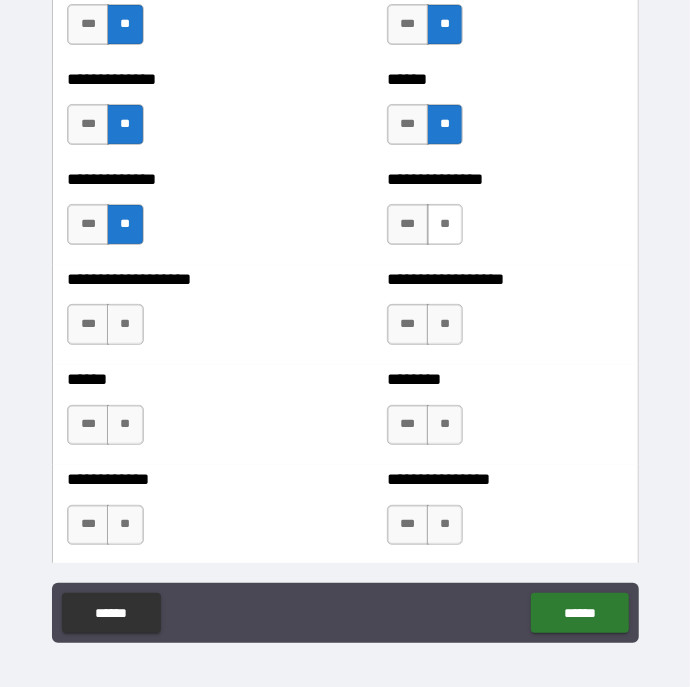 click on "**" at bounding box center (445, 224) 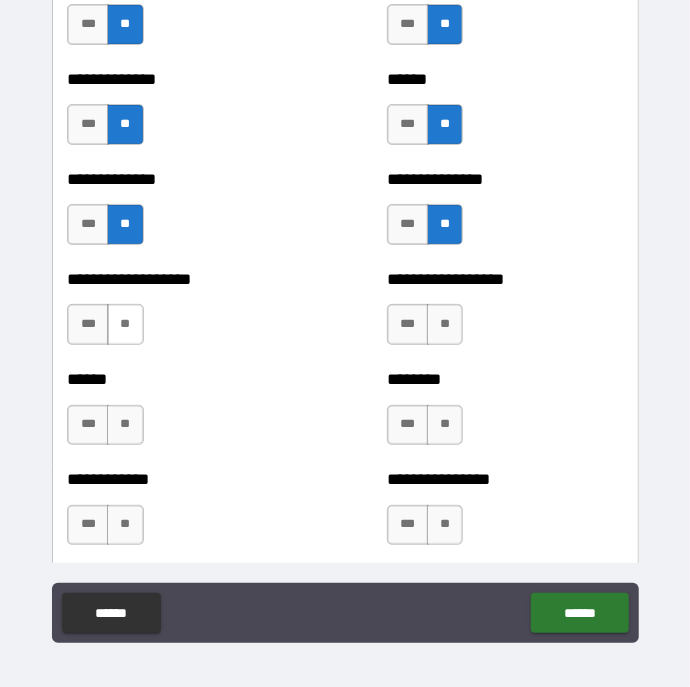 click on "**" at bounding box center (125, 324) 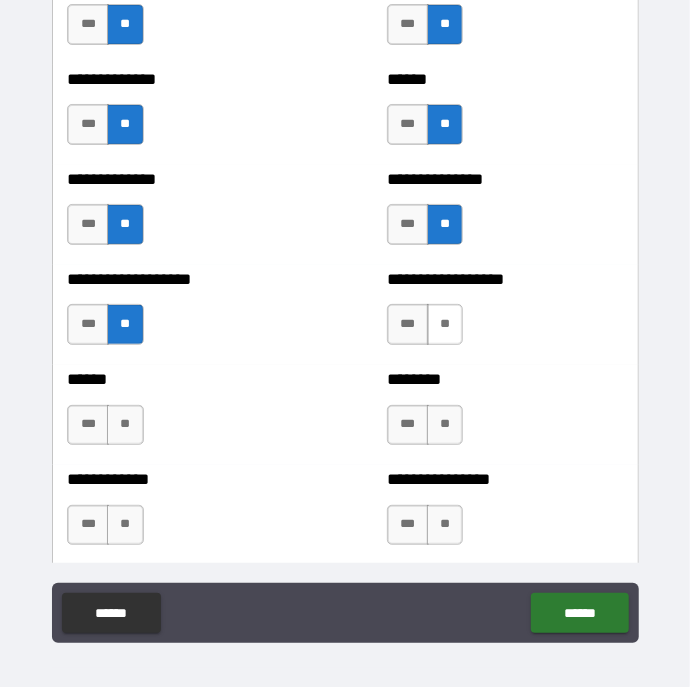 click on "**" at bounding box center [445, 324] 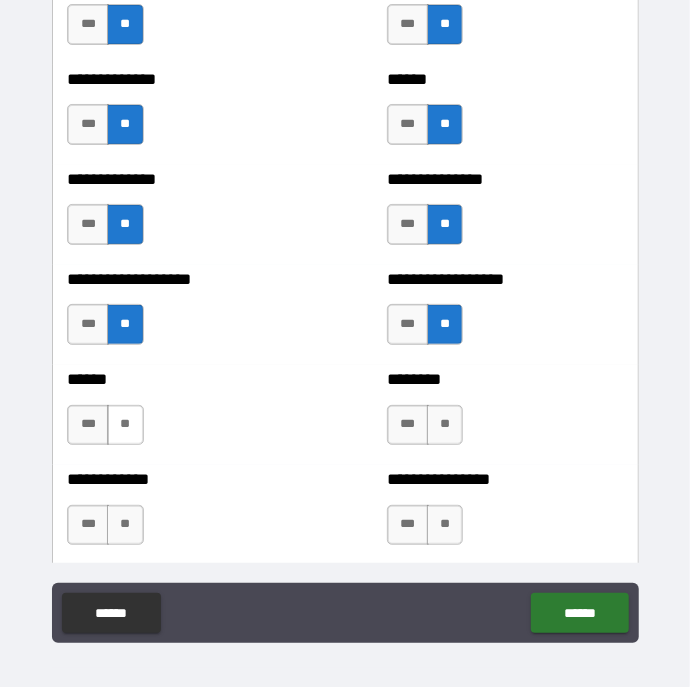 click on "**" at bounding box center (125, 425) 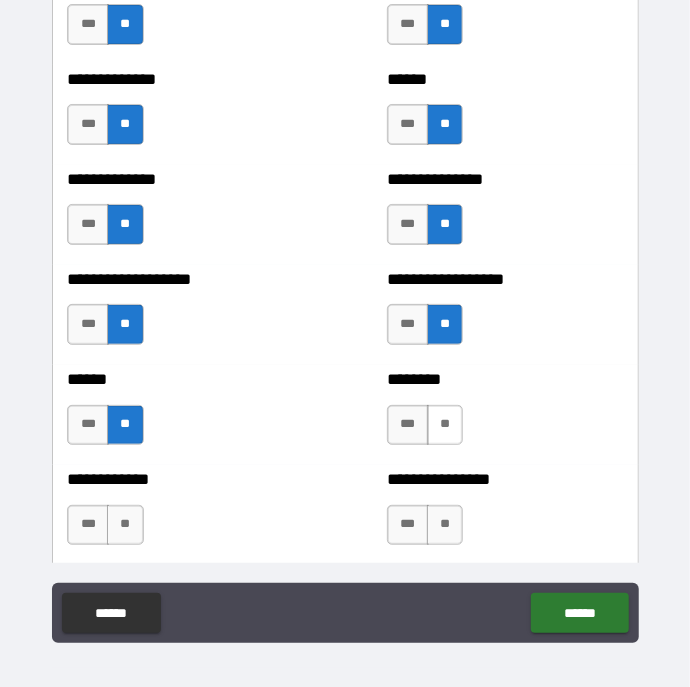click on "**" at bounding box center [445, 425] 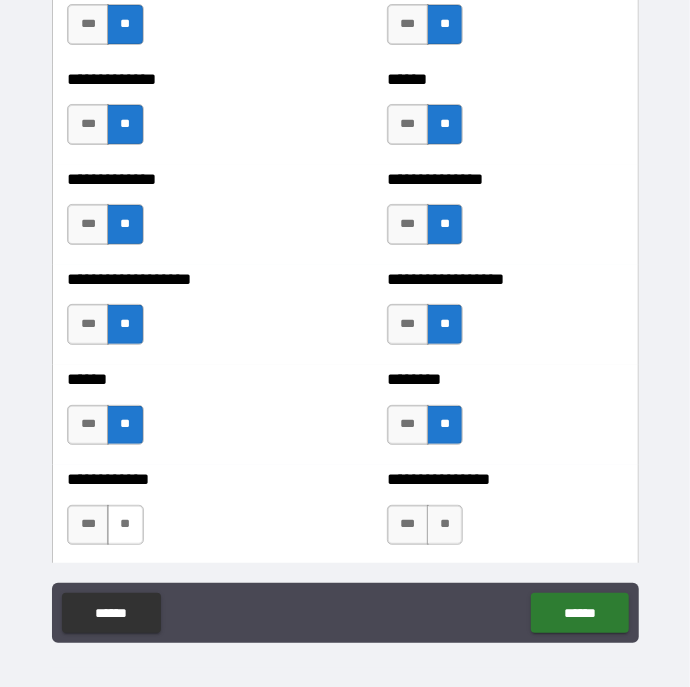 click on "**" at bounding box center (125, 525) 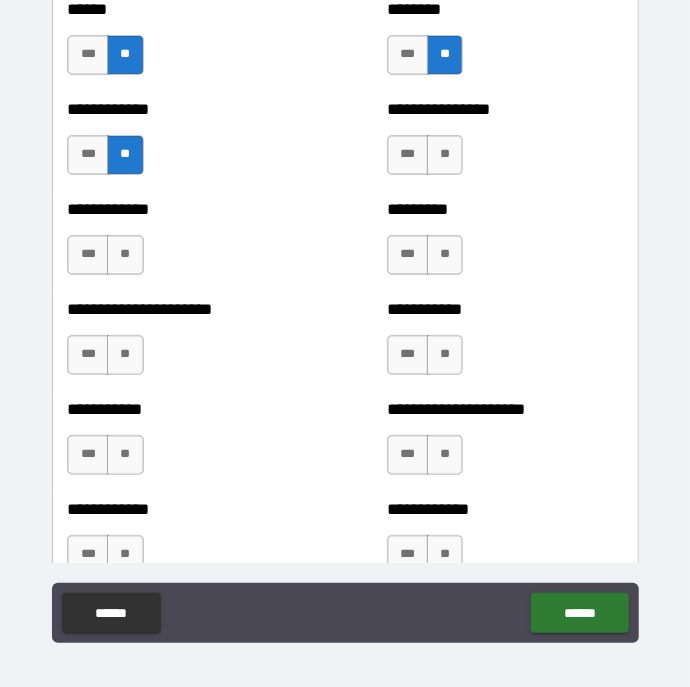 scroll, scrollTop: 5193, scrollLeft: 0, axis: vertical 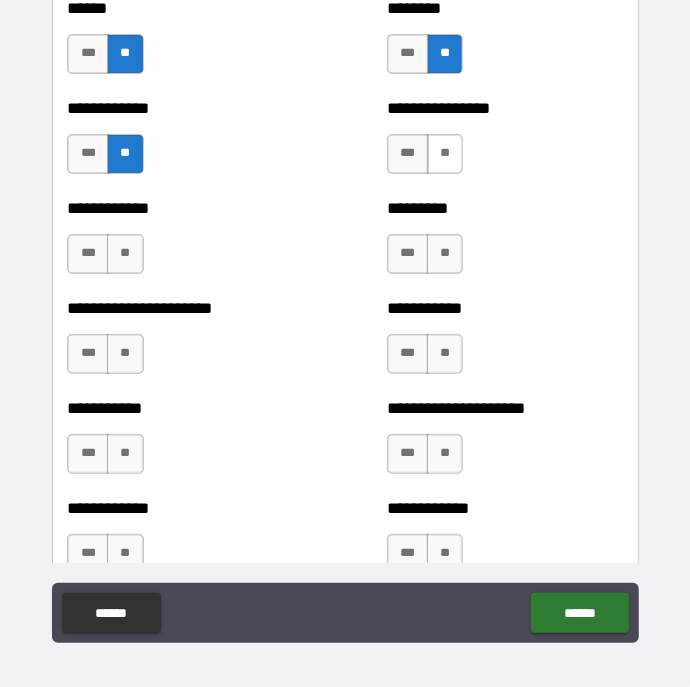 click on "**" at bounding box center [445, 154] 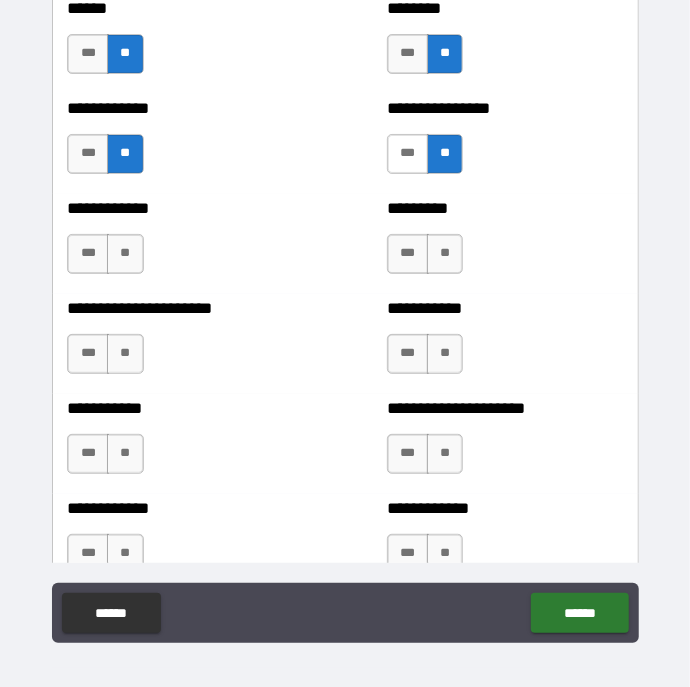 click on "***" at bounding box center (408, 154) 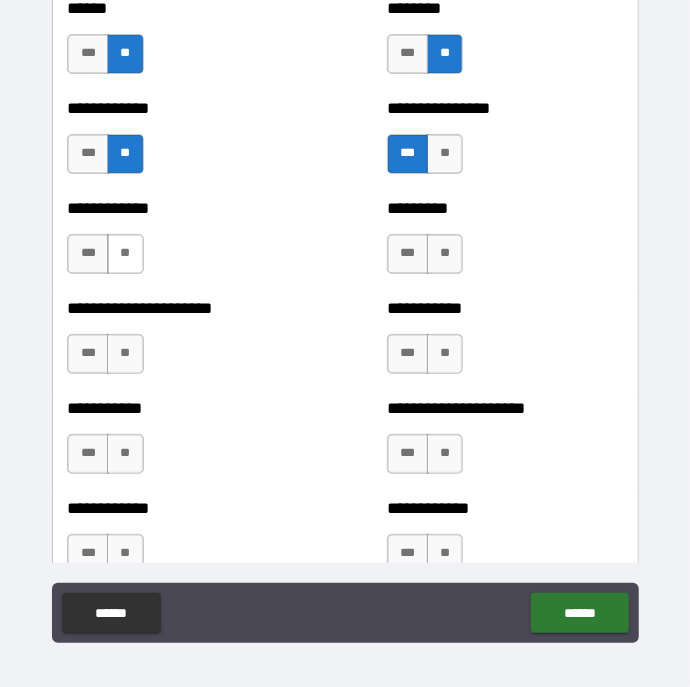 click on "**" at bounding box center [125, 254] 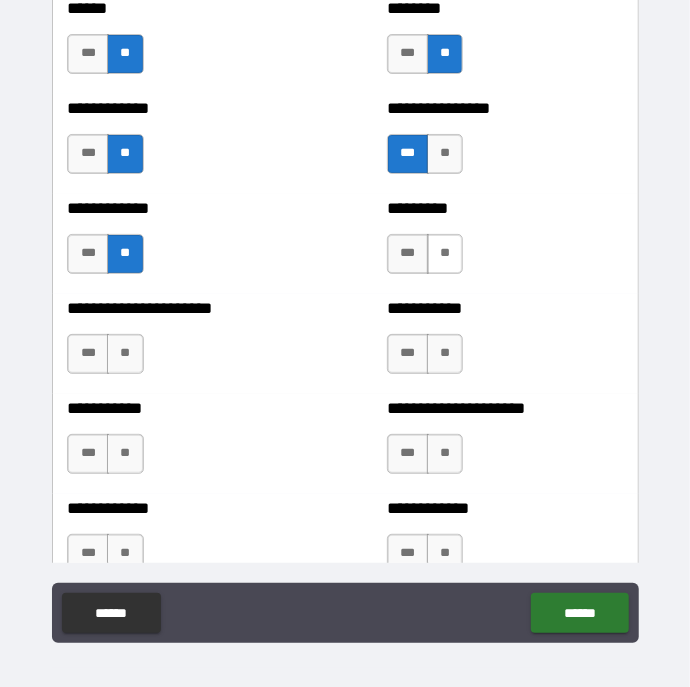 click on "**" at bounding box center (445, 254) 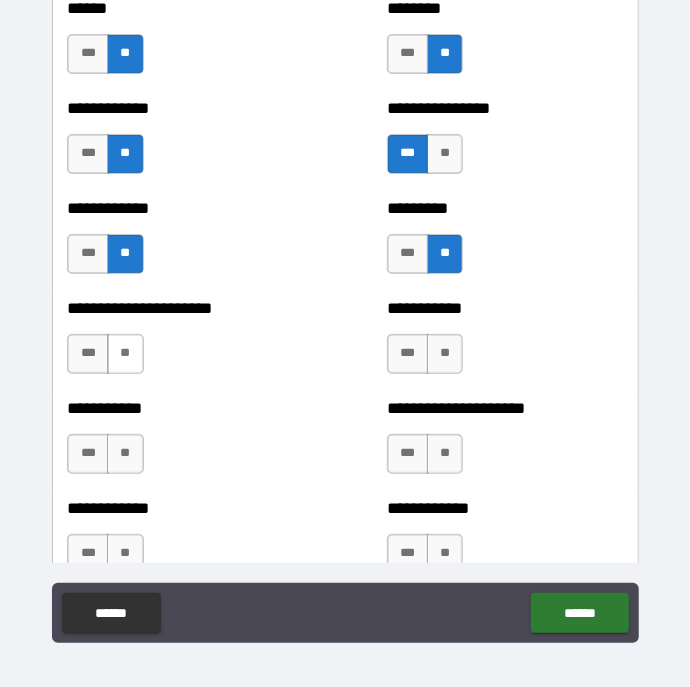 click on "**" at bounding box center (125, 354) 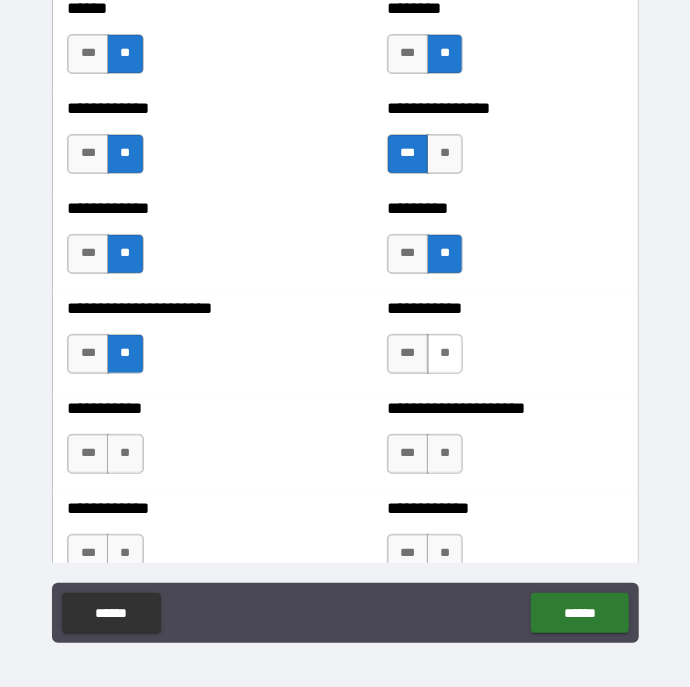 click on "**" at bounding box center (445, 354) 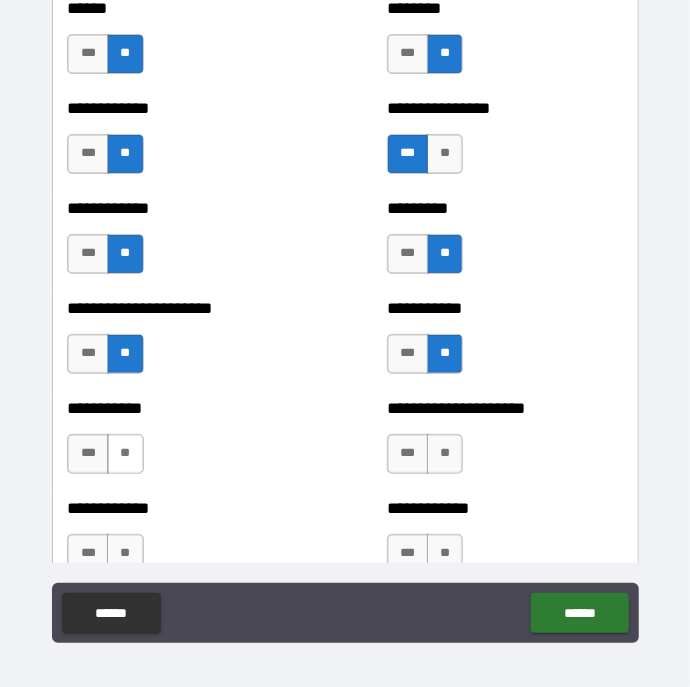 click on "**" at bounding box center (125, 454) 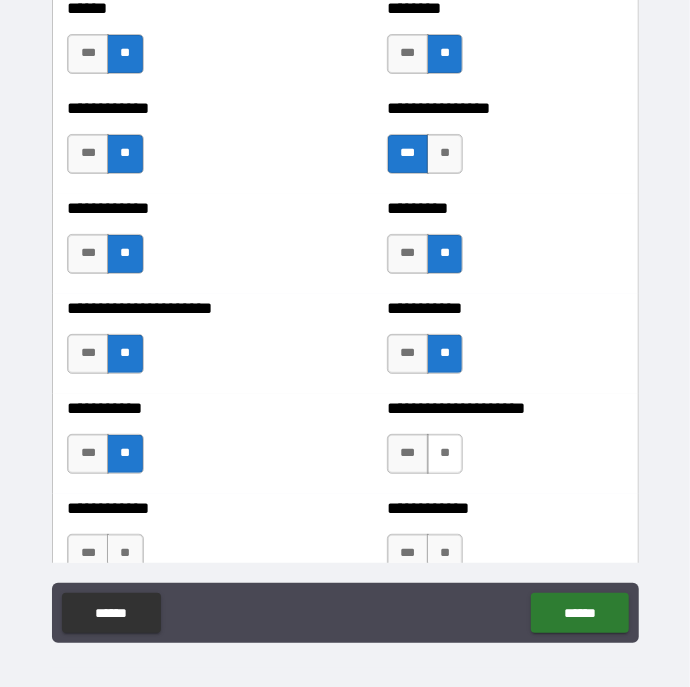 click on "**" at bounding box center [445, 454] 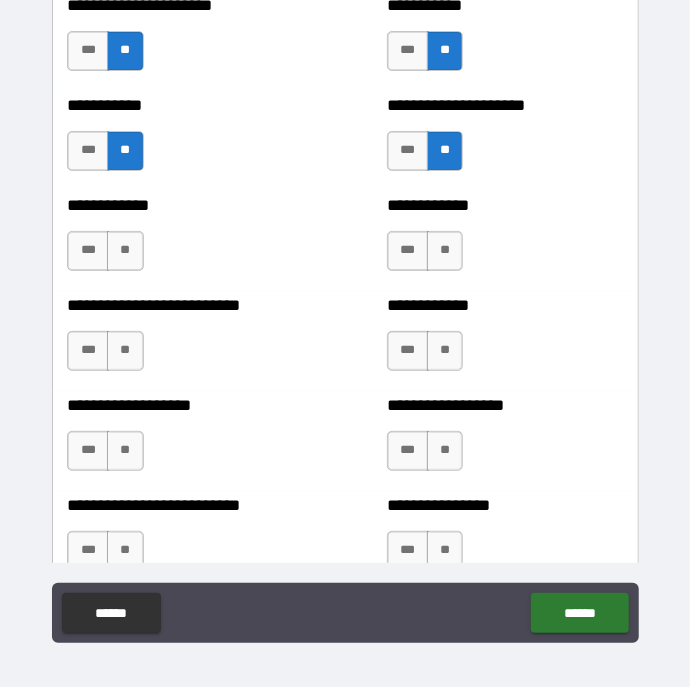 scroll, scrollTop: 5509, scrollLeft: 0, axis: vertical 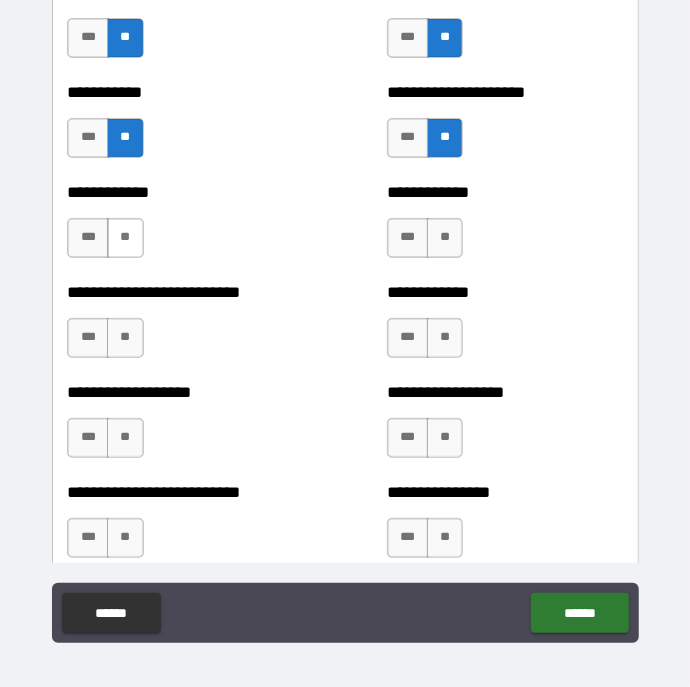 click on "**" at bounding box center [125, 238] 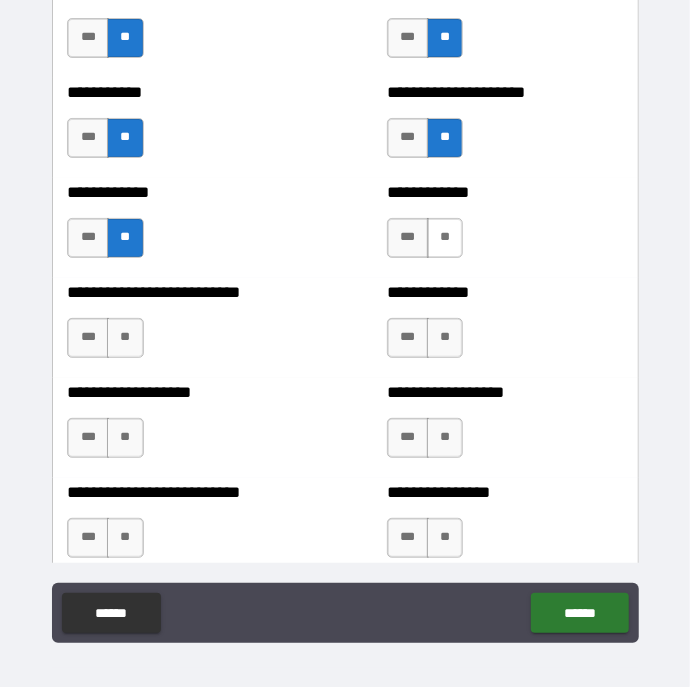 click on "**" at bounding box center [445, 238] 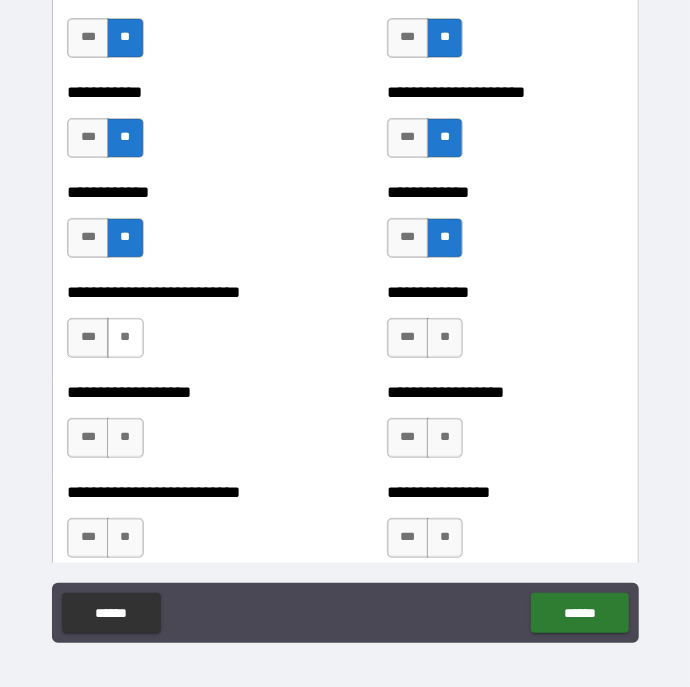 click on "**" at bounding box center (125, 338) 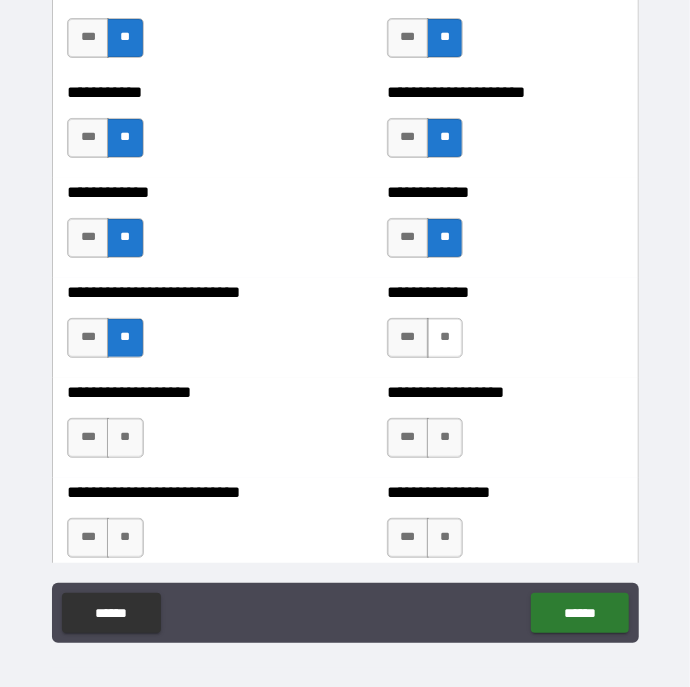 click on "**" at bounding box center (445, 338) 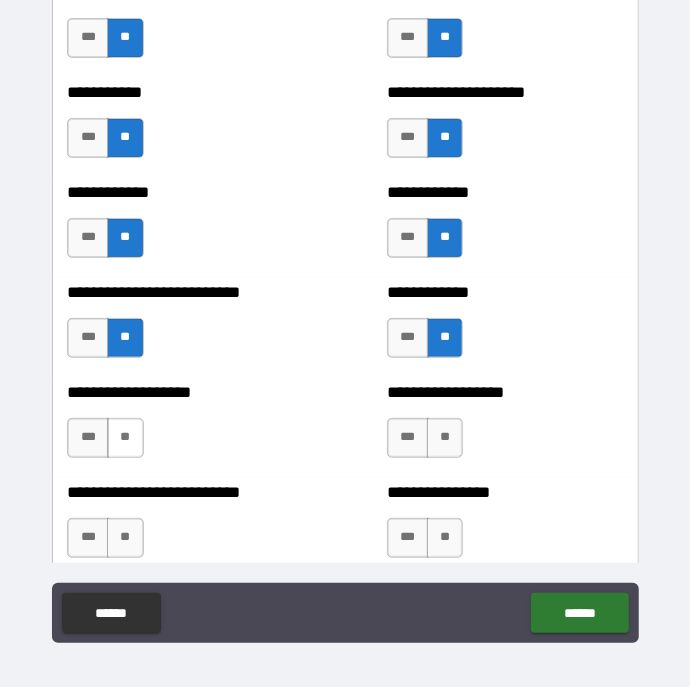 click on "**" at bounding box center (125, 438) 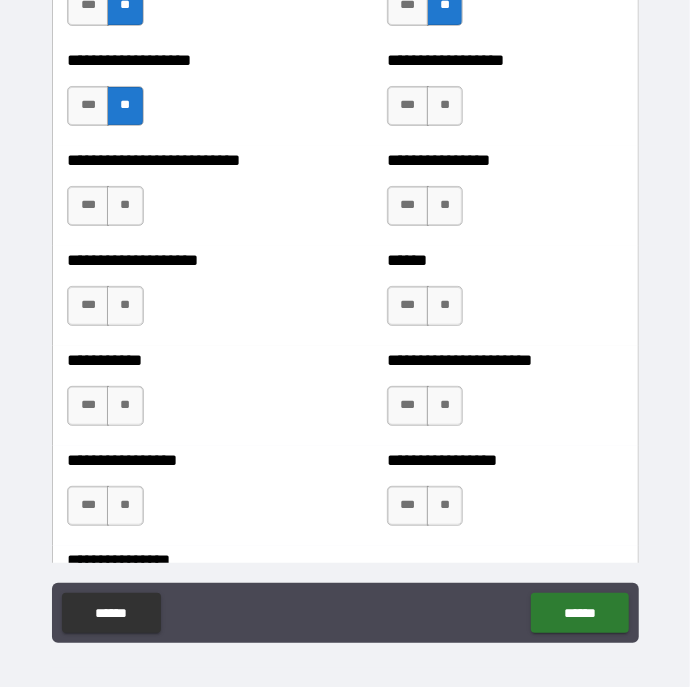 scroll, scrollTop: 5841, scrollLeft: 0, axis: vertical 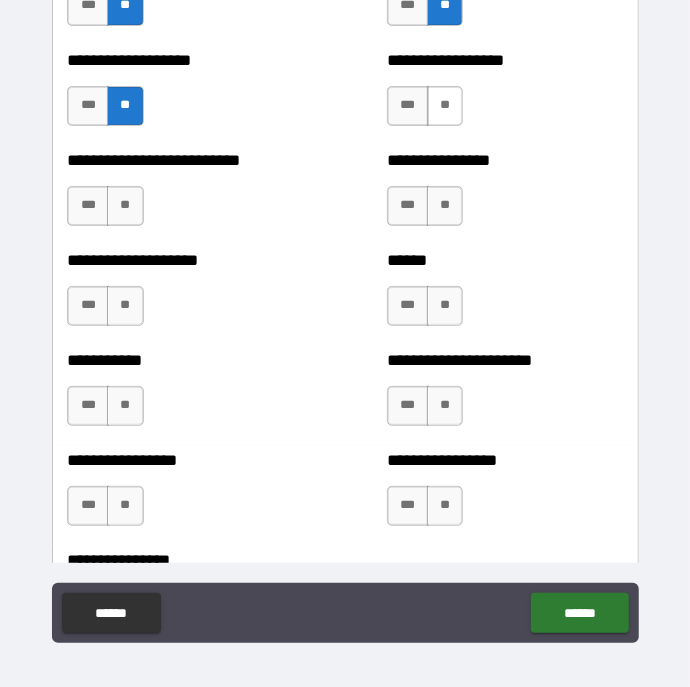 click on "**" at bounding box center [445, 106] 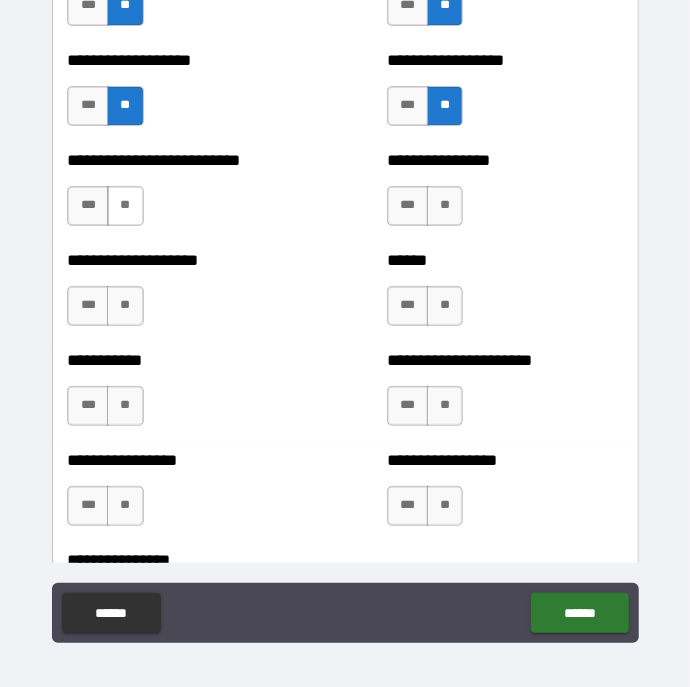 click on "**" at bounding box center (125, 206) 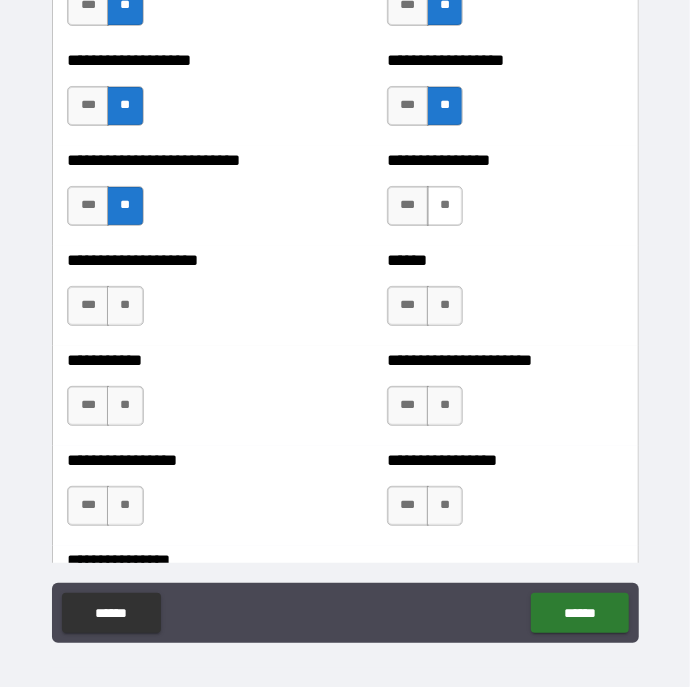 click on "**" at bounding box center [445, 206] 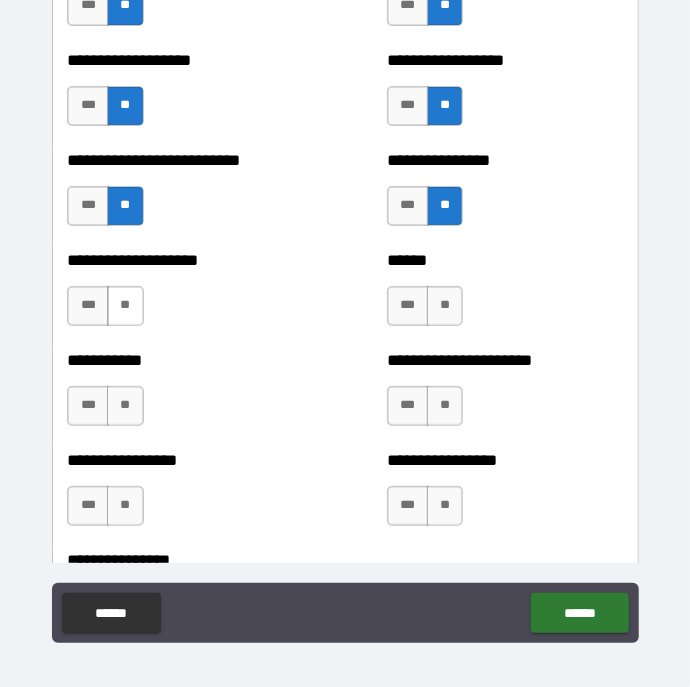 click on "**" at bounding box center (125, 306) 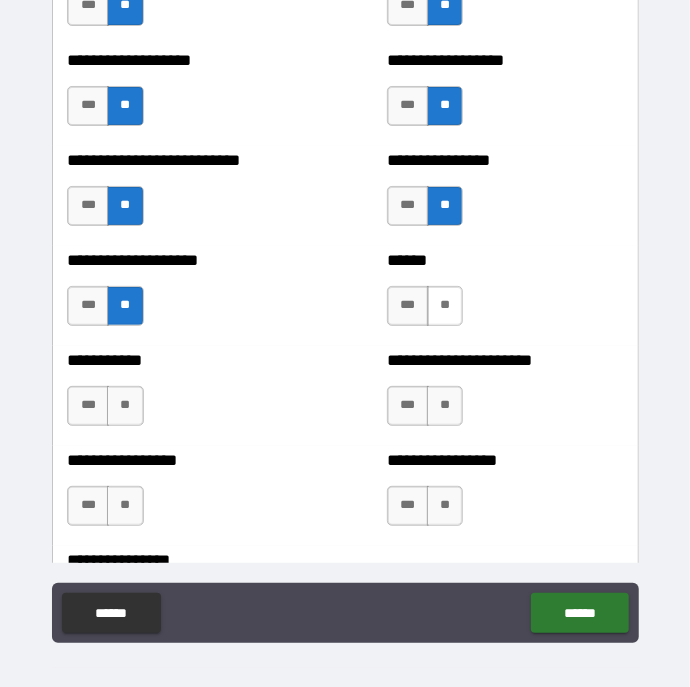click on "**" at bounding box center (445, 306) 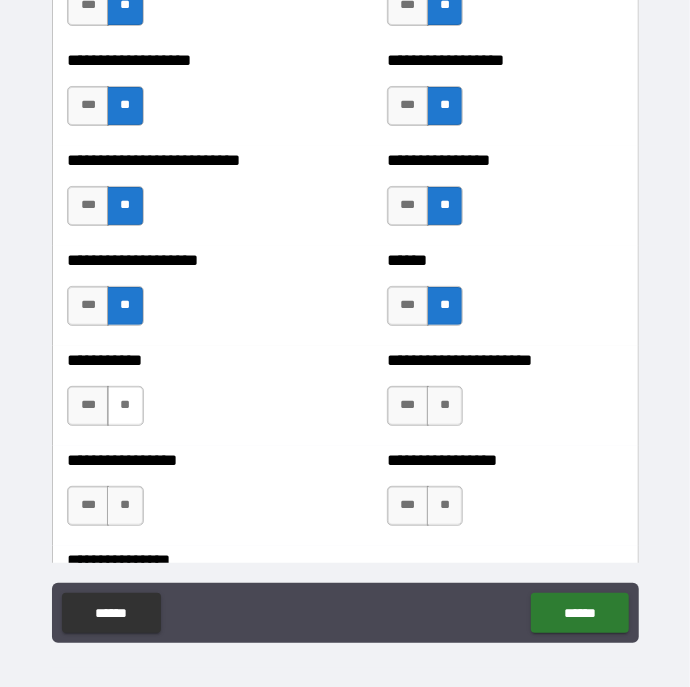 click on "**" at bounding box center [125, 406] 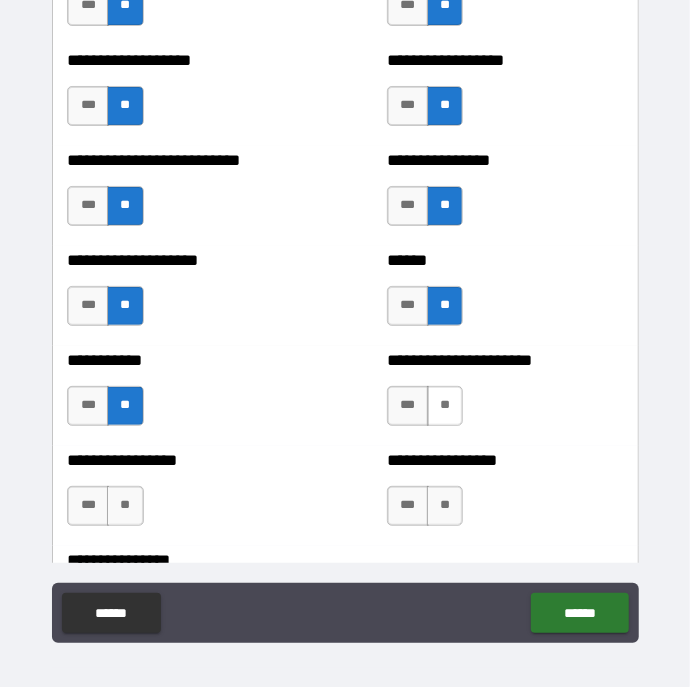 click on "**" at bounding box center [445, 406] 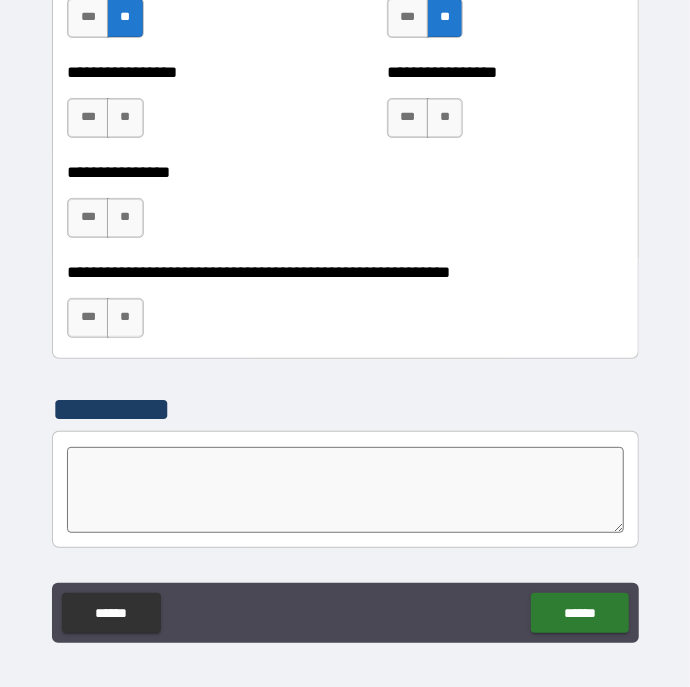 scroll, scrollTop: 6228, scrollLeft: 0, axis: vertical 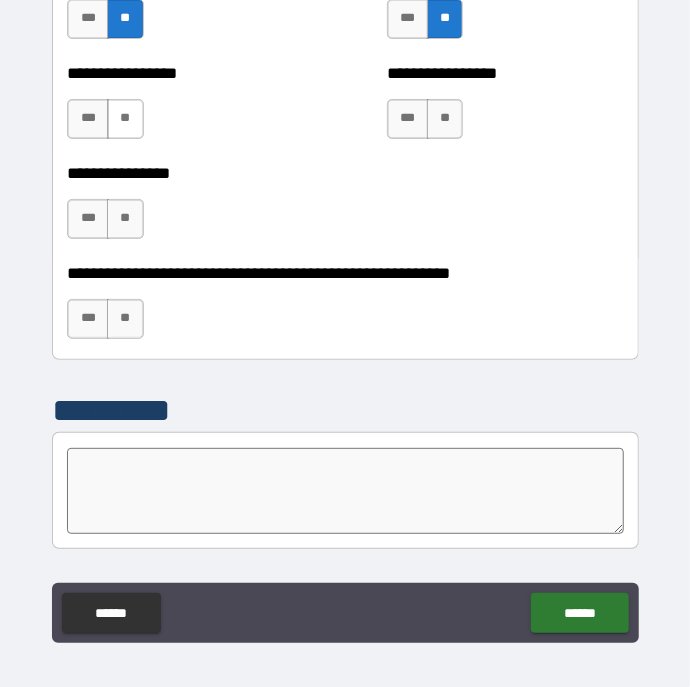 click on "**" at bounding box center [125, 119] 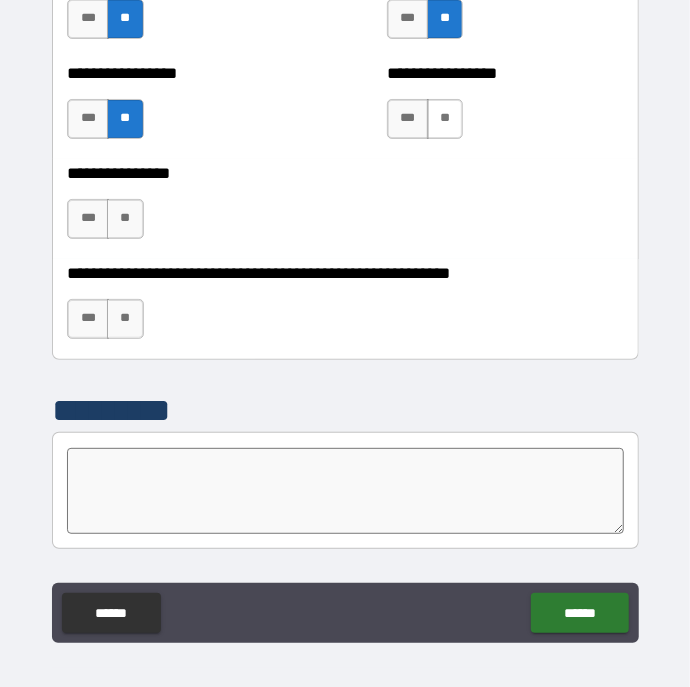 click on "**" at bounding box center (445, 119) 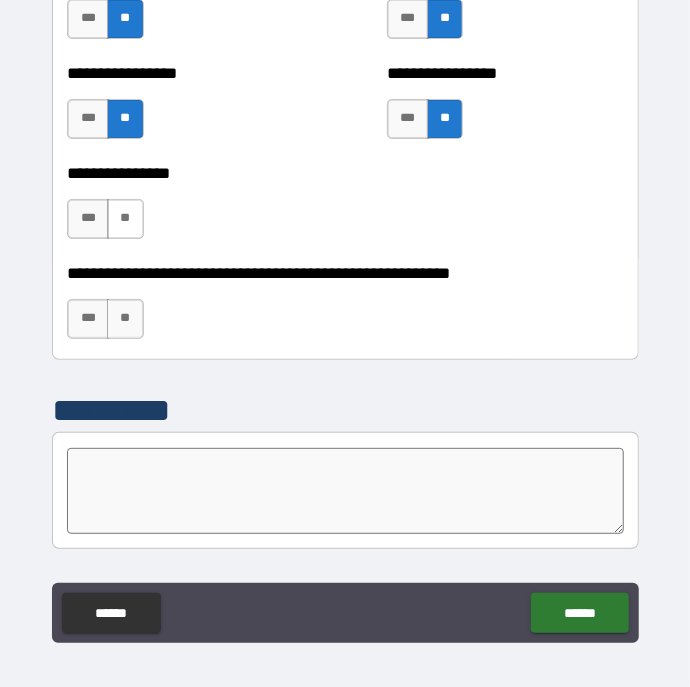click on "**" at bounding box center [125, 219] 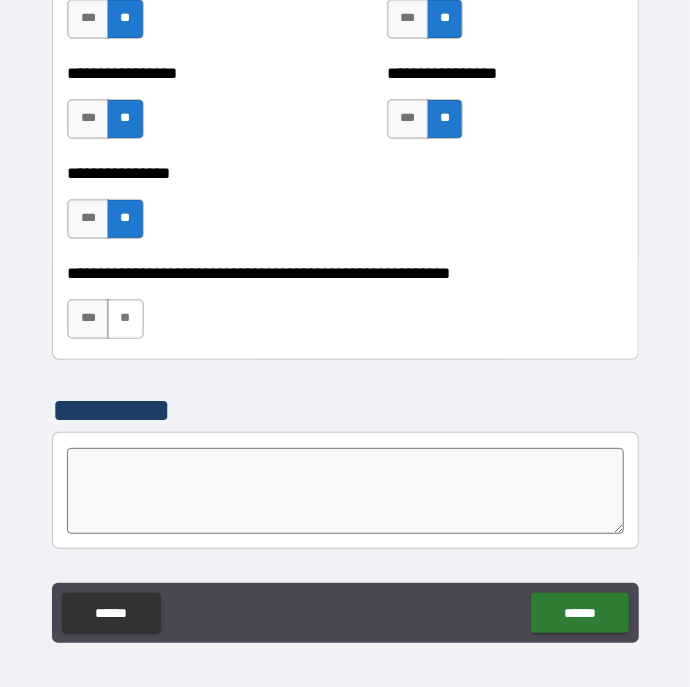 click on "**" at bounding box center (125, 319) 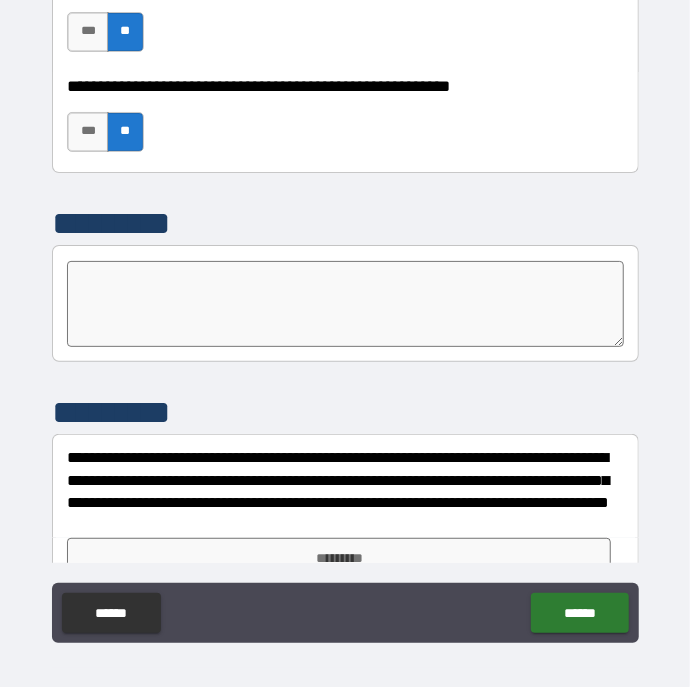 scroll, scrollTop: 6446, scrollLeft: 0, axis: vertical 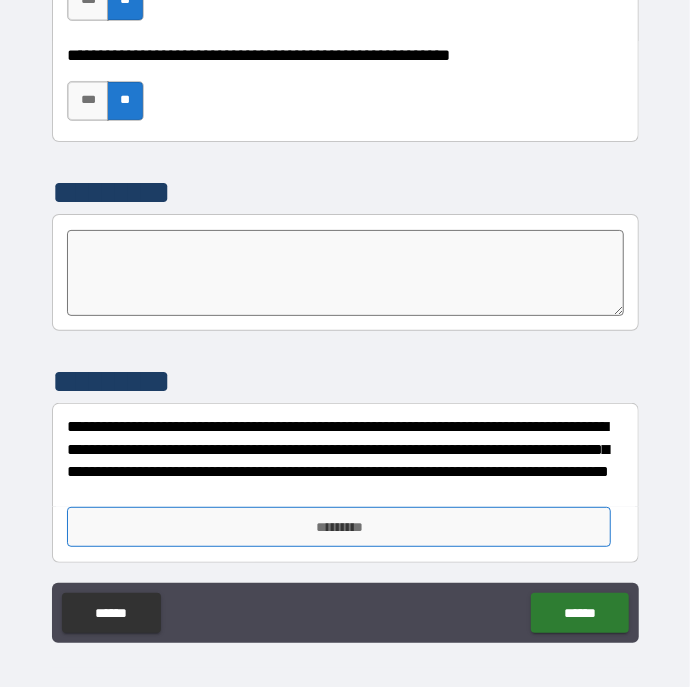 click on "*********" at bounding box center (339, 527) 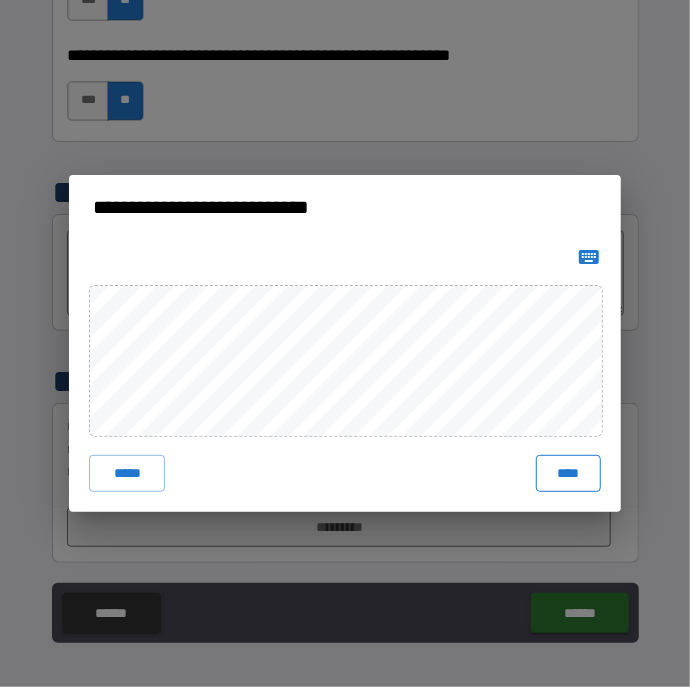 click on "****" at bounding box center (568, 473) 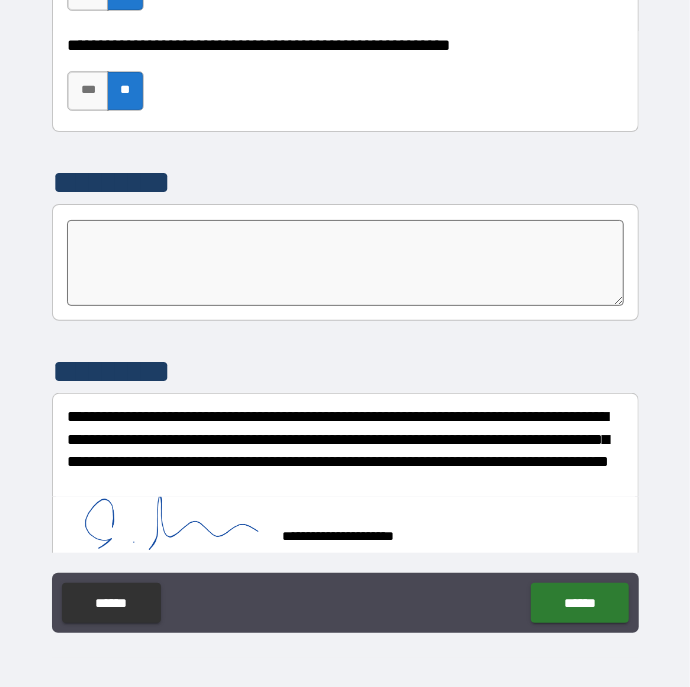scroll, scrollTop: 6465, scrollLeft: 0, axis: vertical 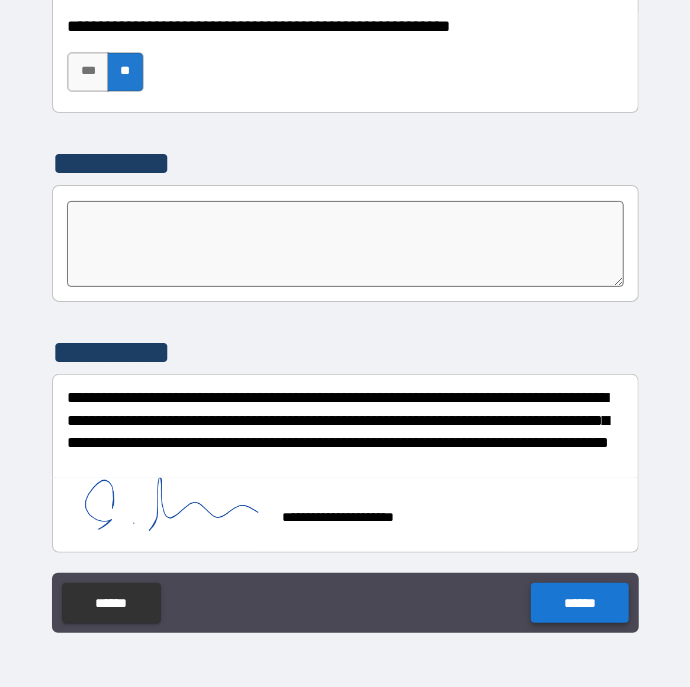 click on "******" at bounding box center [579, 603] 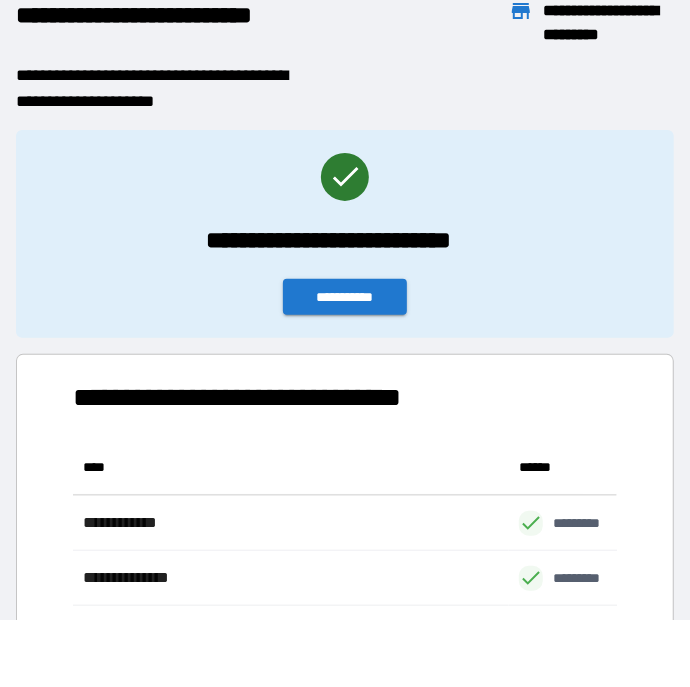 scroll, scrollTop: 1, scrollLeft: 1, axis: both 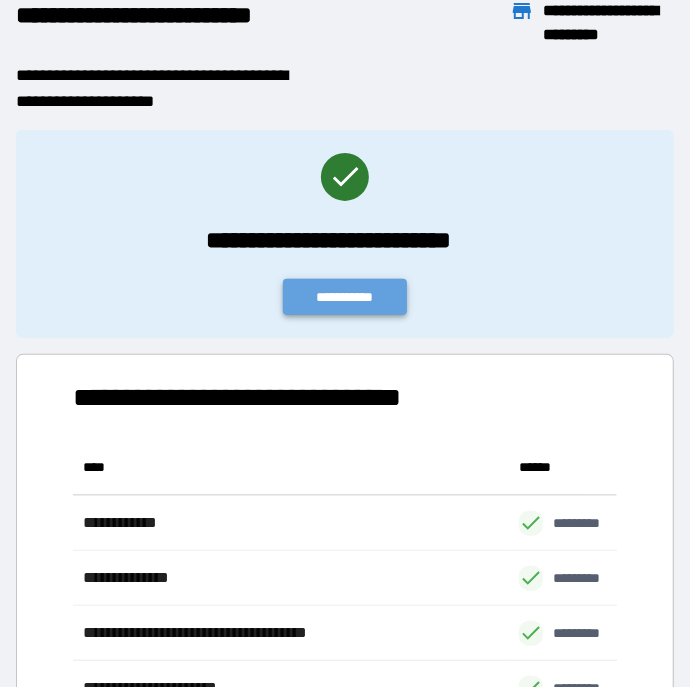 click on "**********" at bounding box center (345, 297) 